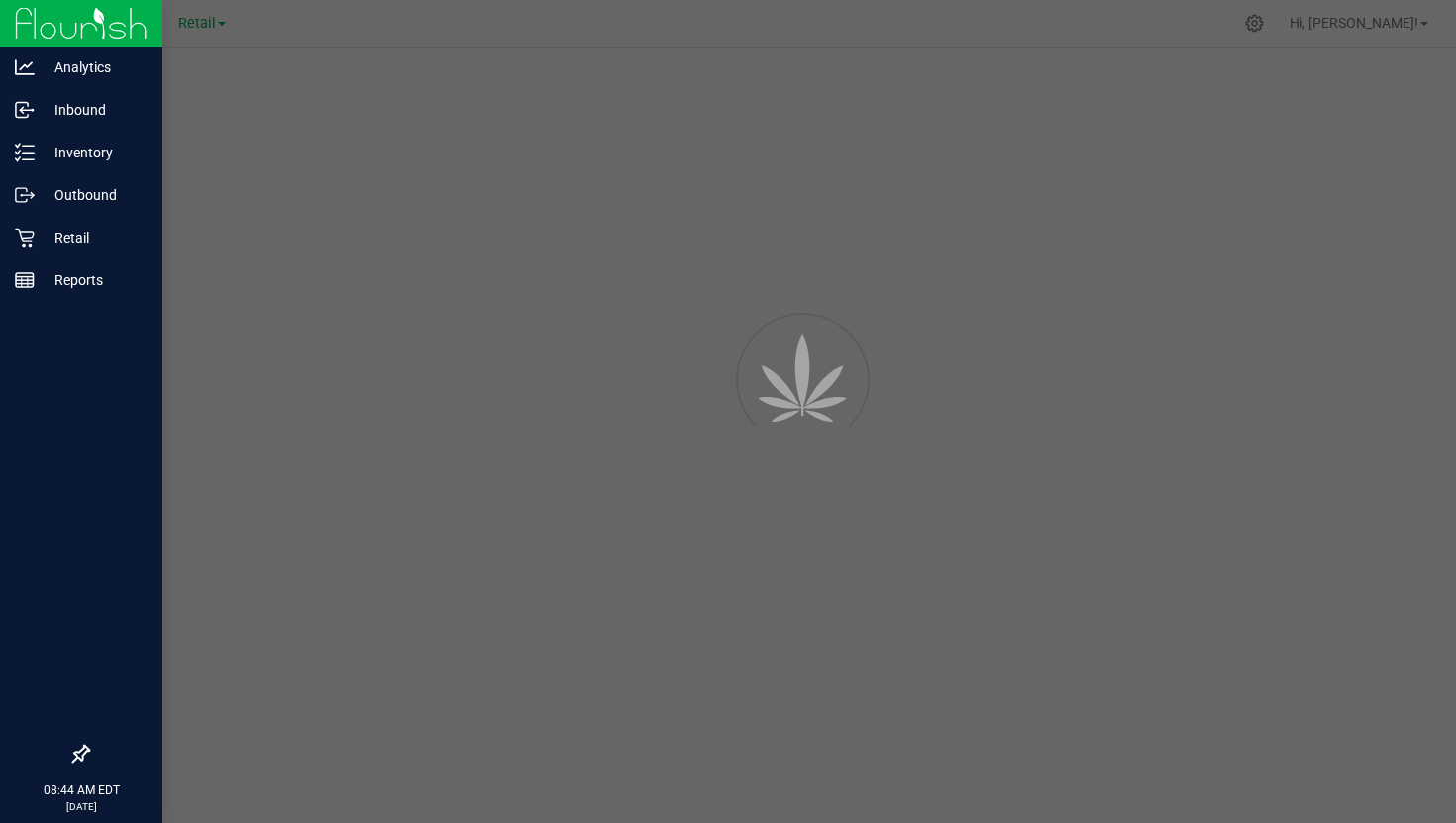 scroll, scrollTop: 0, scrollLeft: 0, axis: both 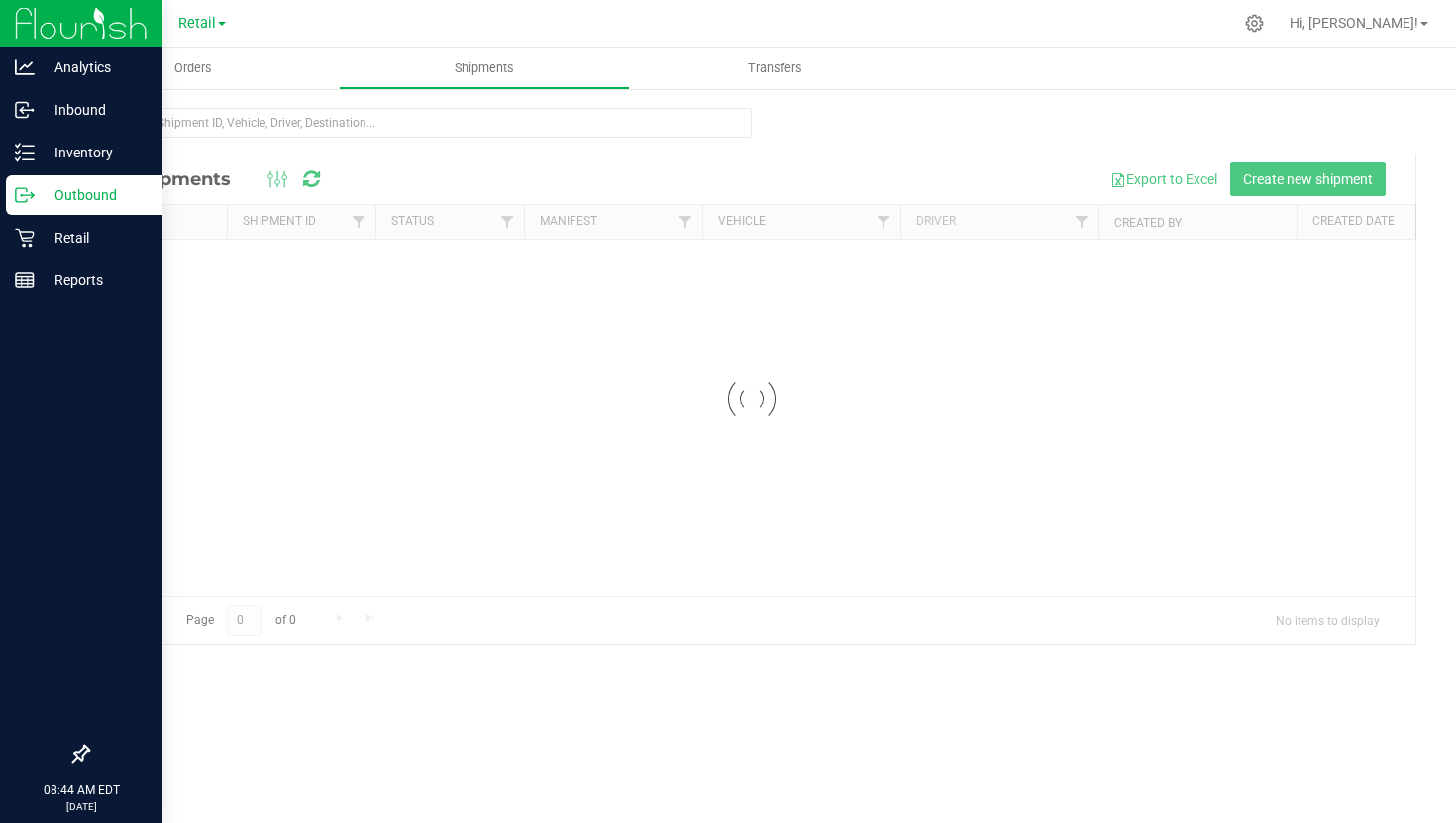 click at bounding box center [81, 23] 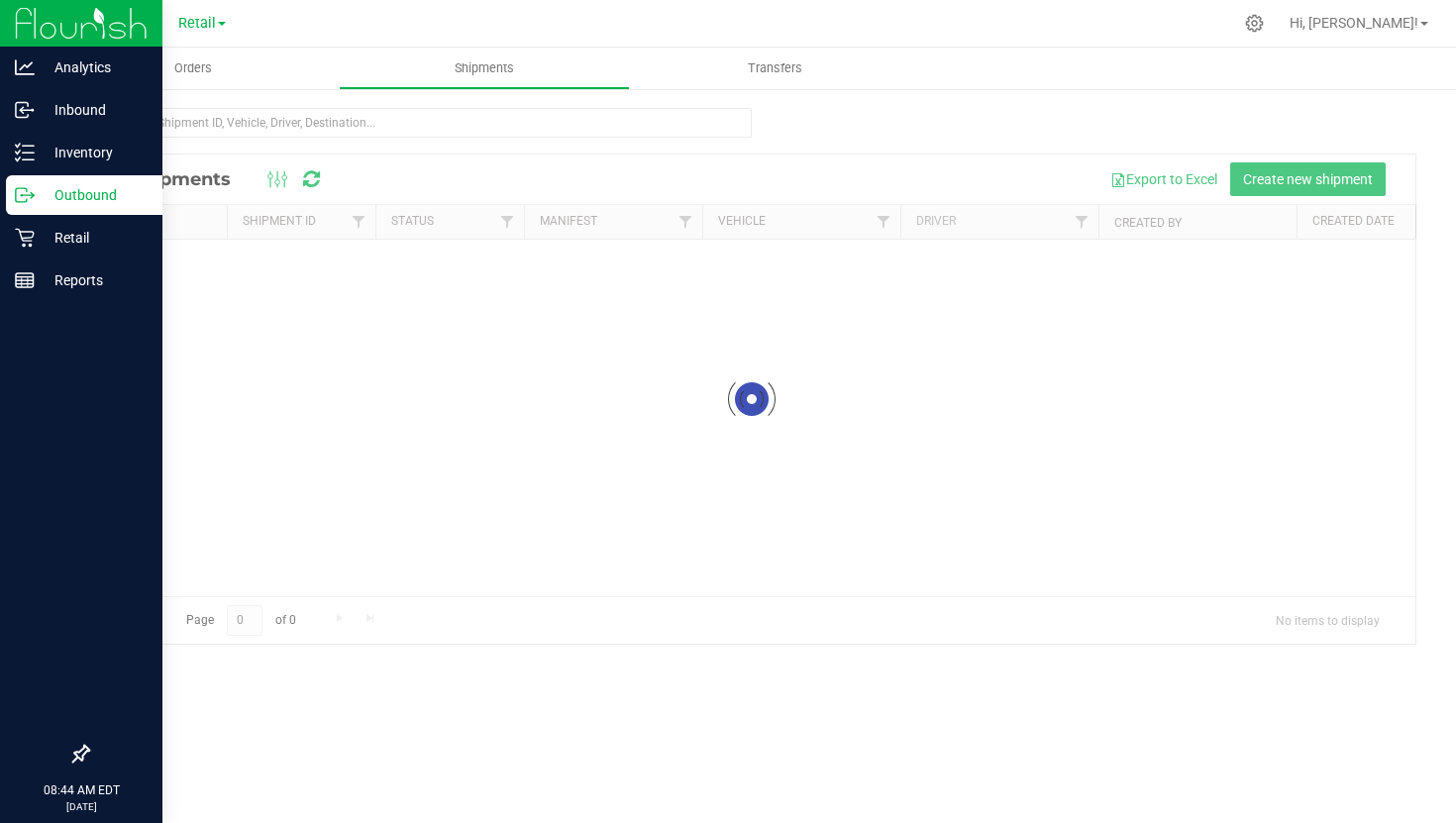 scroll, scrollTop: 0, scrollLeft: 0, axis: both 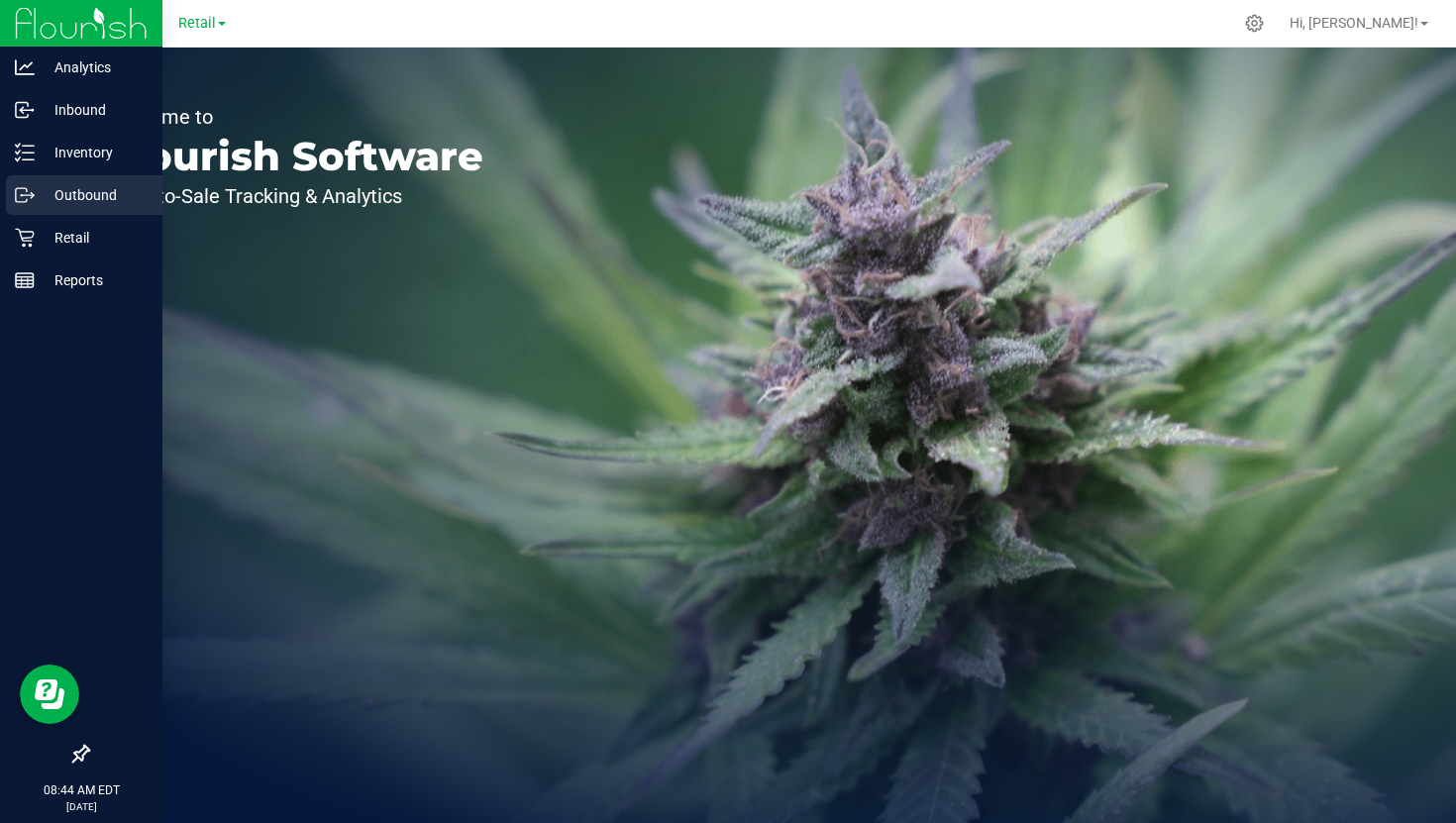 click on "Outbound" at bounding box center [94, 195] 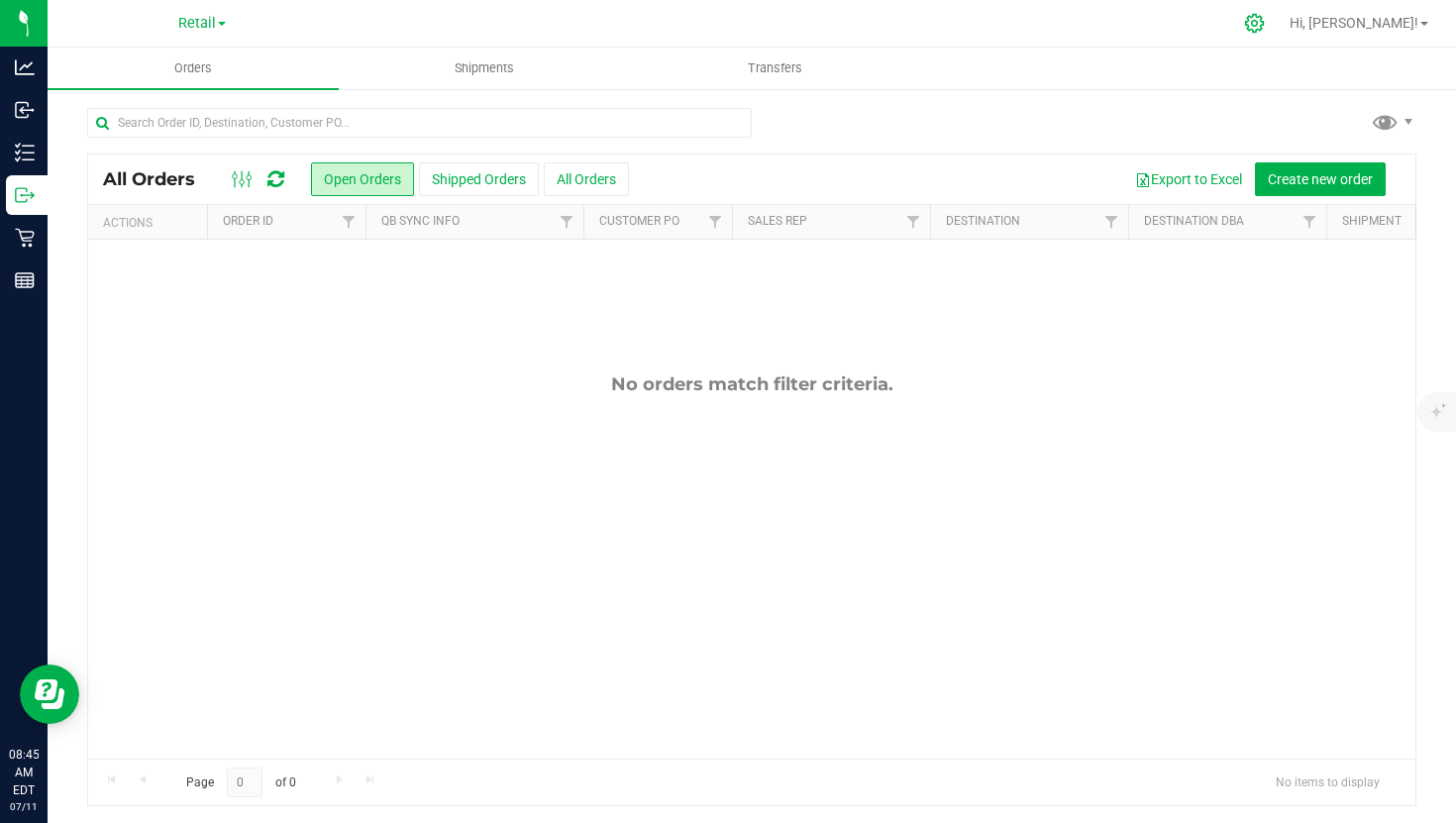 click at bounding box center [1255, 23] 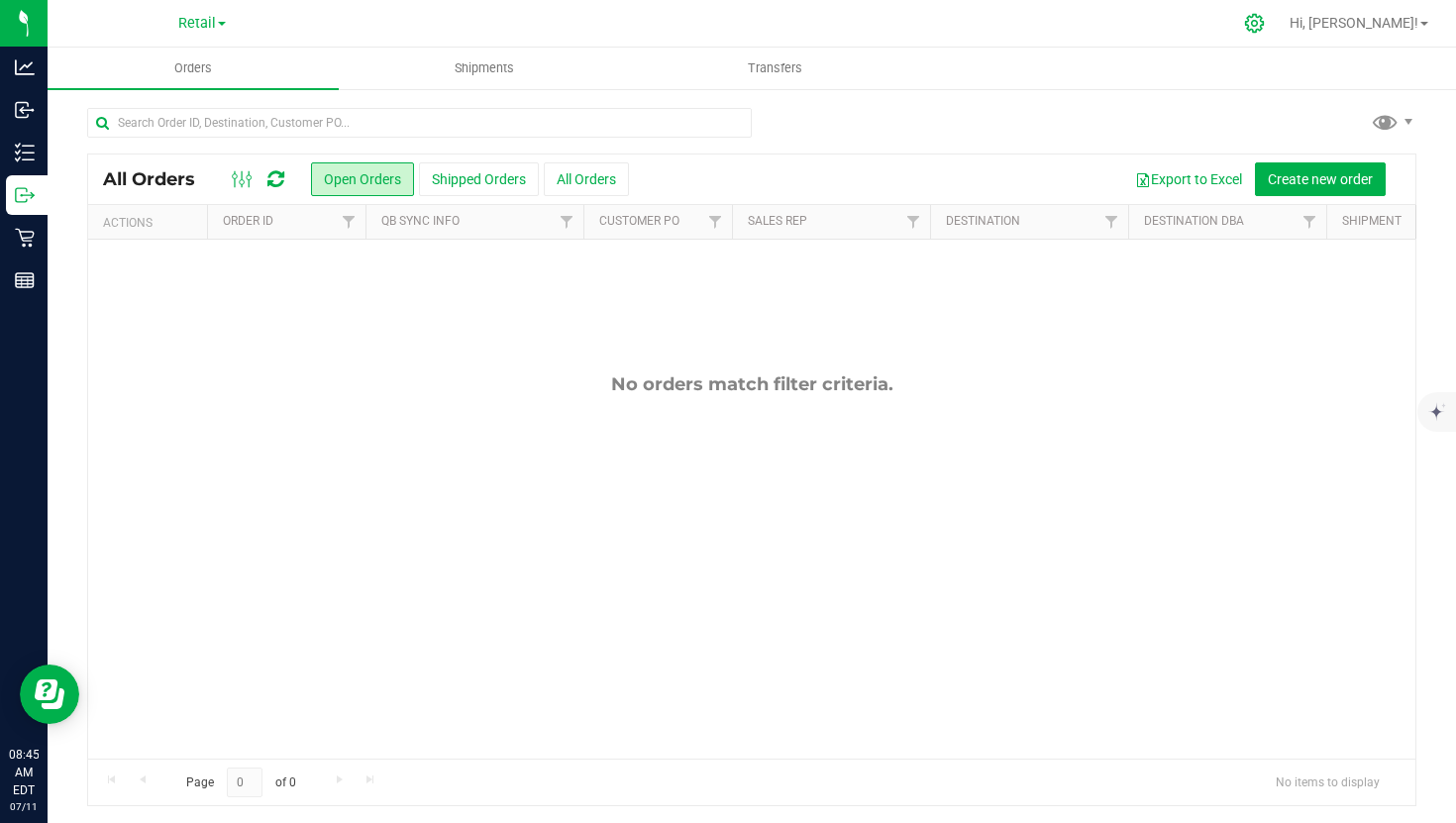 click at bounding box center (1255, 23) 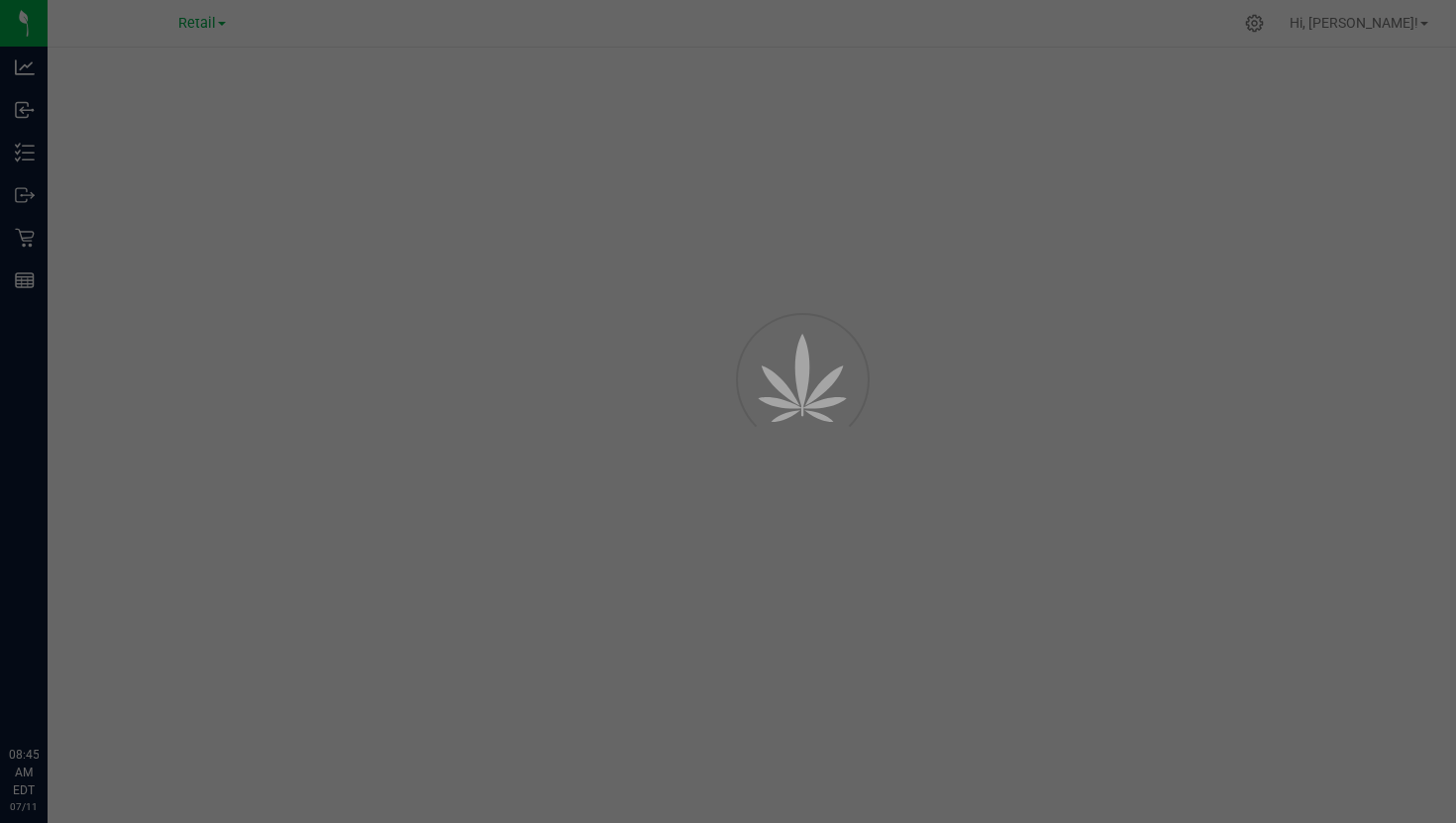 scroll, scrollTop: 0, scrollLeft: 0, axis: both 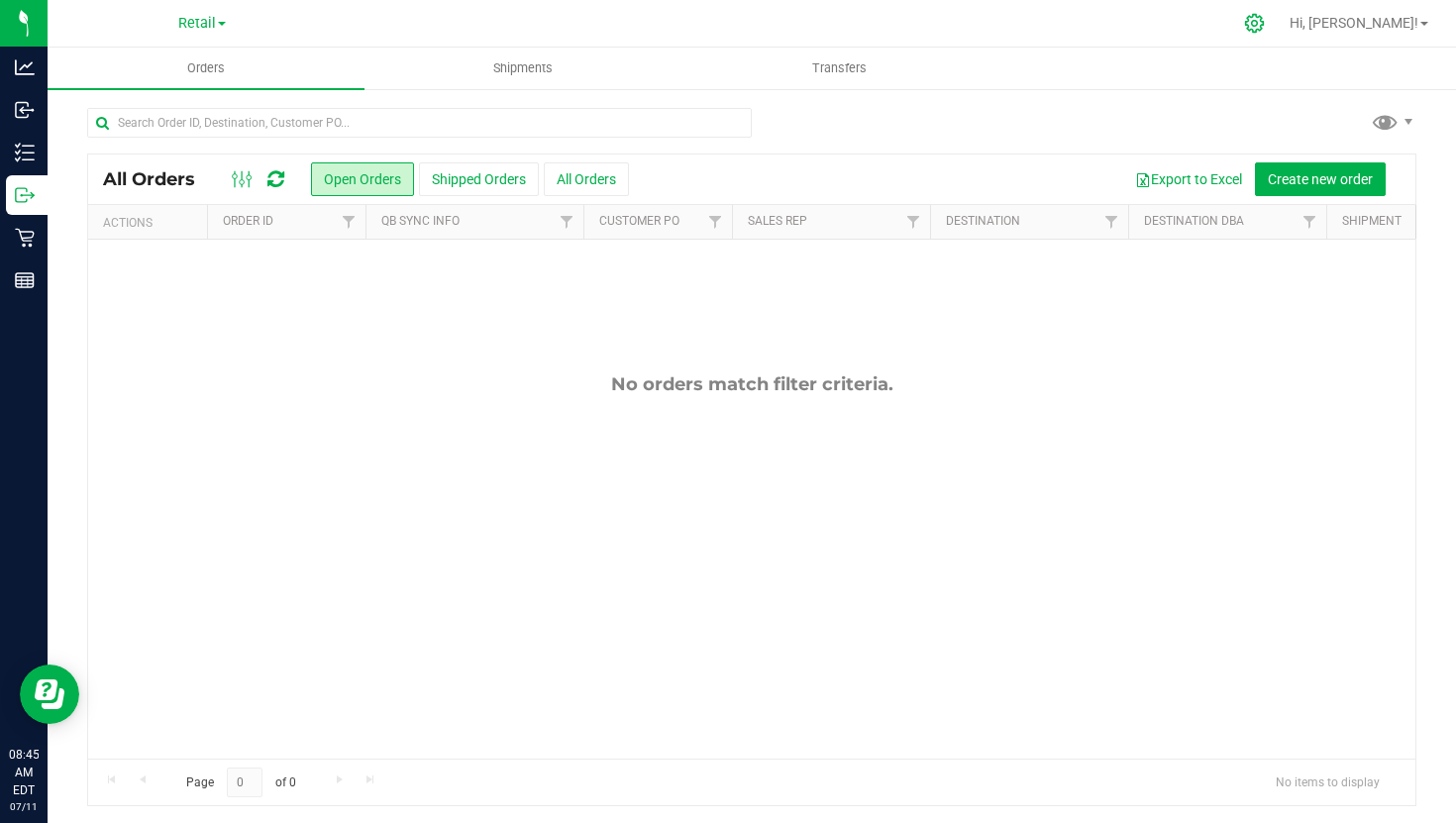 click at bounding box center (1255, 23) 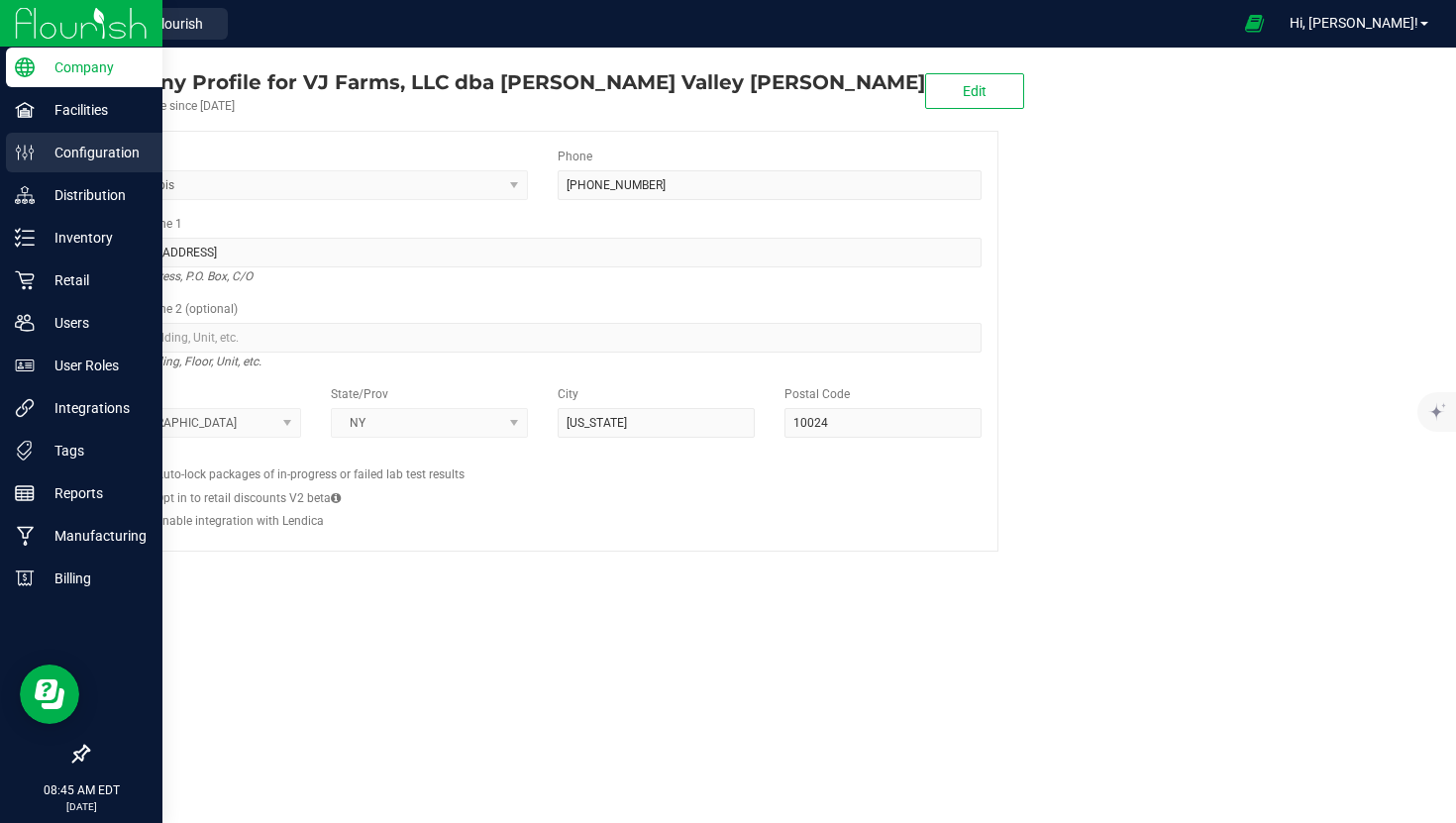 click 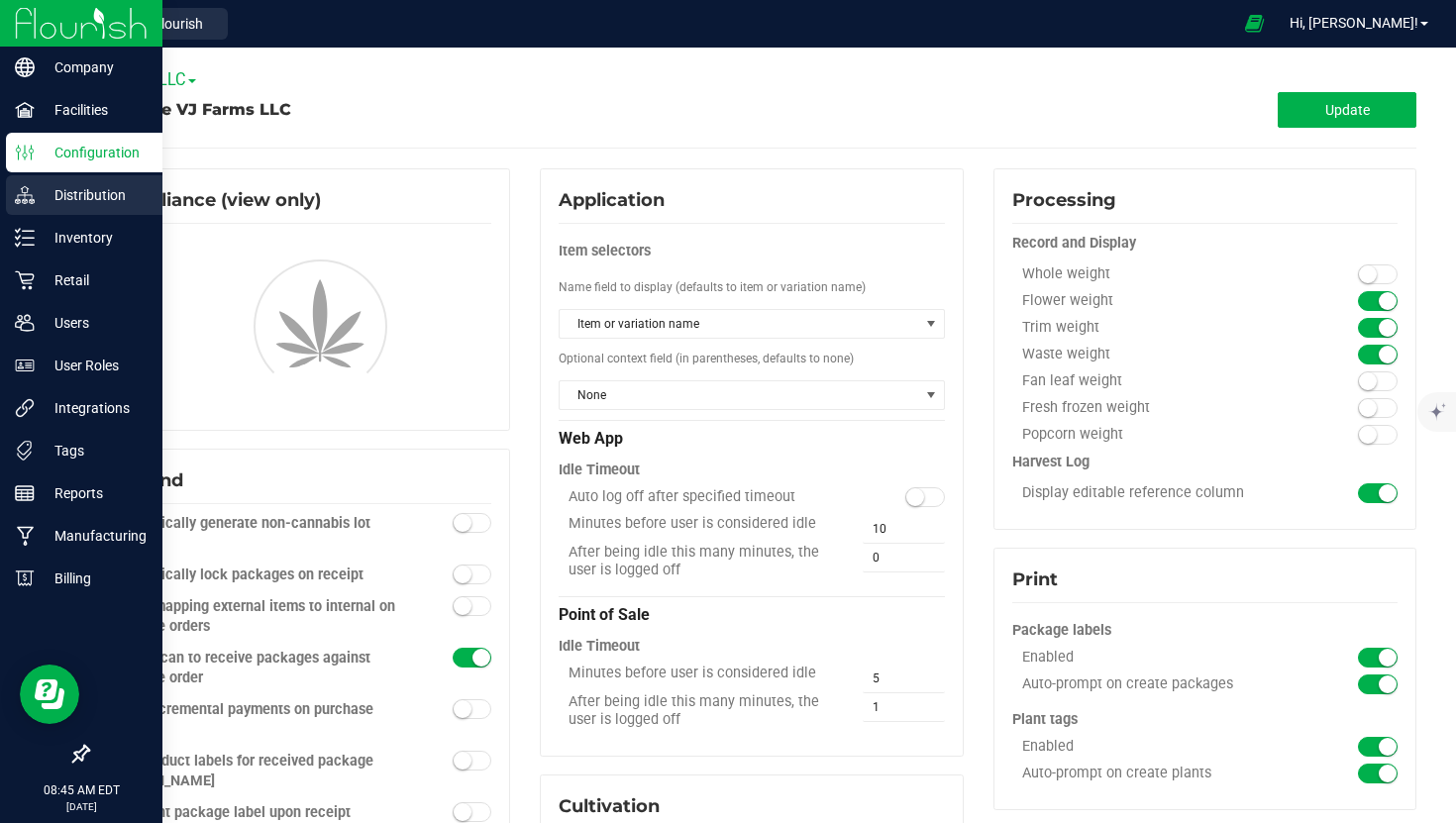 type on "Vault" 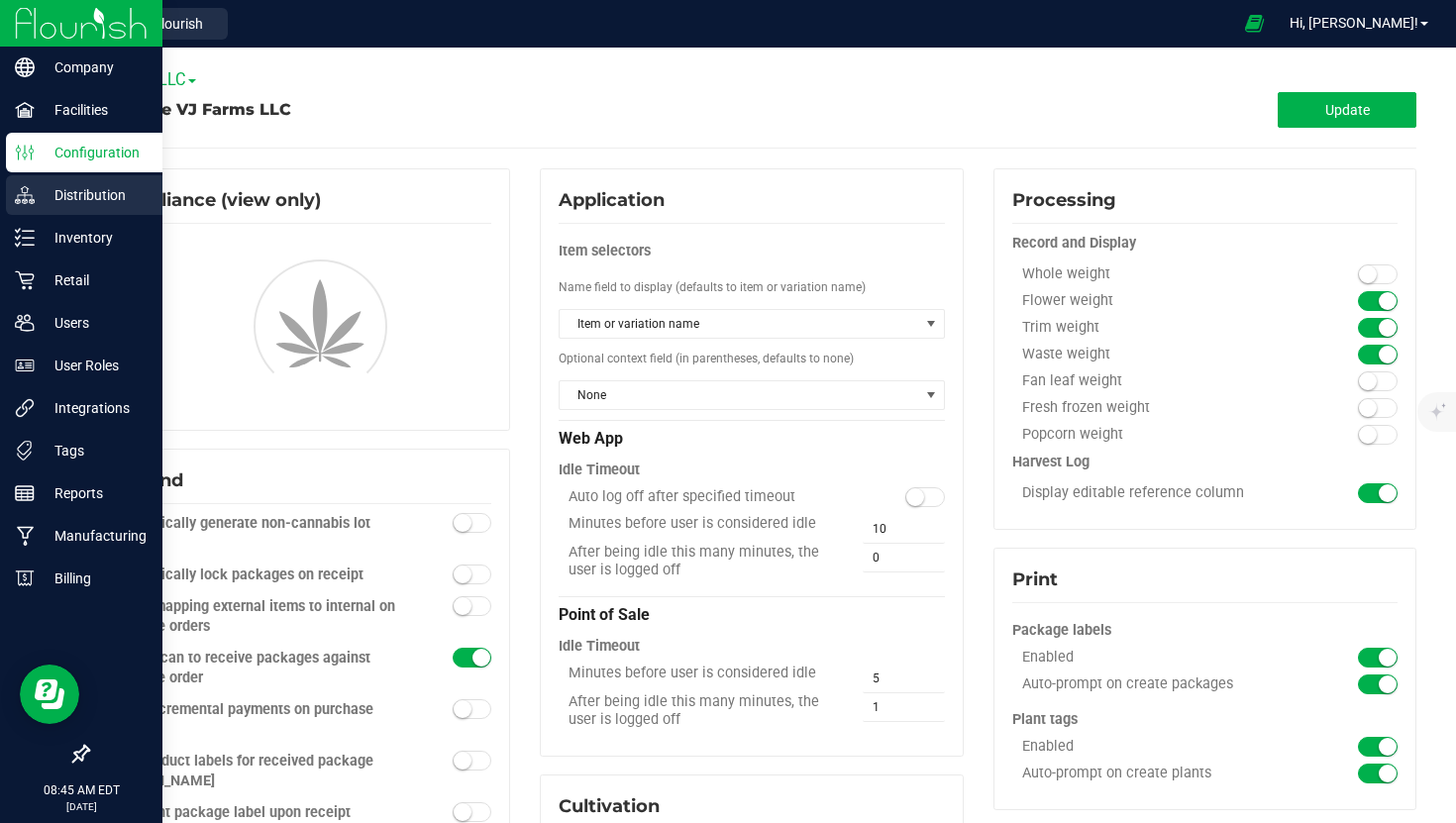 click 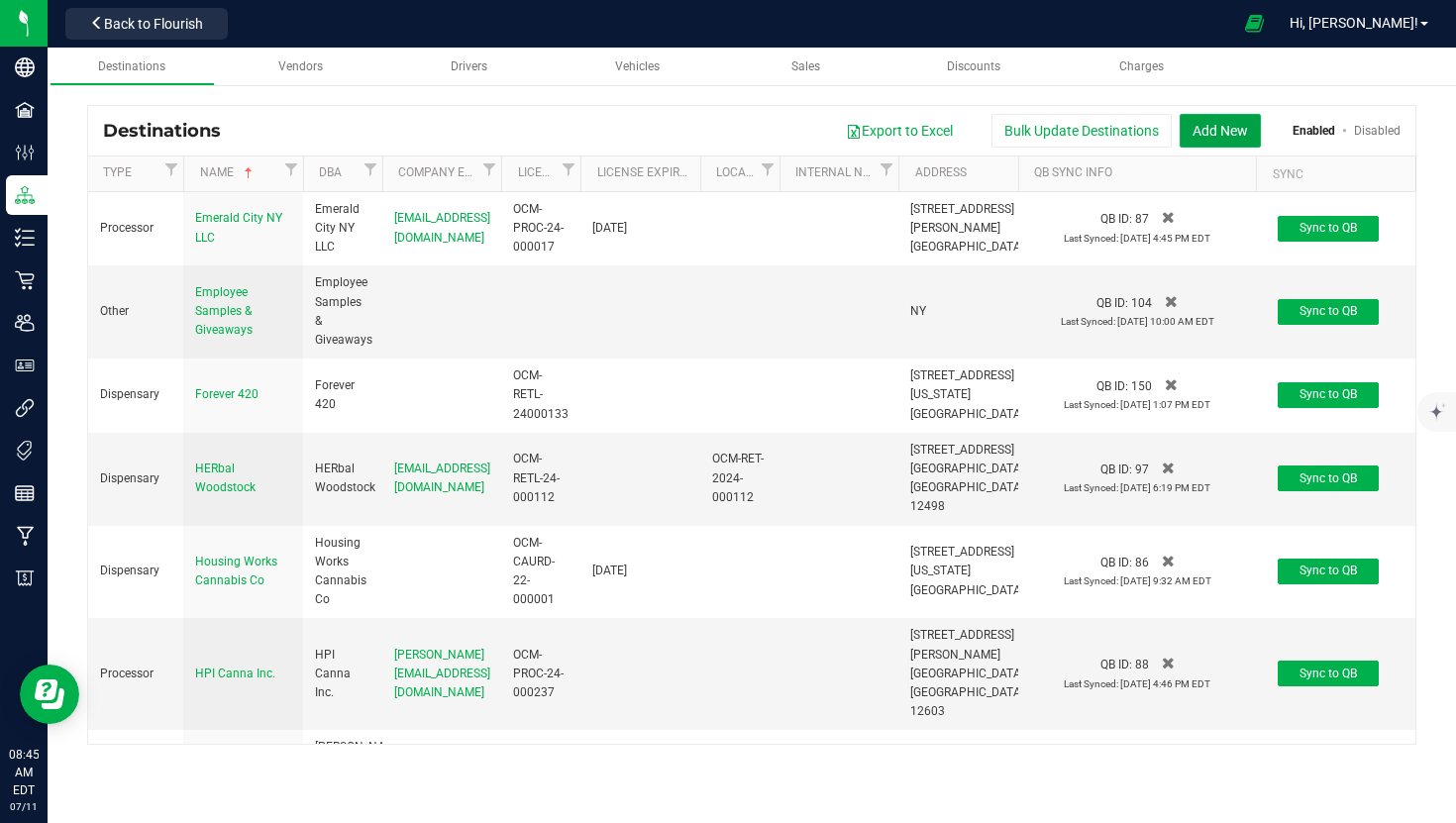 click on "Add New" at bounding box center [1220, 131] 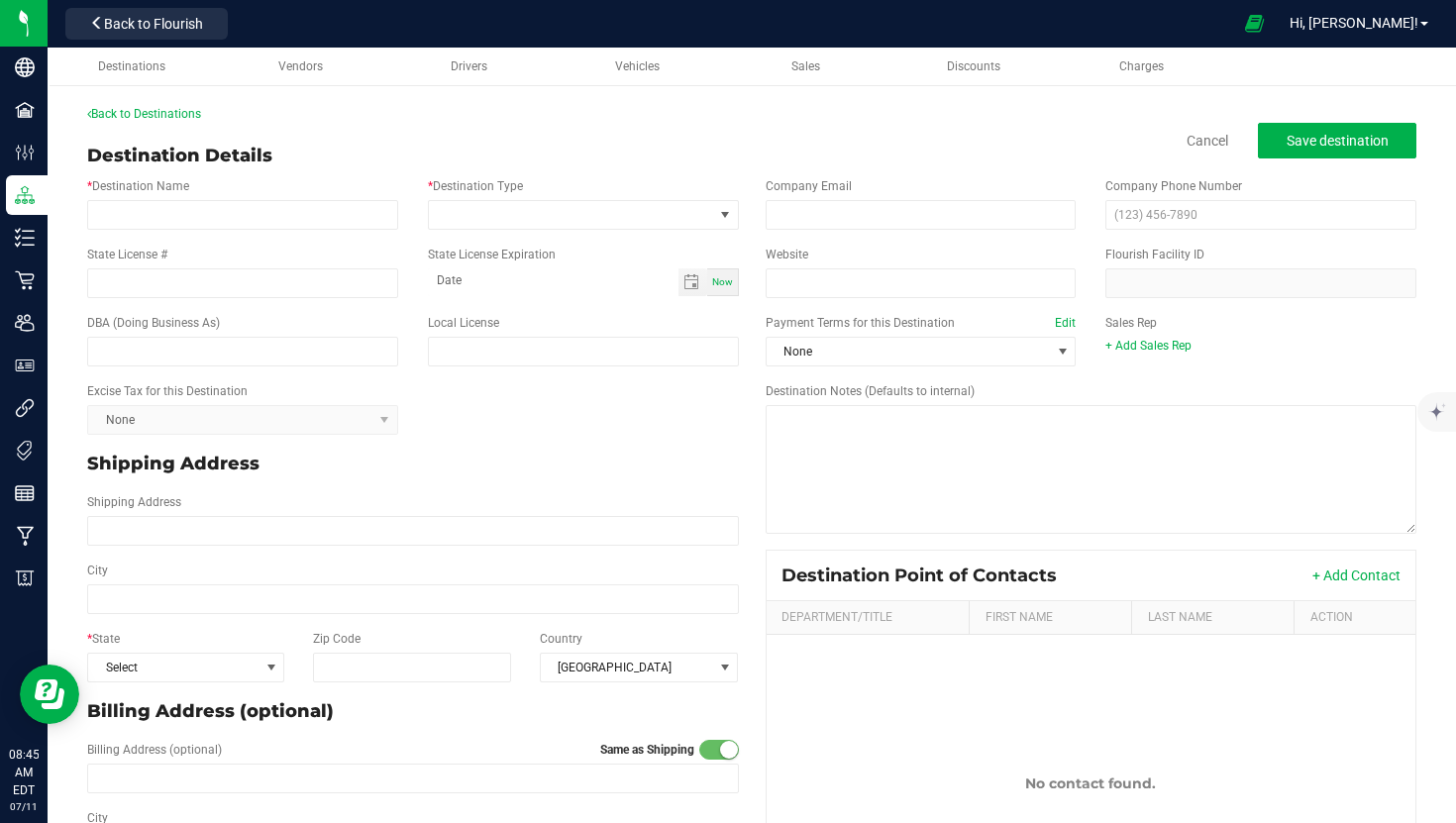 click on "*  Destination Name" at bounding box center [243, 203] 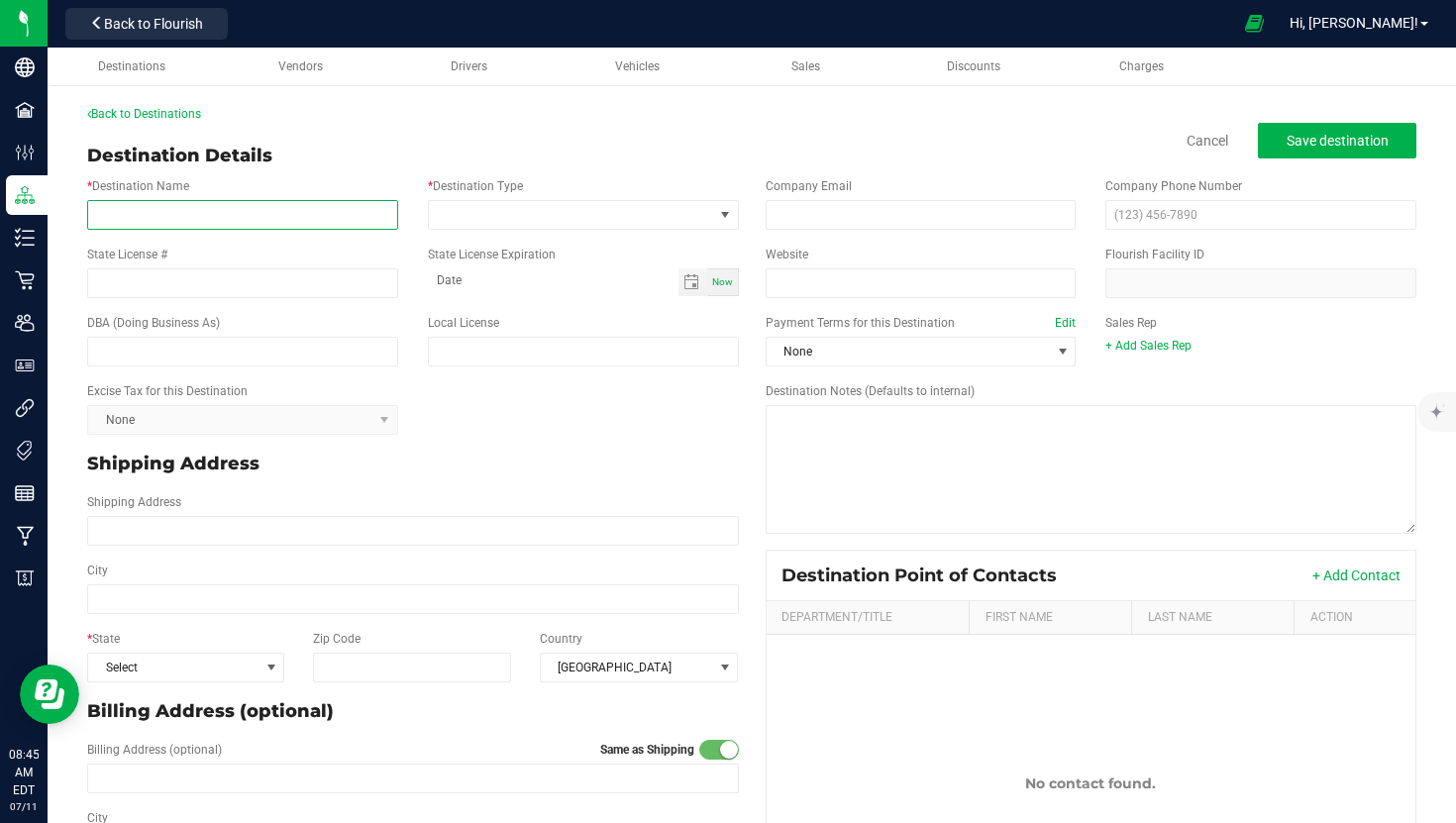 click on "*  Destination Name" at bounding box center [243, 215] 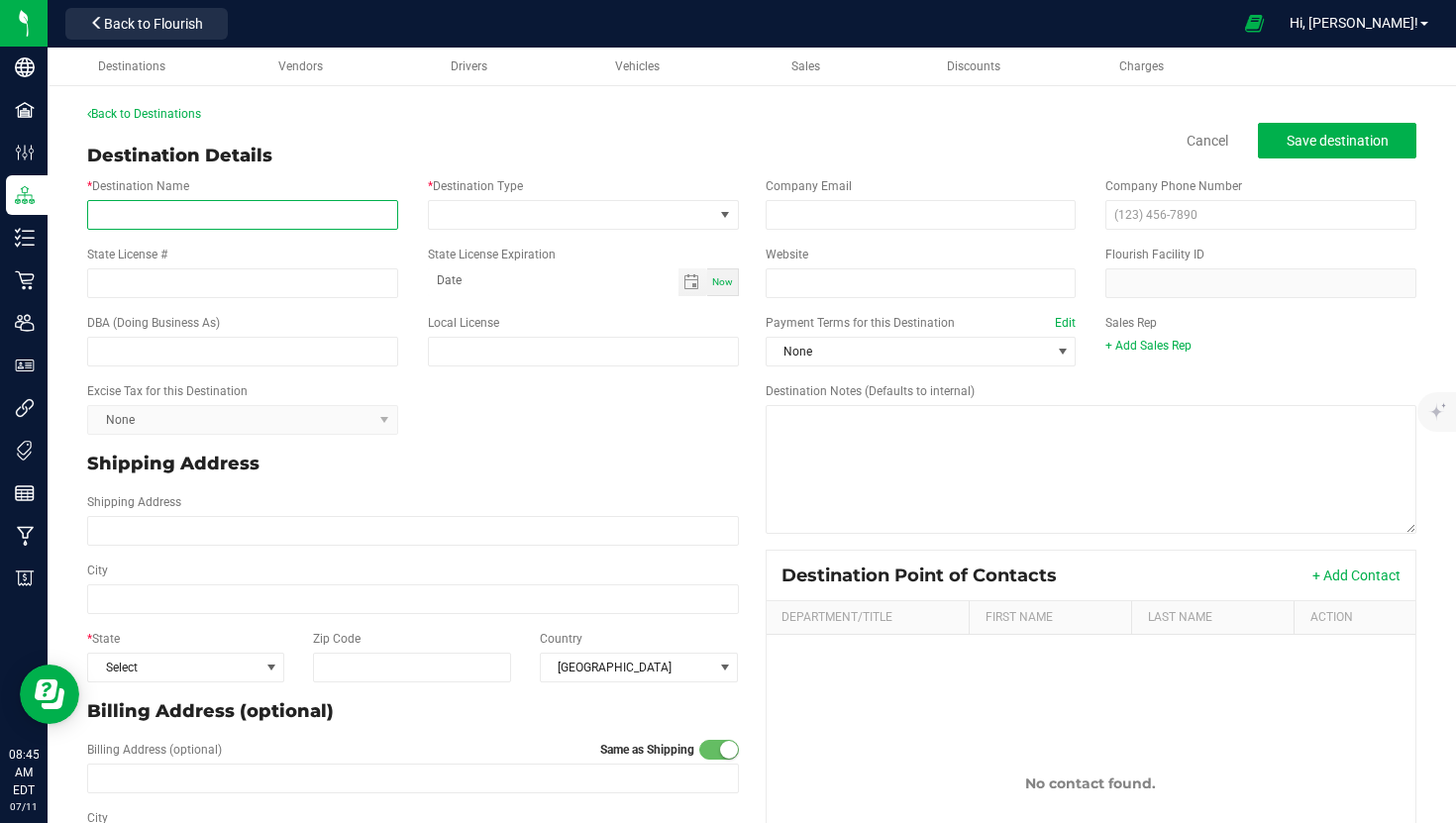 paste on "Farmers Choice Dispensary" 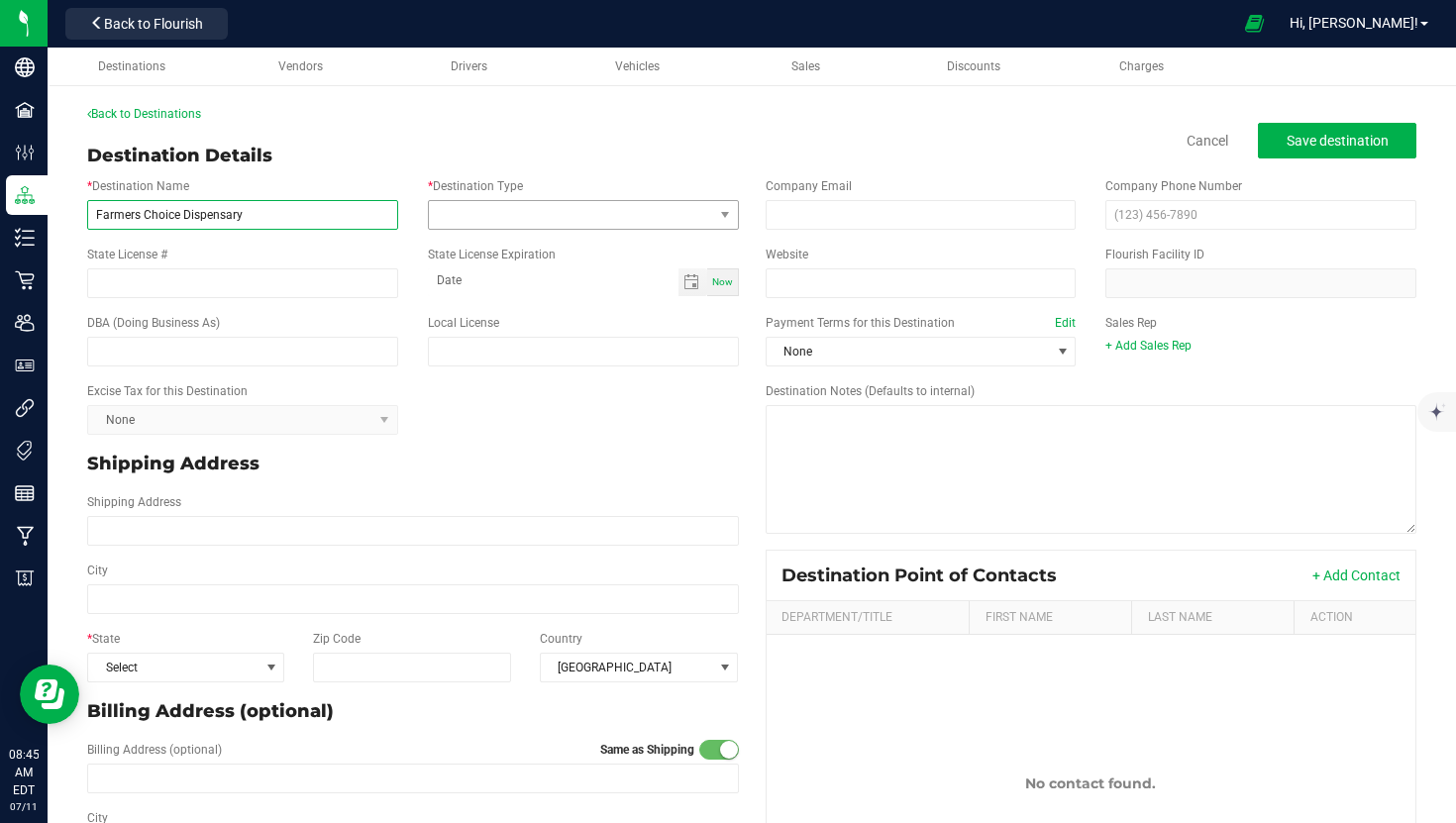 type on "Farmers Choice Dispensary" 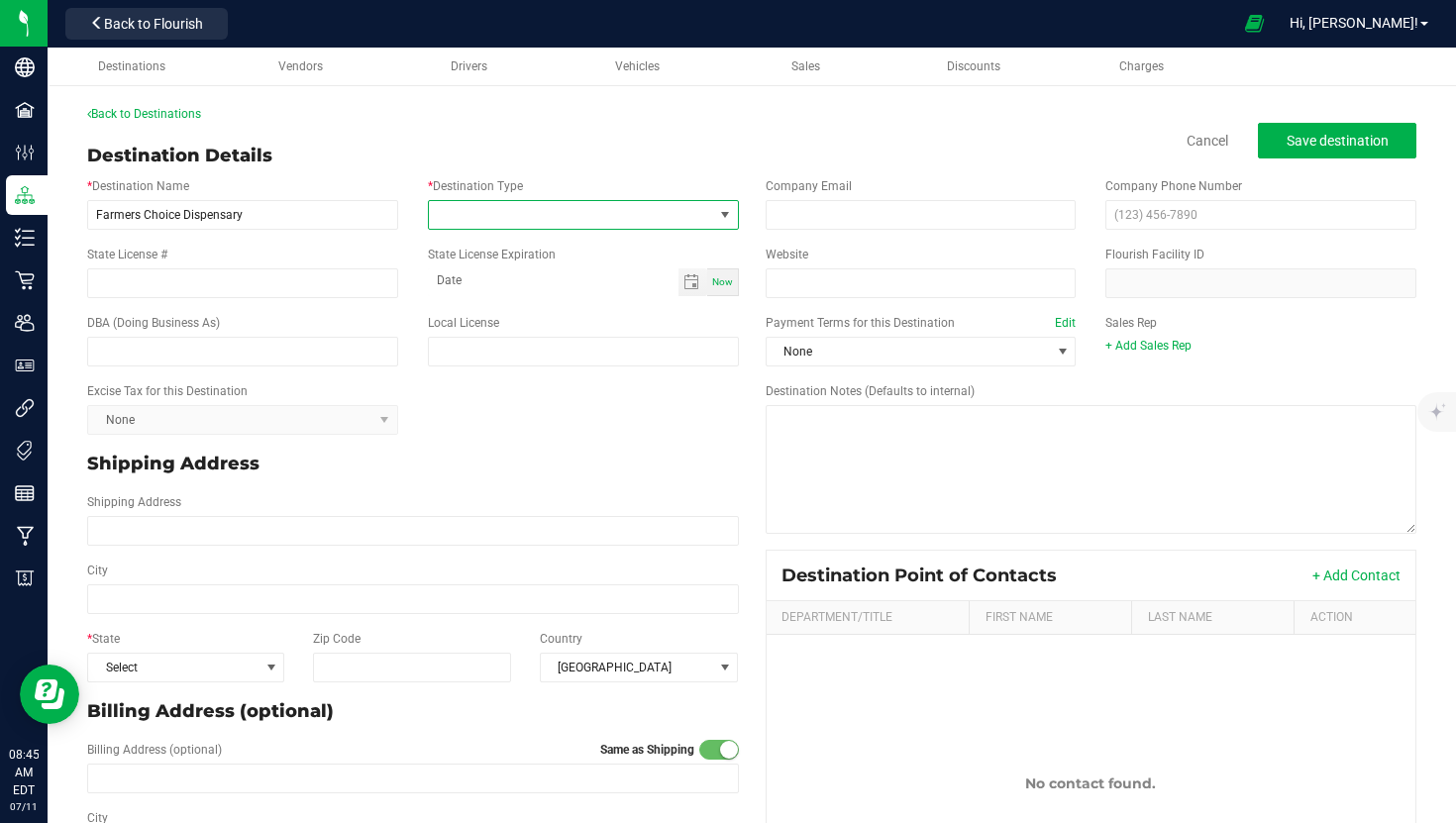 click at bounding box center [571, 215] 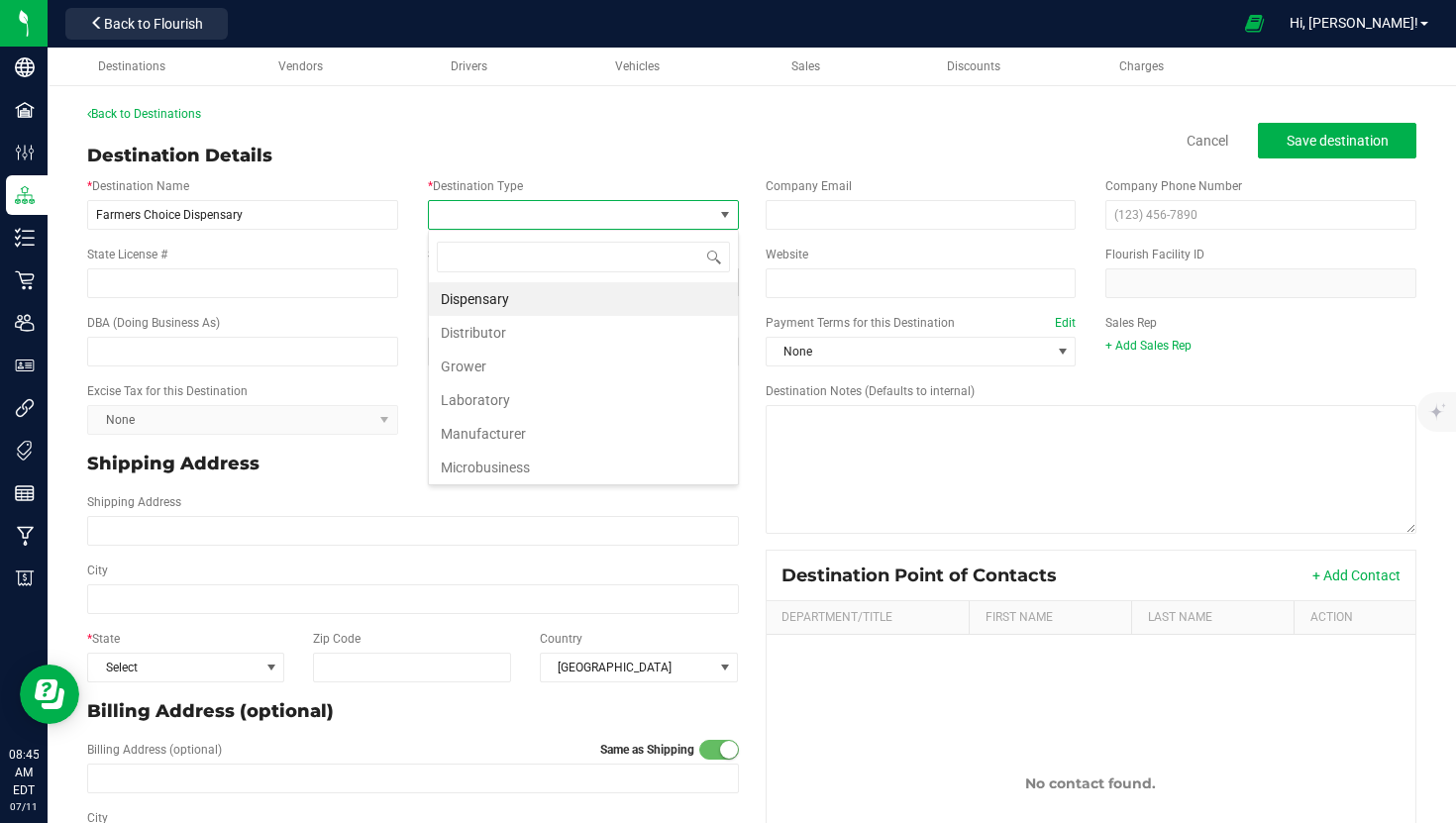 scroll, scrollTop: 99008, scrollLeft: 98737, axis: both 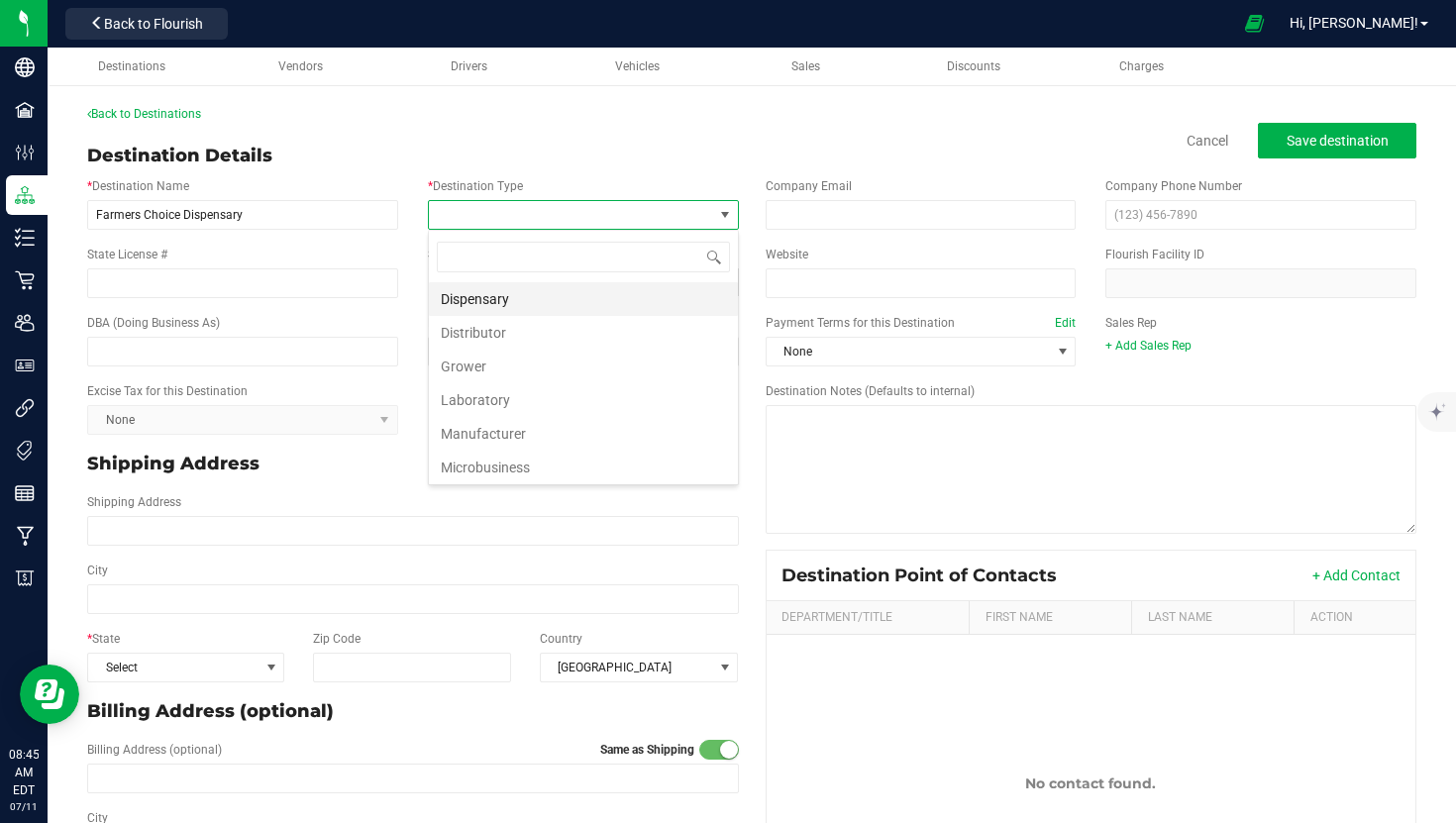 click on "Dispensary" at bounding box center [583, 299] 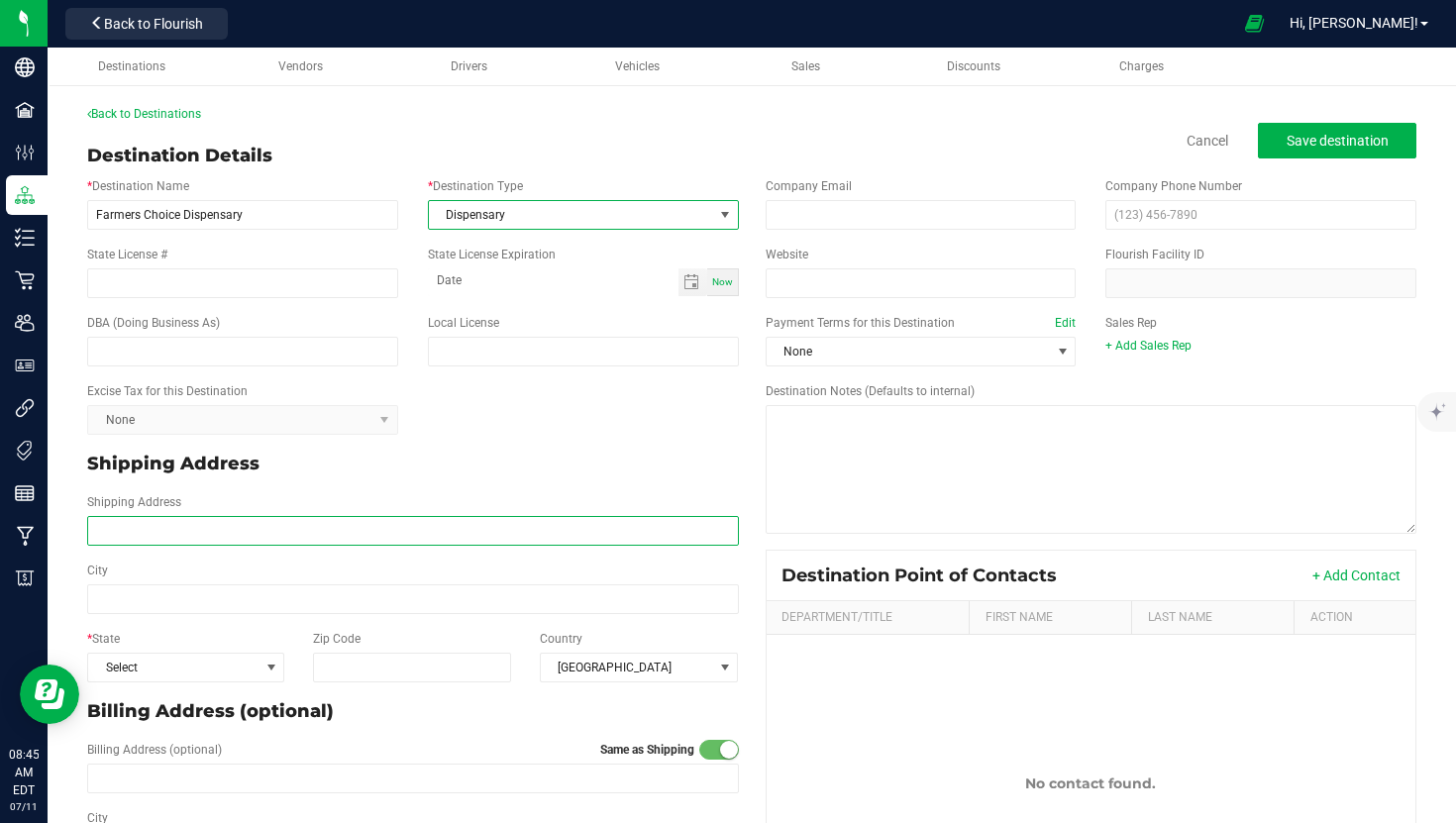 click on "Shipping Address" at bounding box center (413, 531) 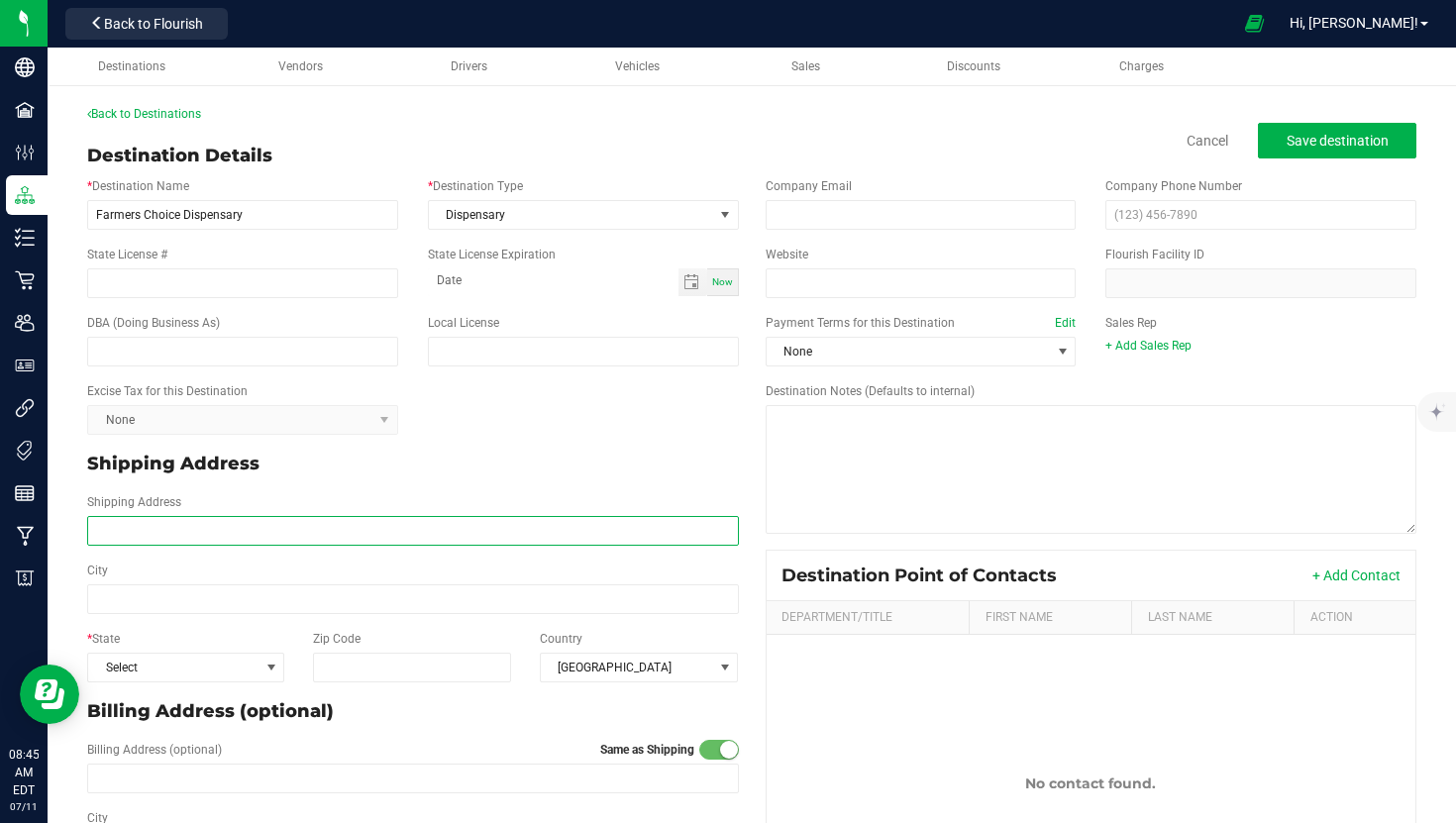 paste on "18 Westage Dr Suite 7, Fishkill, NY 12524" 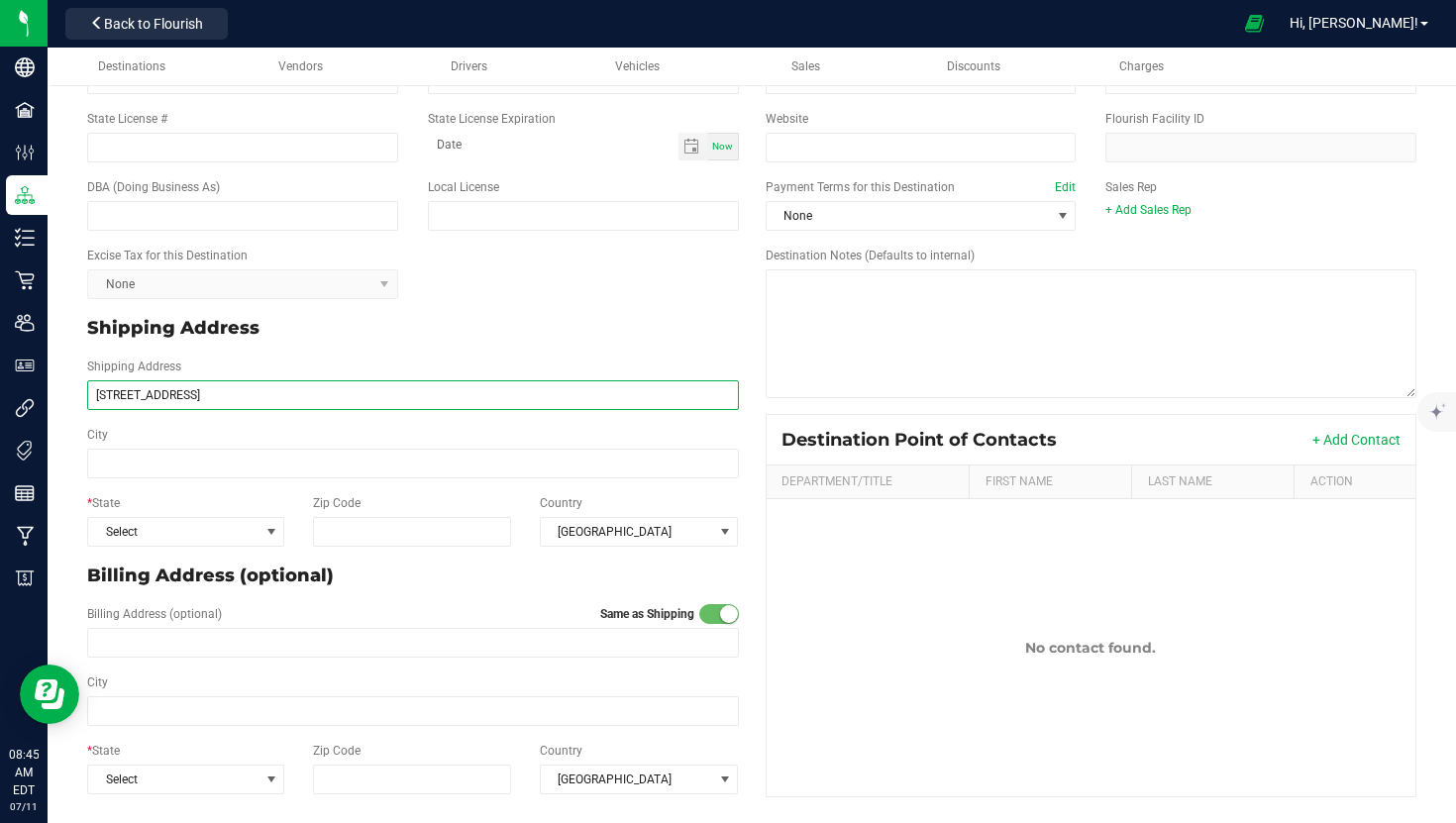 scroll, scrollTop: 138, scrollLeft: 0, axis: vertical 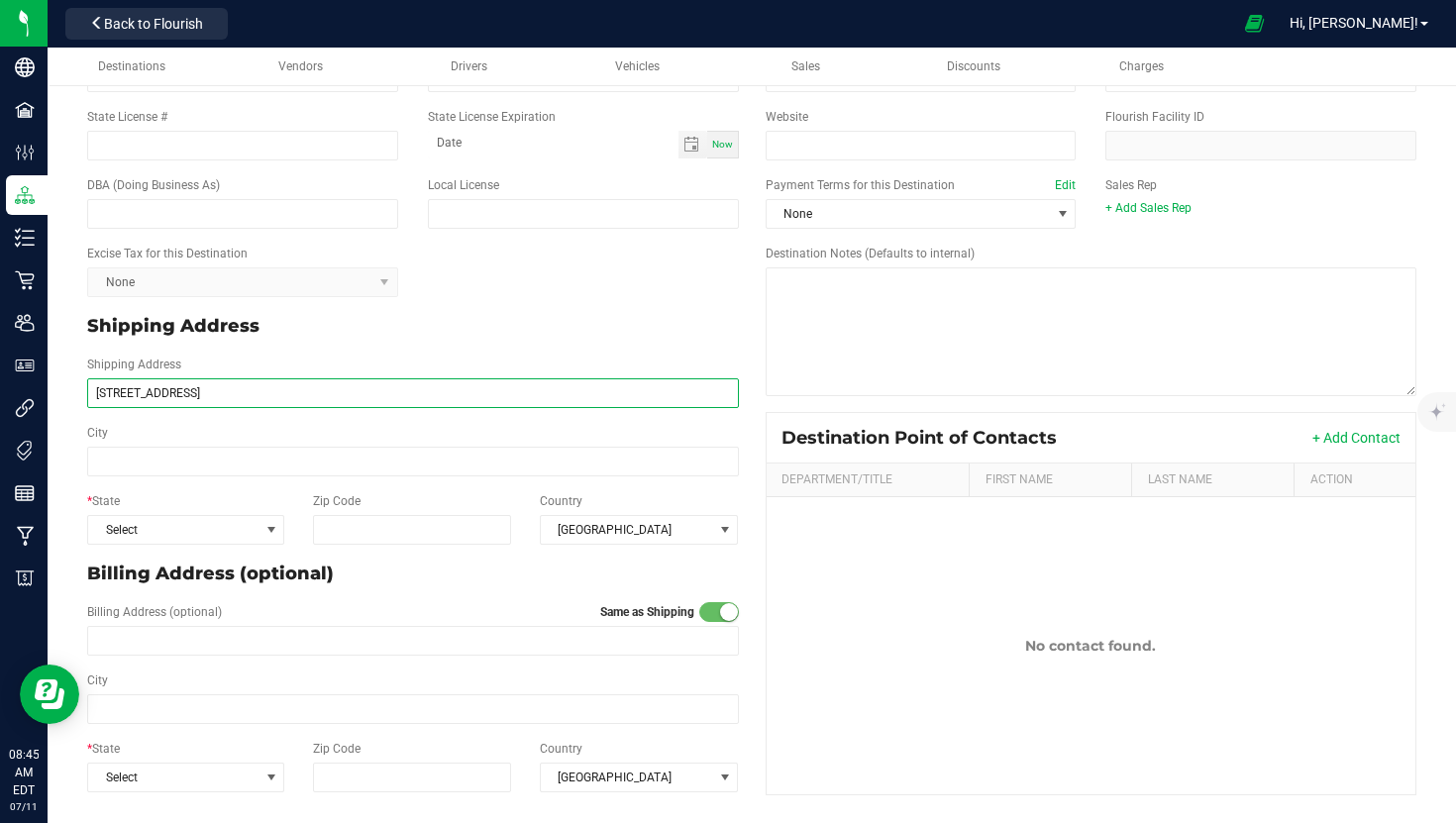 click on "18 Westage Dr Suite 7, Fishkill, NY 12524" at bounding box center (413, 393) 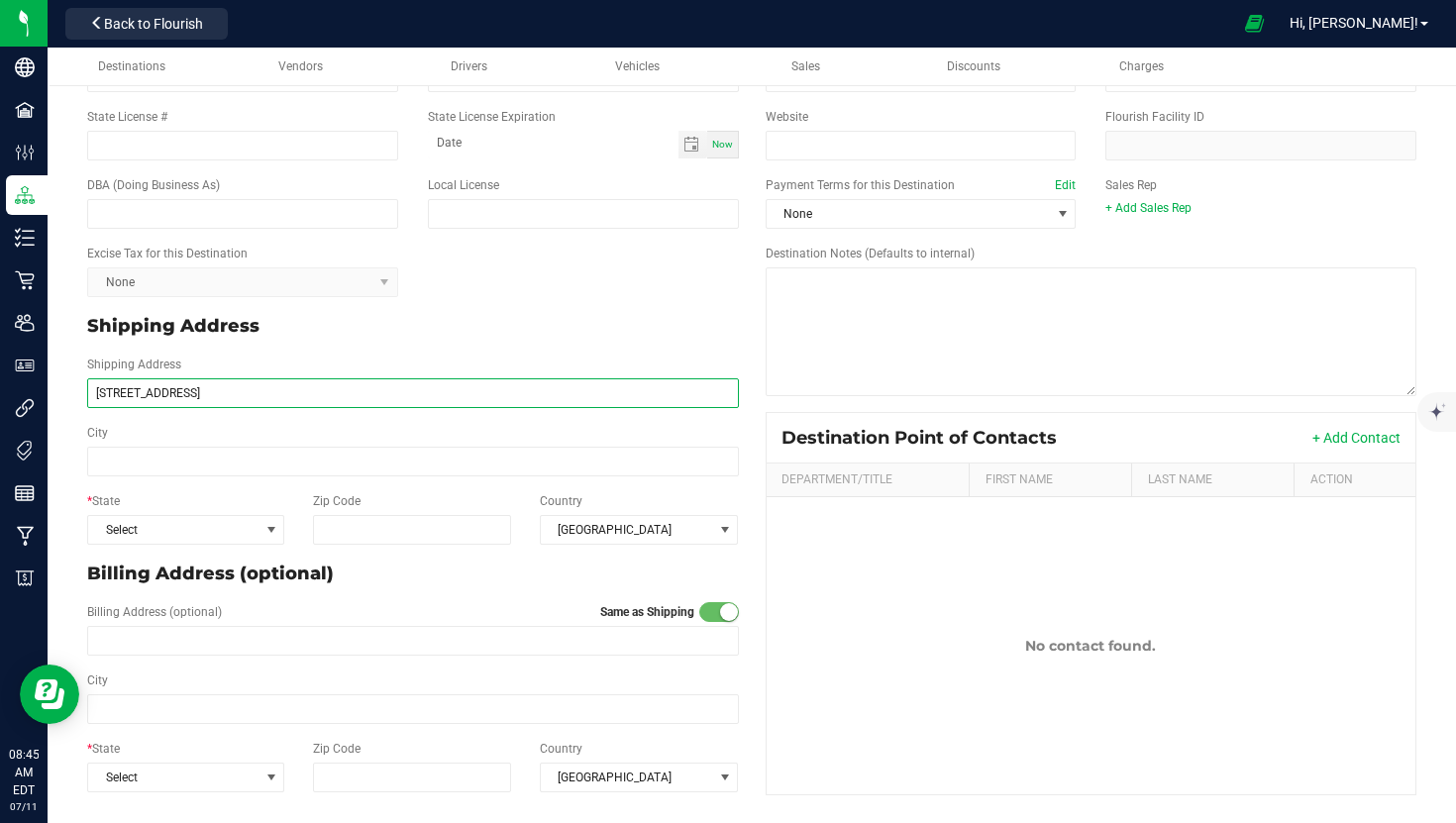 click on "18 Westage Dr Suite 7, Fishkill, NY 12524" at bounding box center [413, 393] 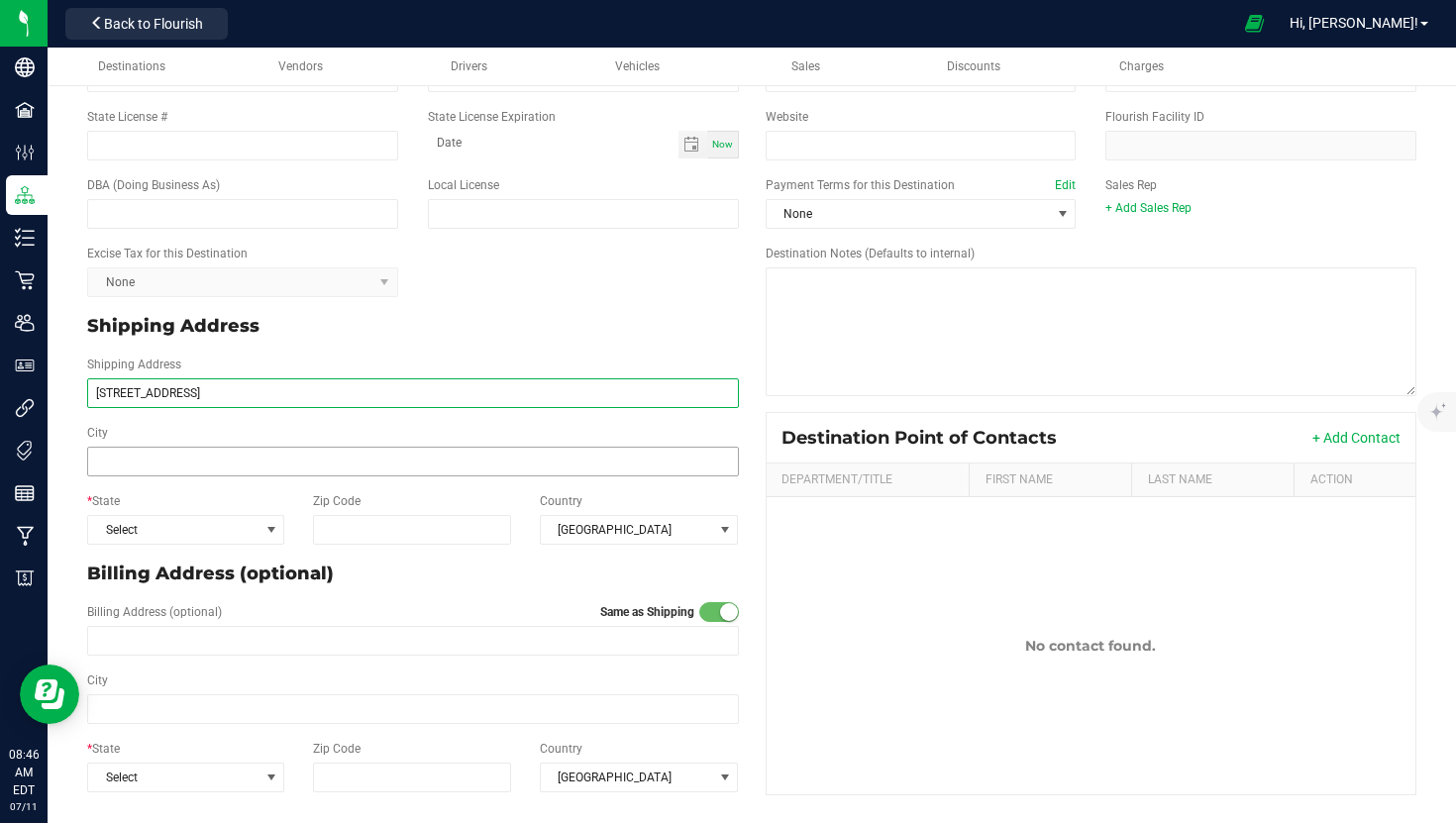 type on "18 Westage Dr Suite 7, Fishkill, NY 12524" 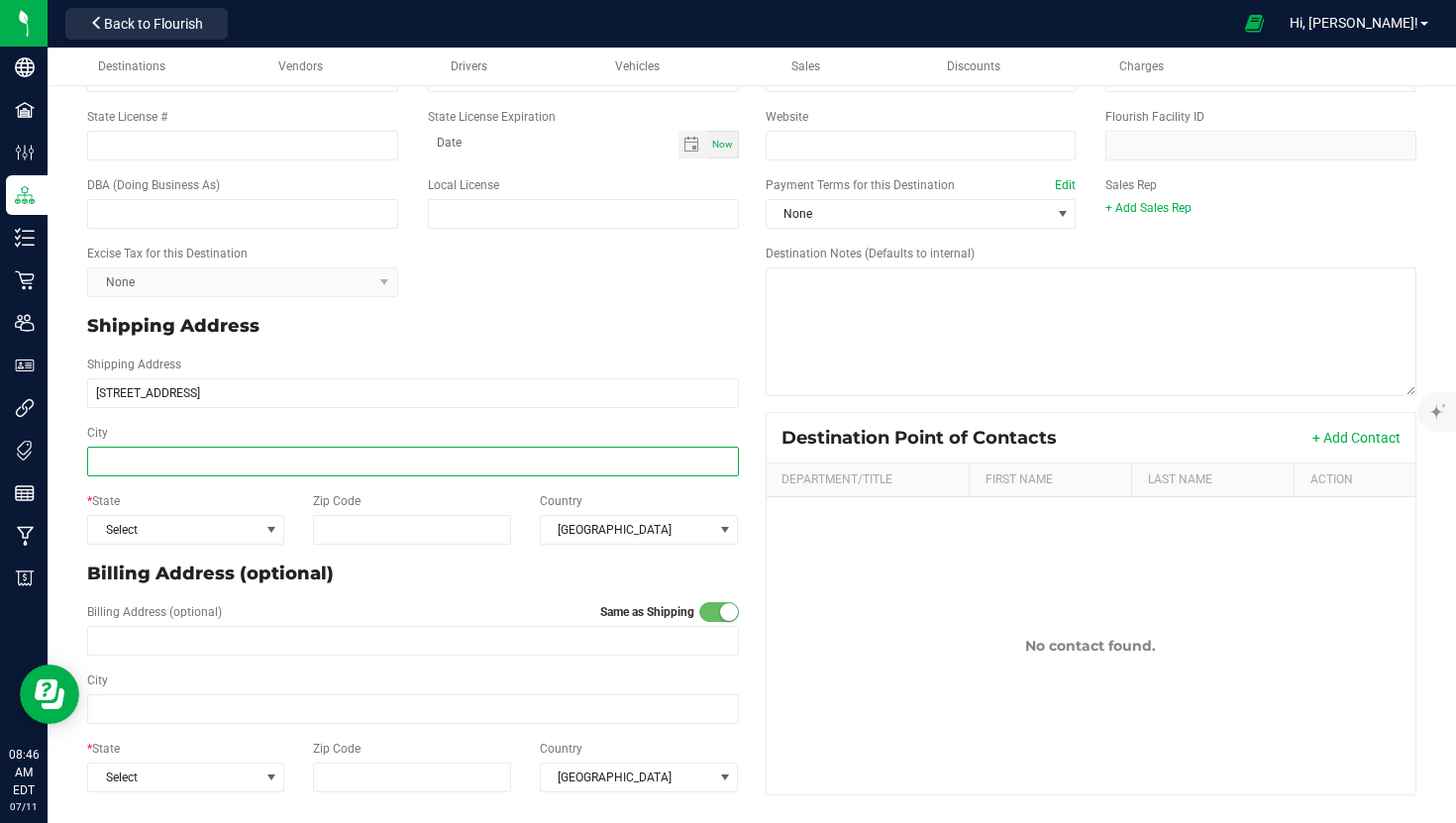 type on "18 Westage Dr Suite 7, Fishkill, NY 12524" 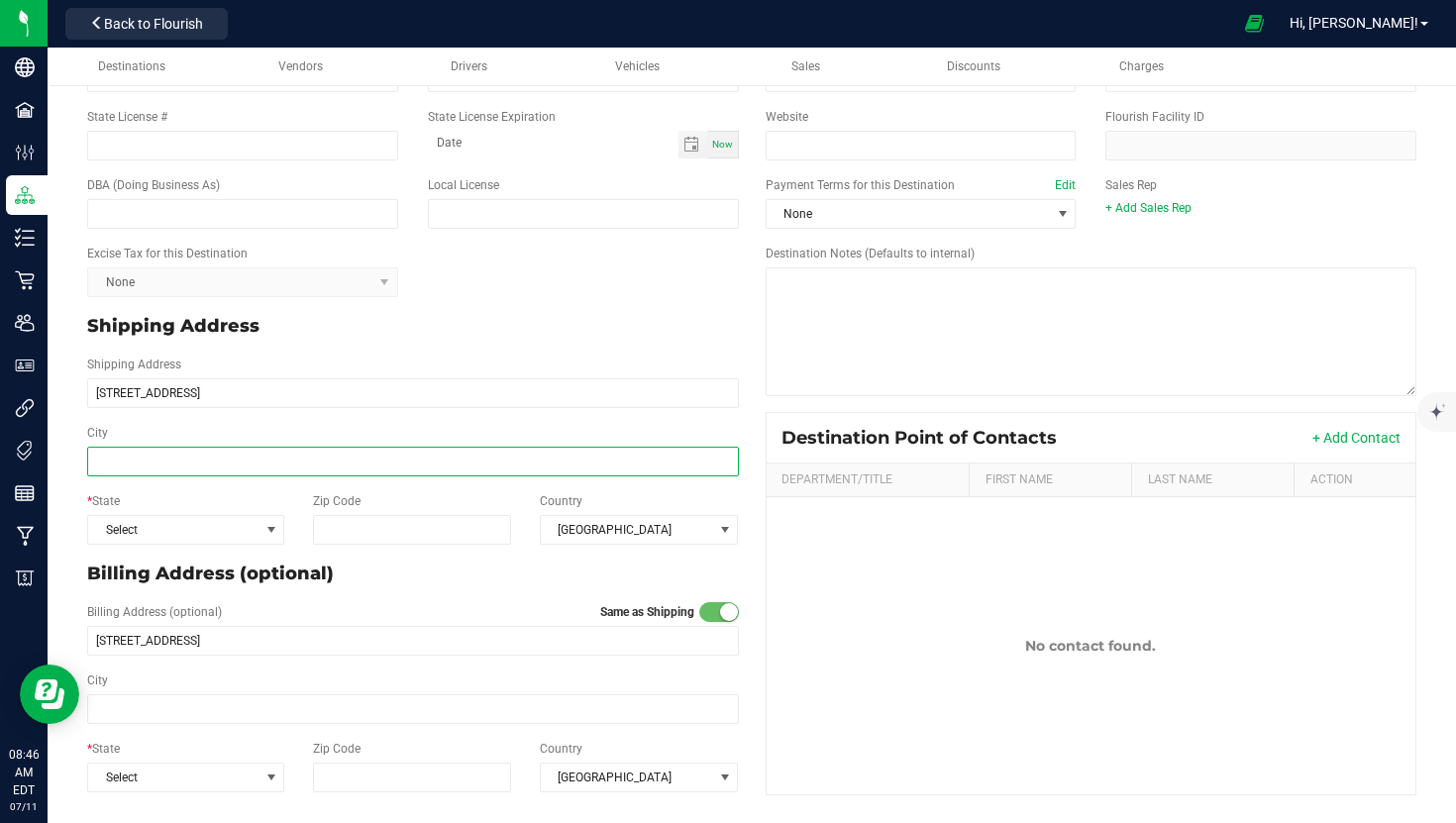 click on "City" at bounding box center (413, 462) 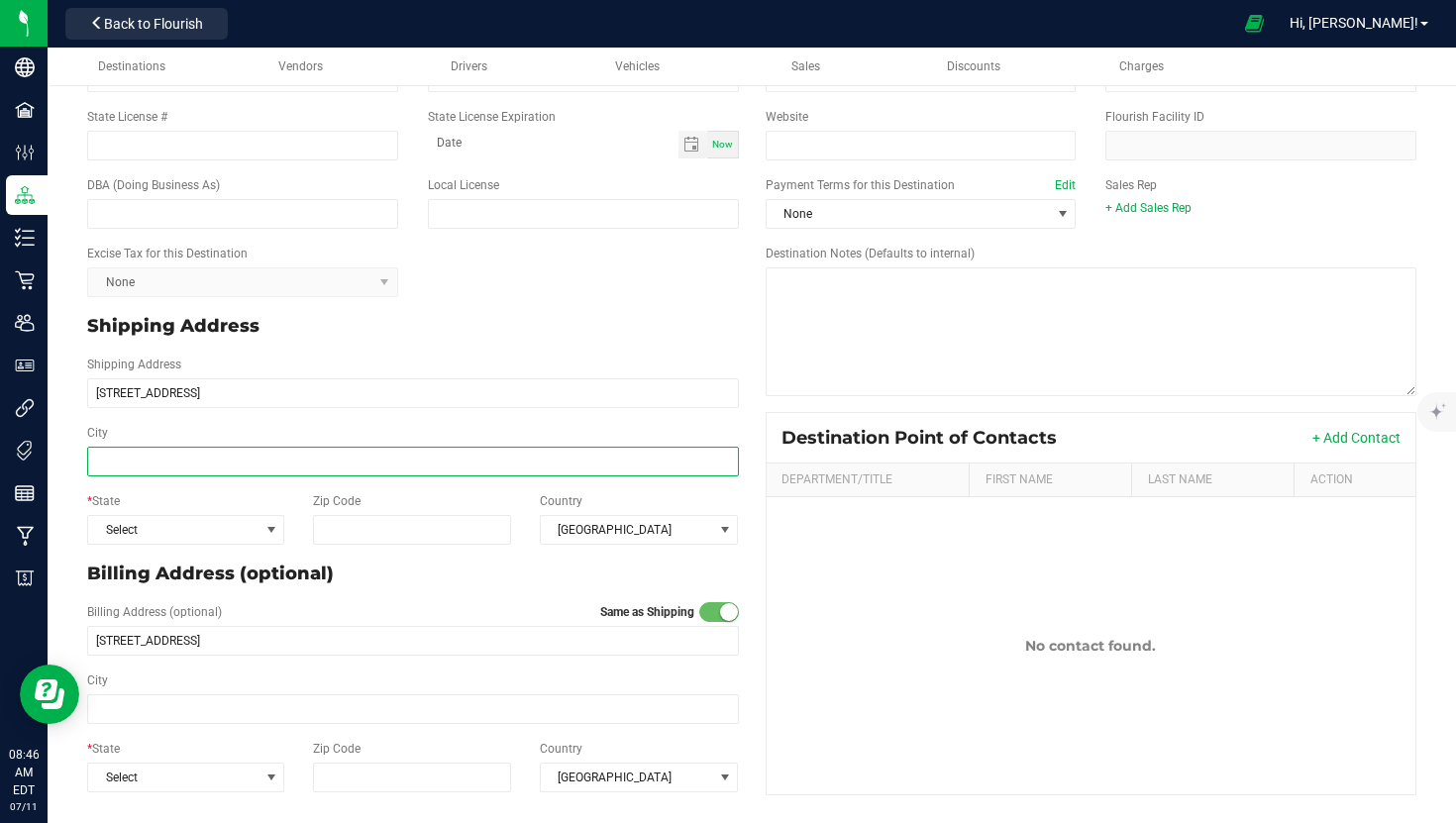 paste on "Fishkill" 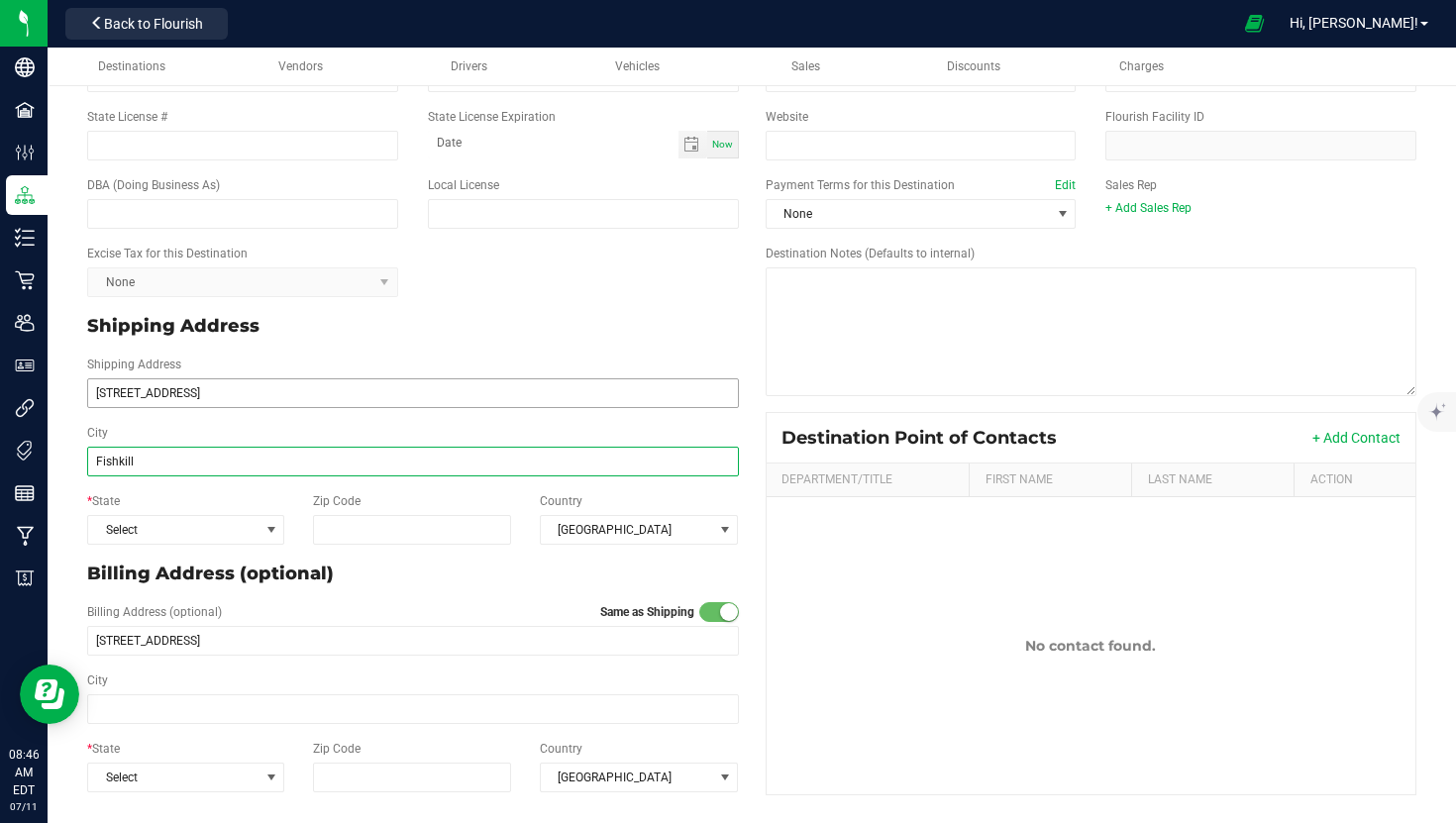 type on "Fishkill" 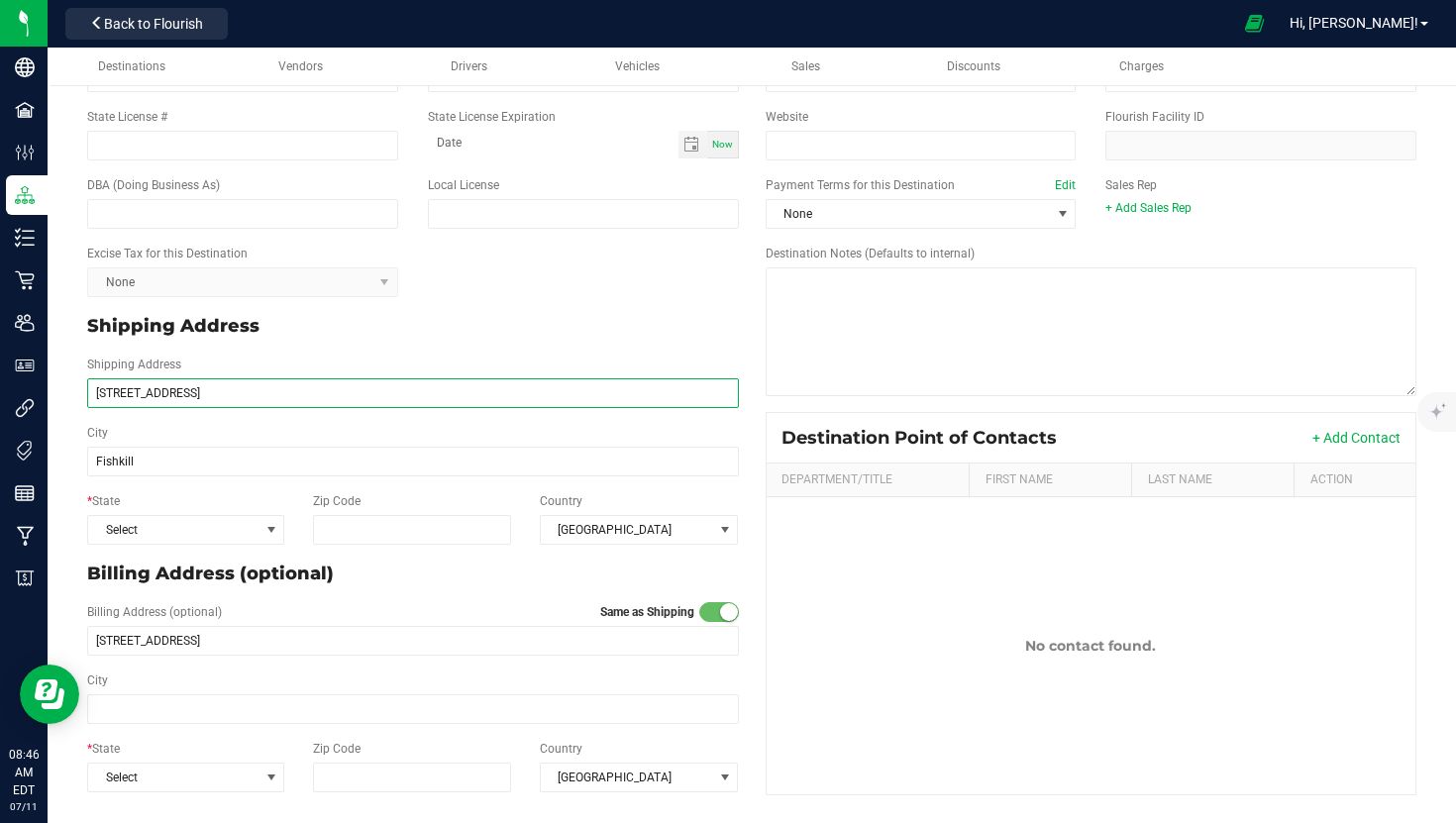 type on "Fishkill" 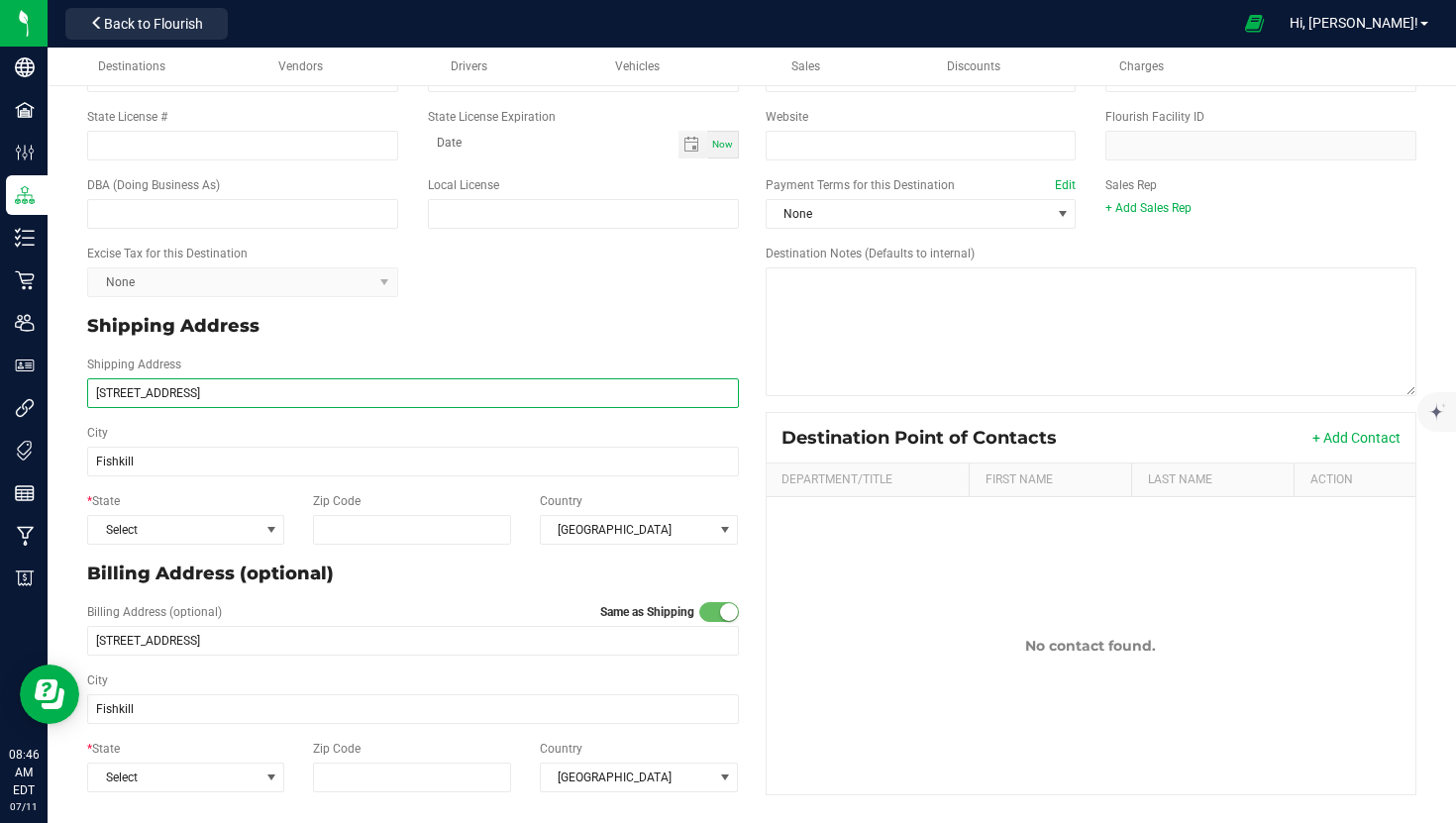 drag, startPoint x: 260, startPoint y: 393, endPoint x: 216, endPoint y: 394, distance: 44.011362 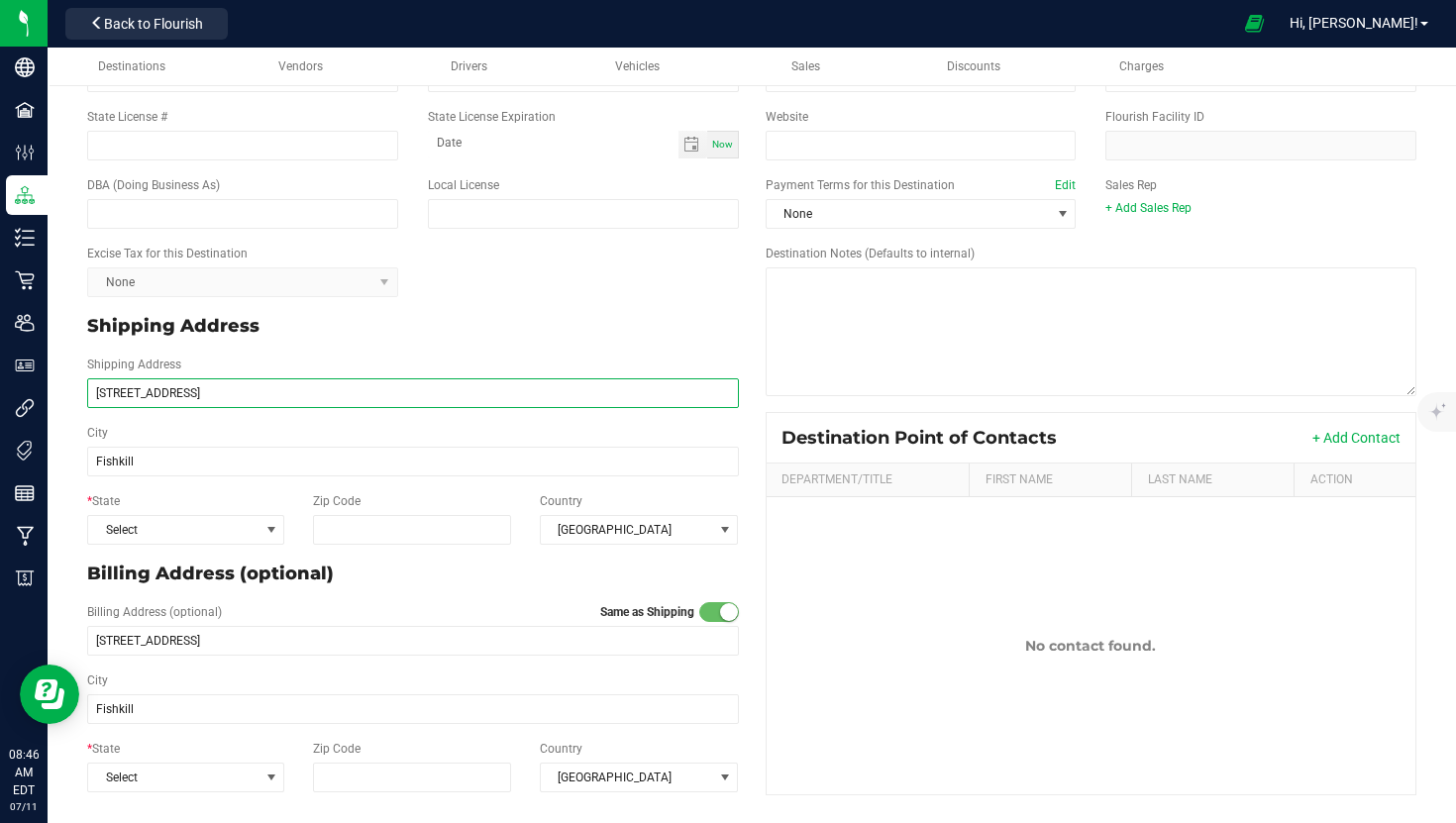 click on "18 Westage Dr Suite 7, Fishkill, NY 12524" at bounding box center (413, 393) 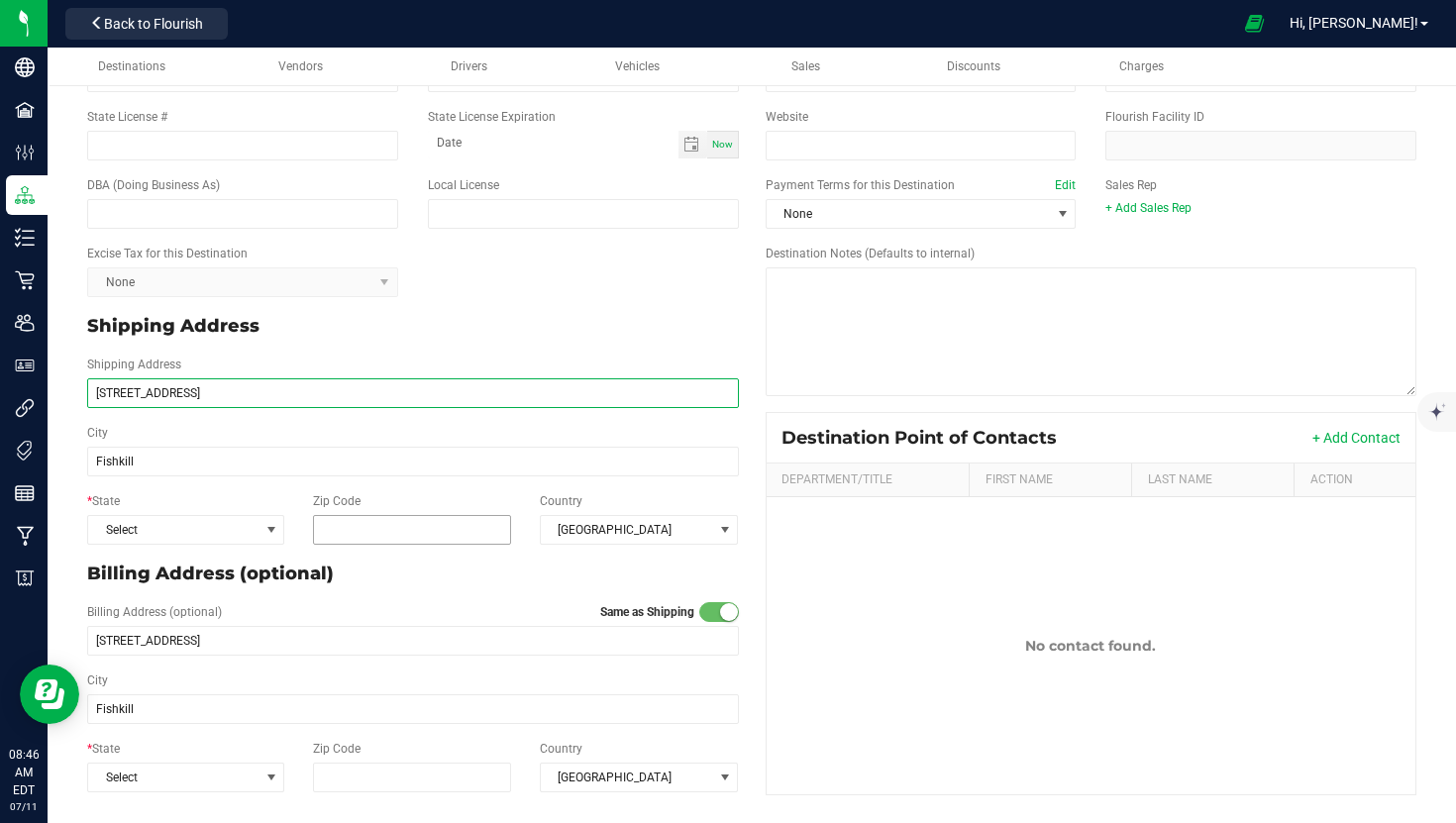 type on "18 Westage Dr Suite 7 NY 12524" 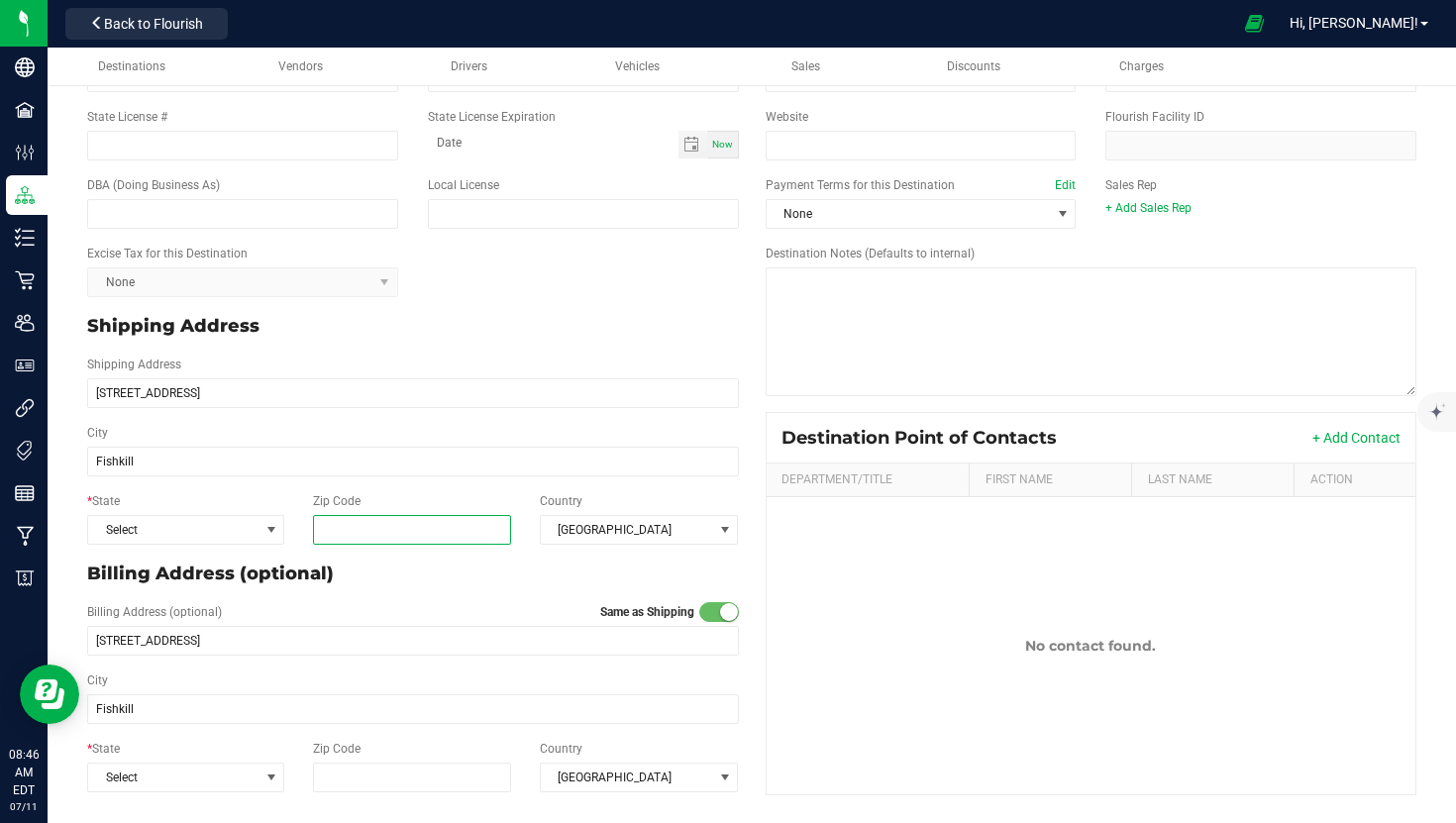 type on "18 Westage Dr Suite 7 NY 12524" 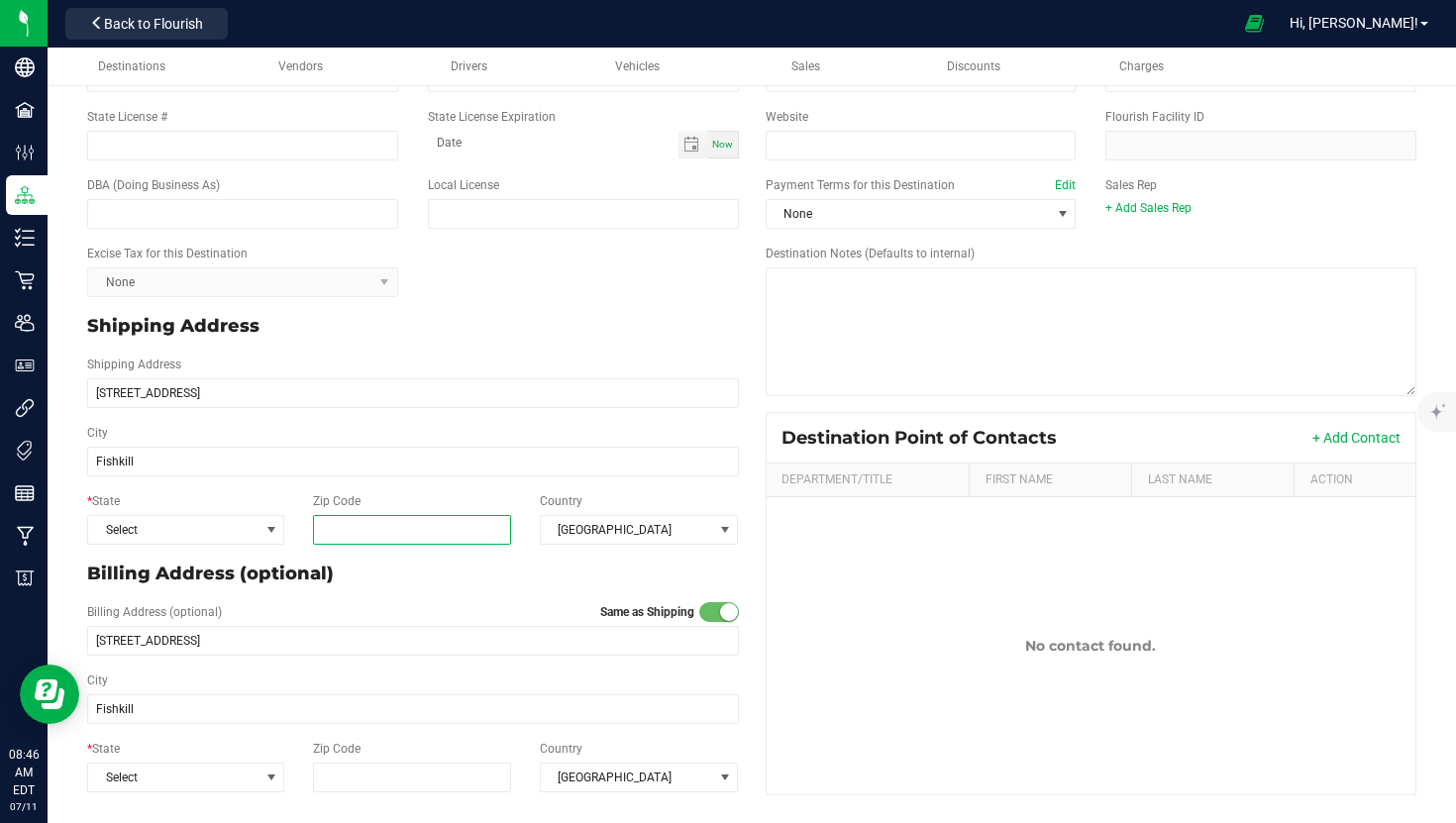 click on "Zip Code" at bounding box center (412, 530) 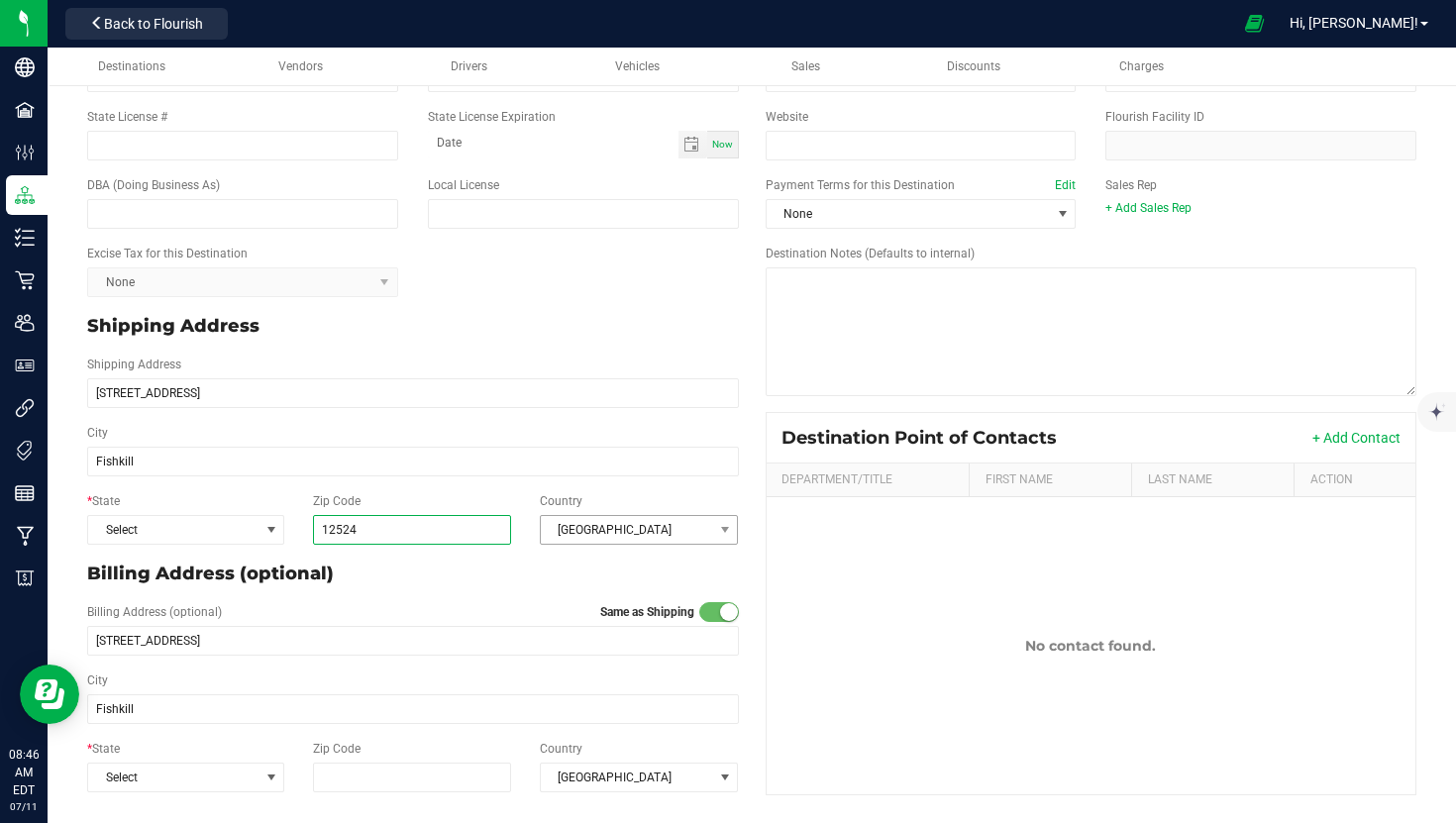 type on "12524" 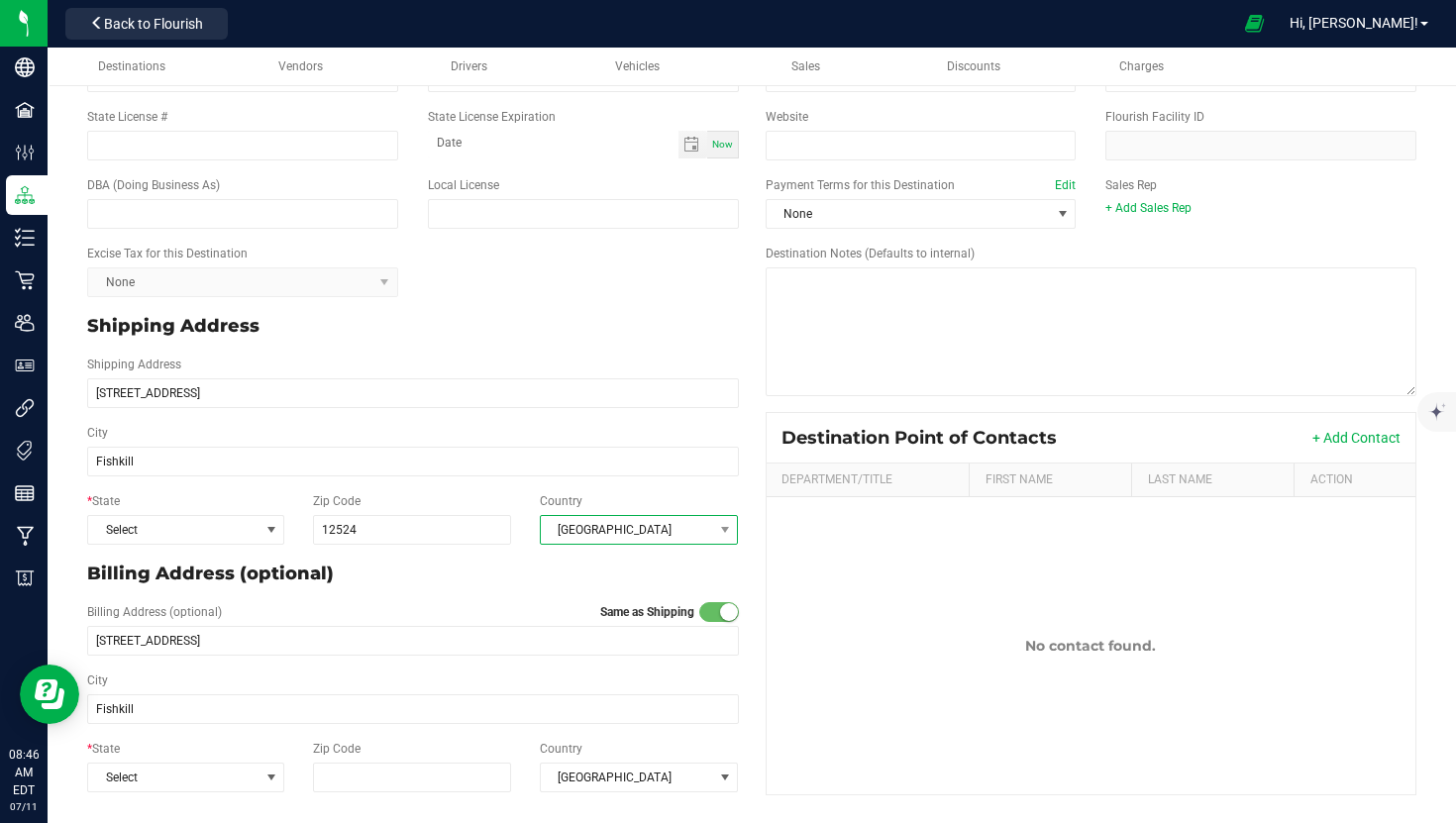 type on "12524" 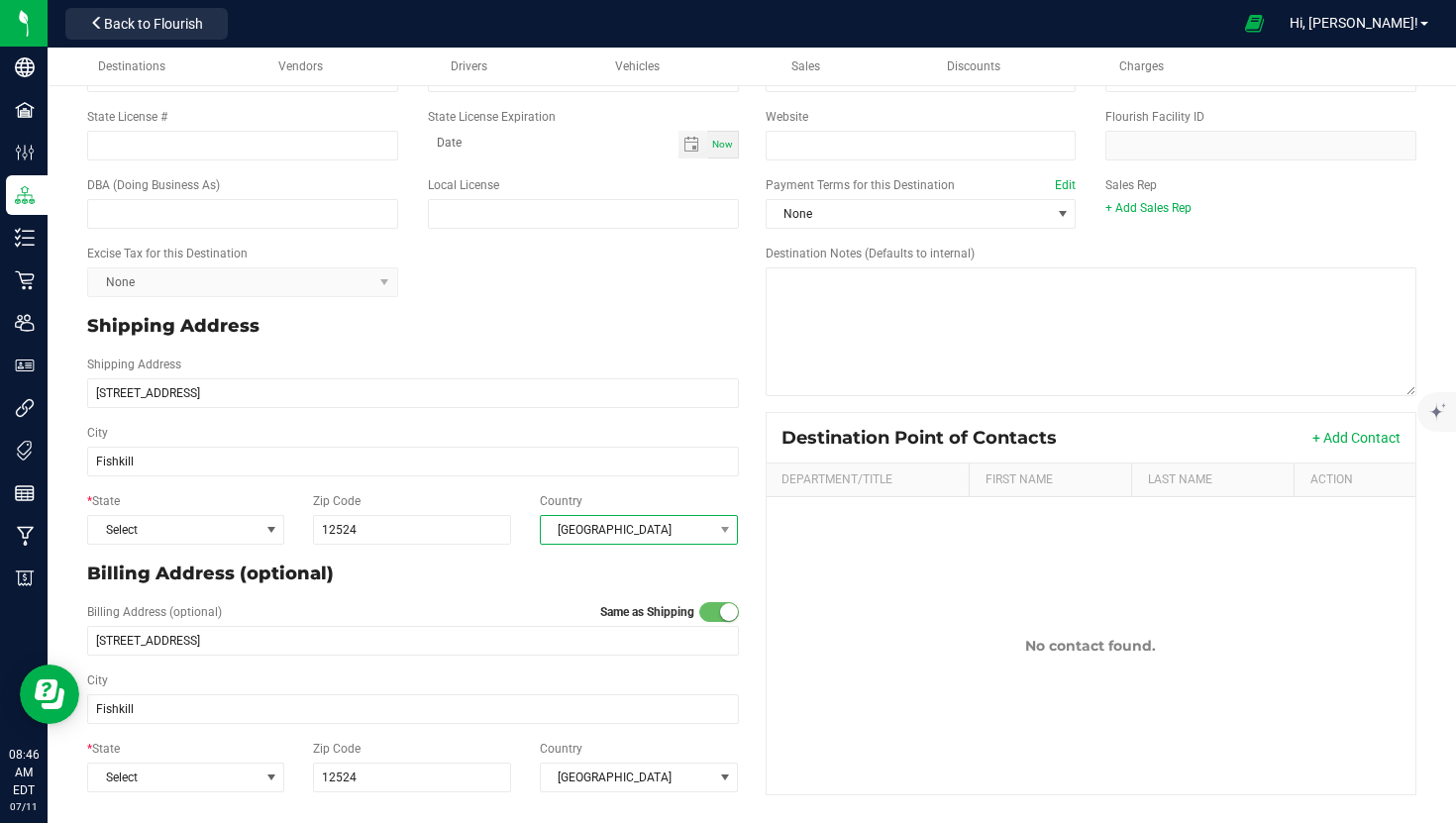 click on "United States" at bounding box center (627, 530) 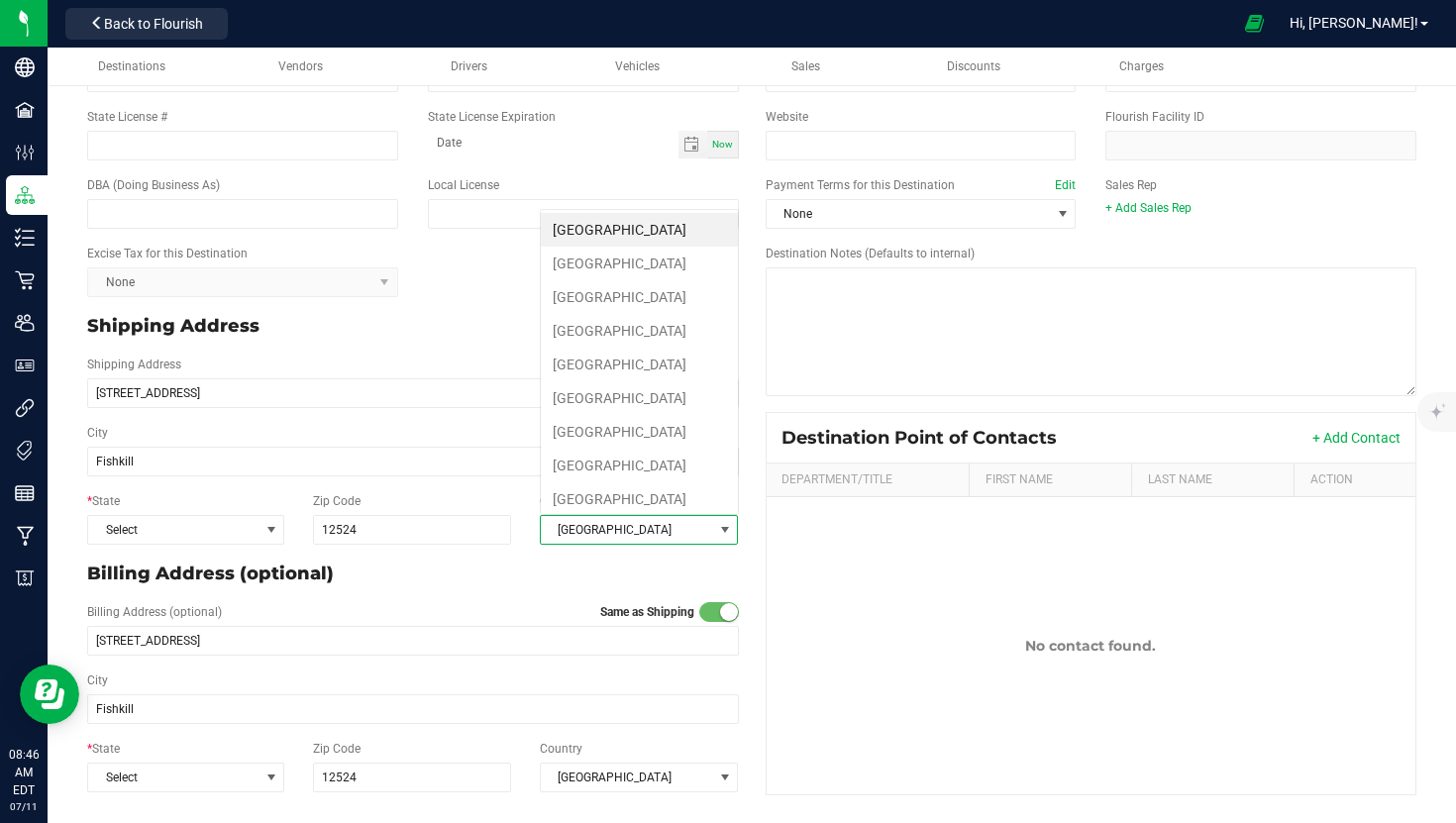 scroll, scrollTop: 99008, scrollLeft: 98849, axis: both 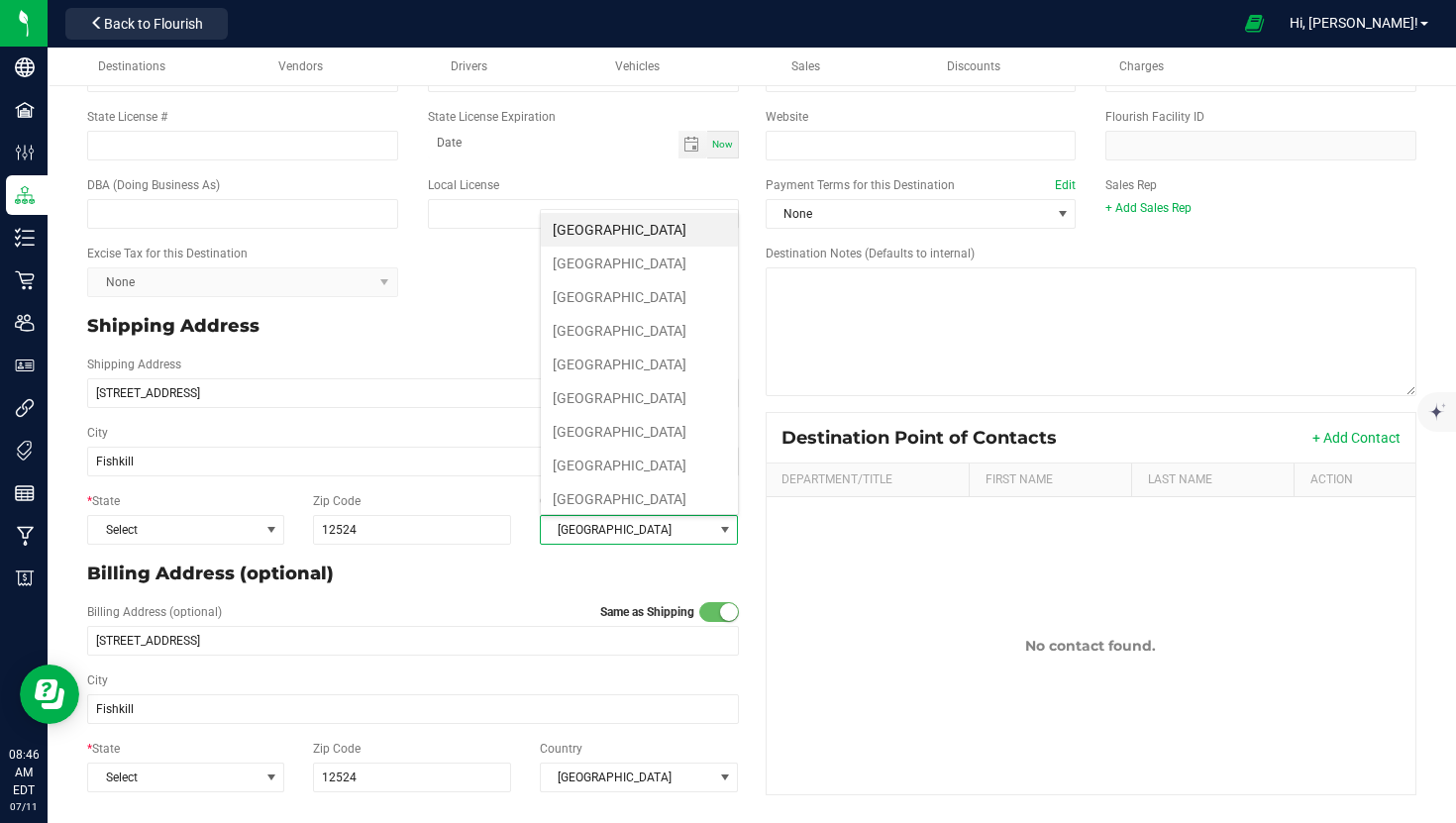 click on "United States" at bounding box center (627, 530) 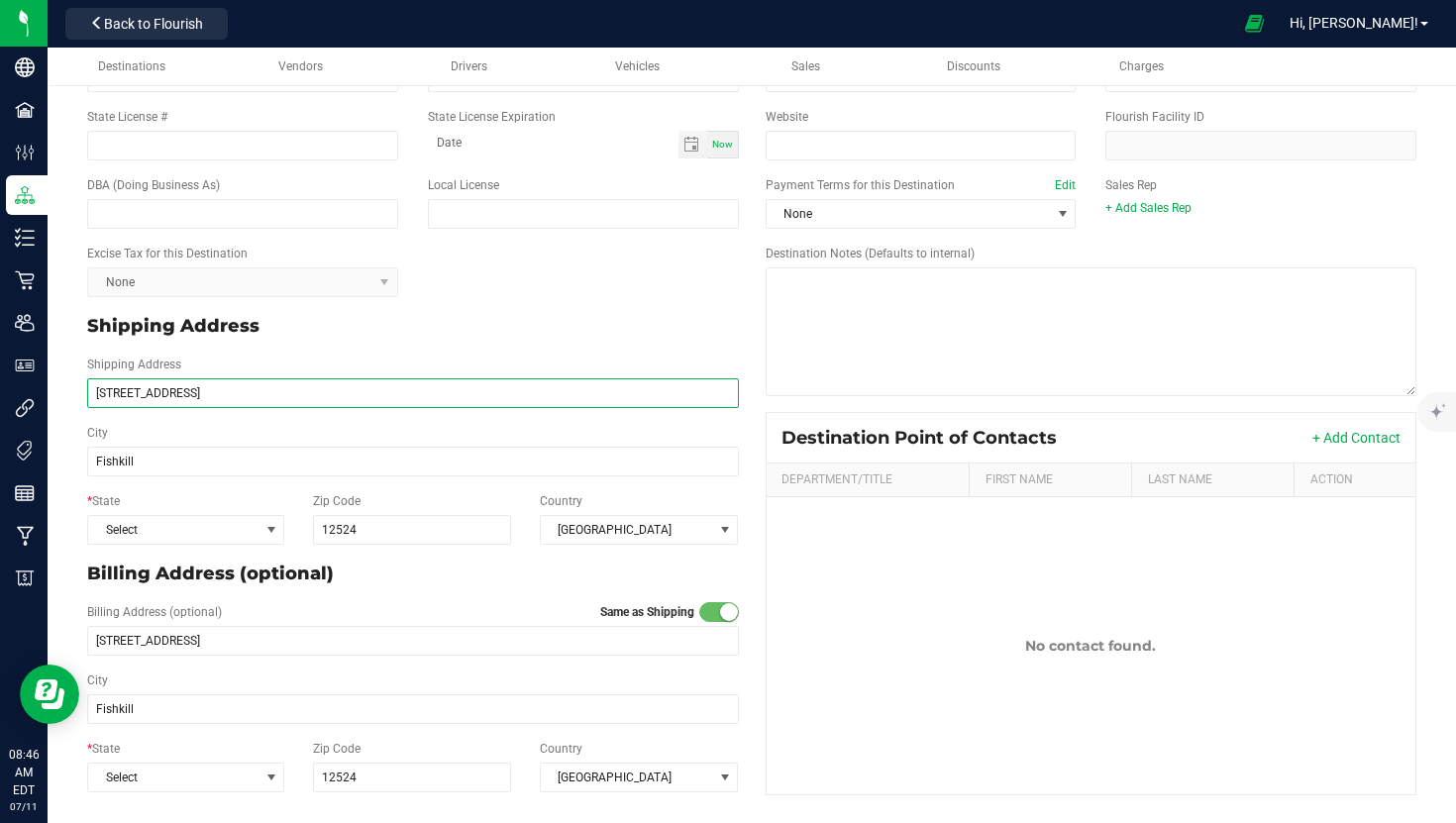 drag, startPoint x: 284, startPoint y: 389, endPoint x: 216, endPoint y: 389, distance: 68 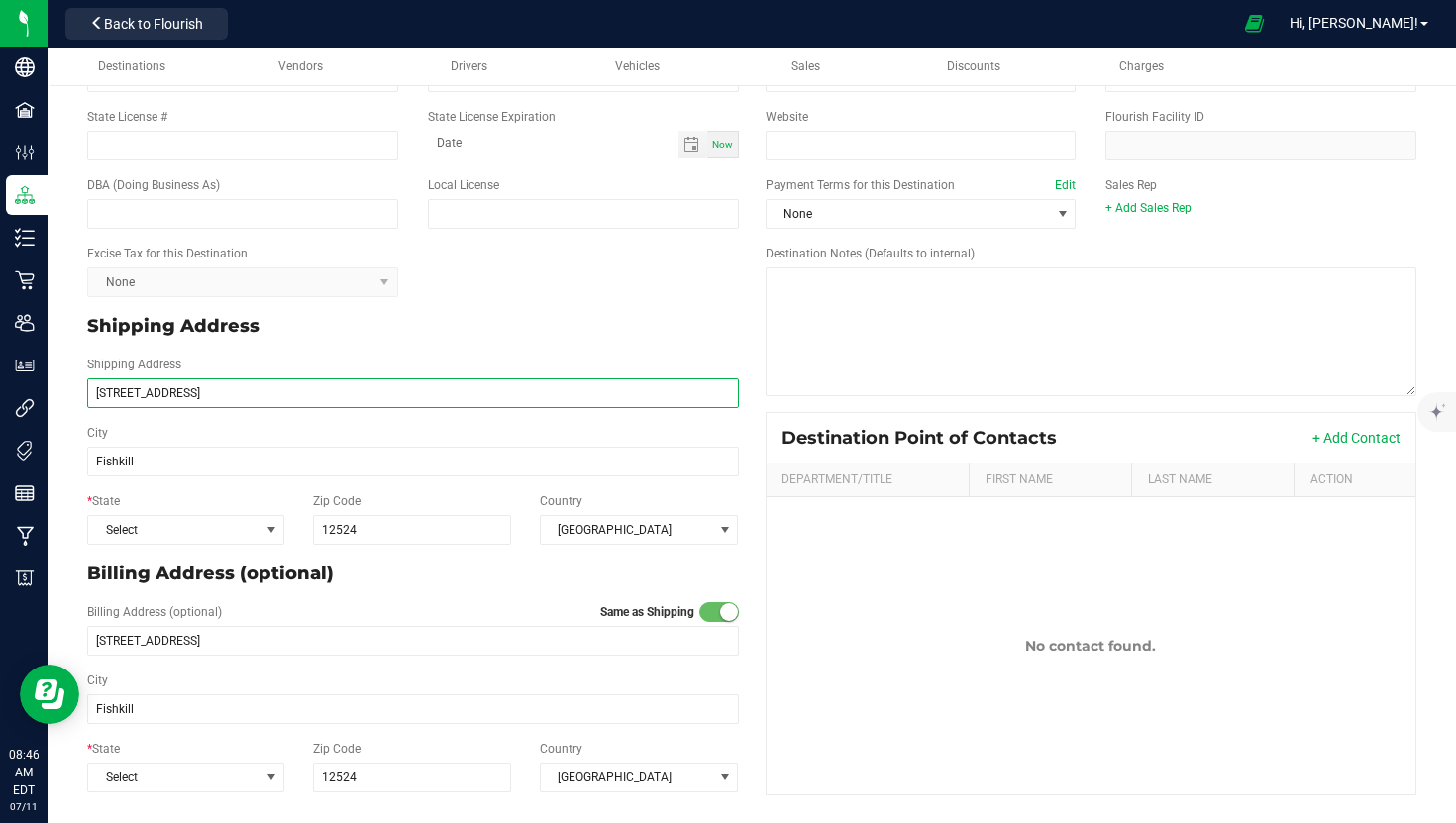 click on "18 Westage Dr Suite 7 NY 12524" at bounding box center [413, 393] 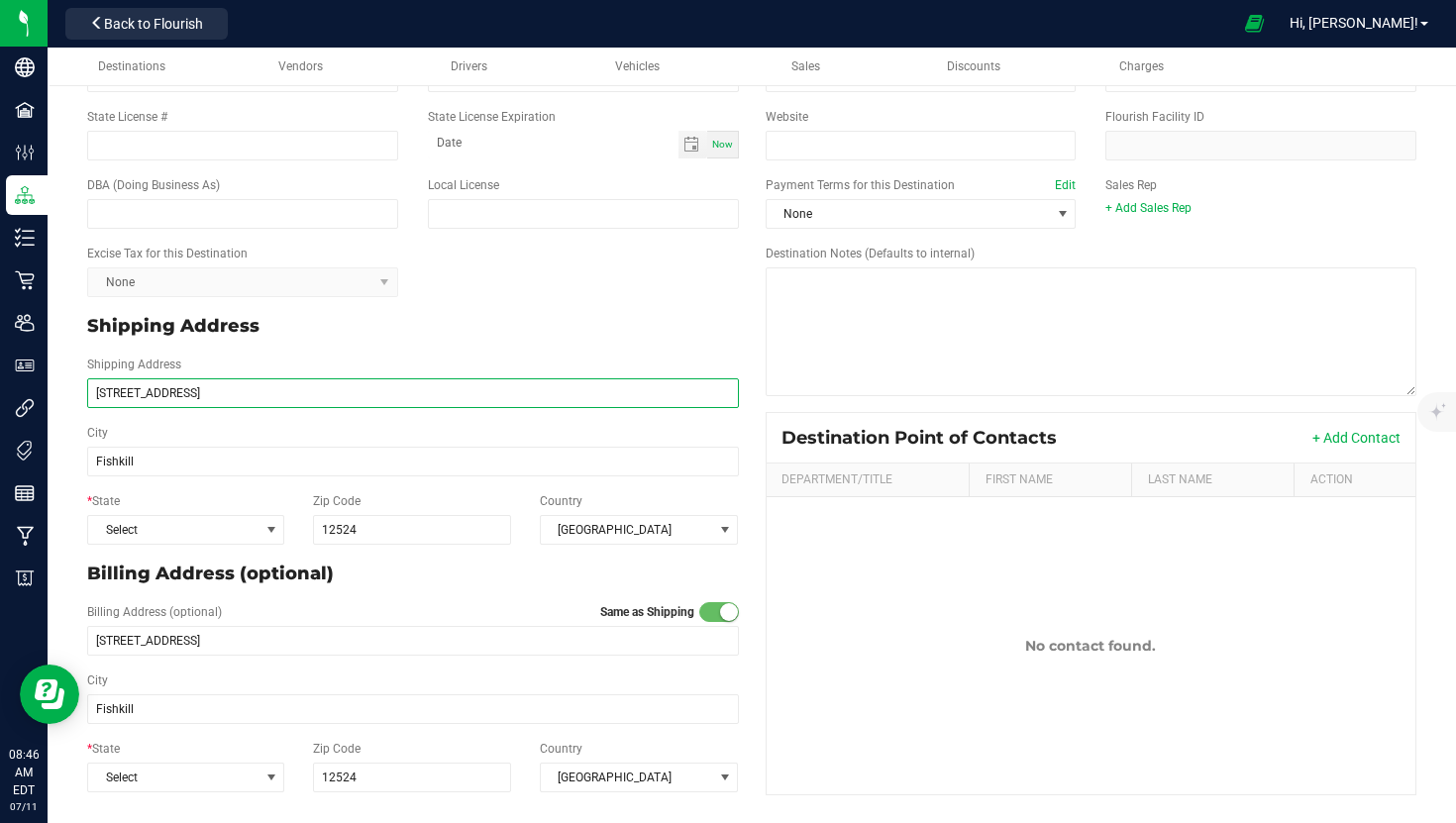 type on "18 Westage Dr Suite 7" 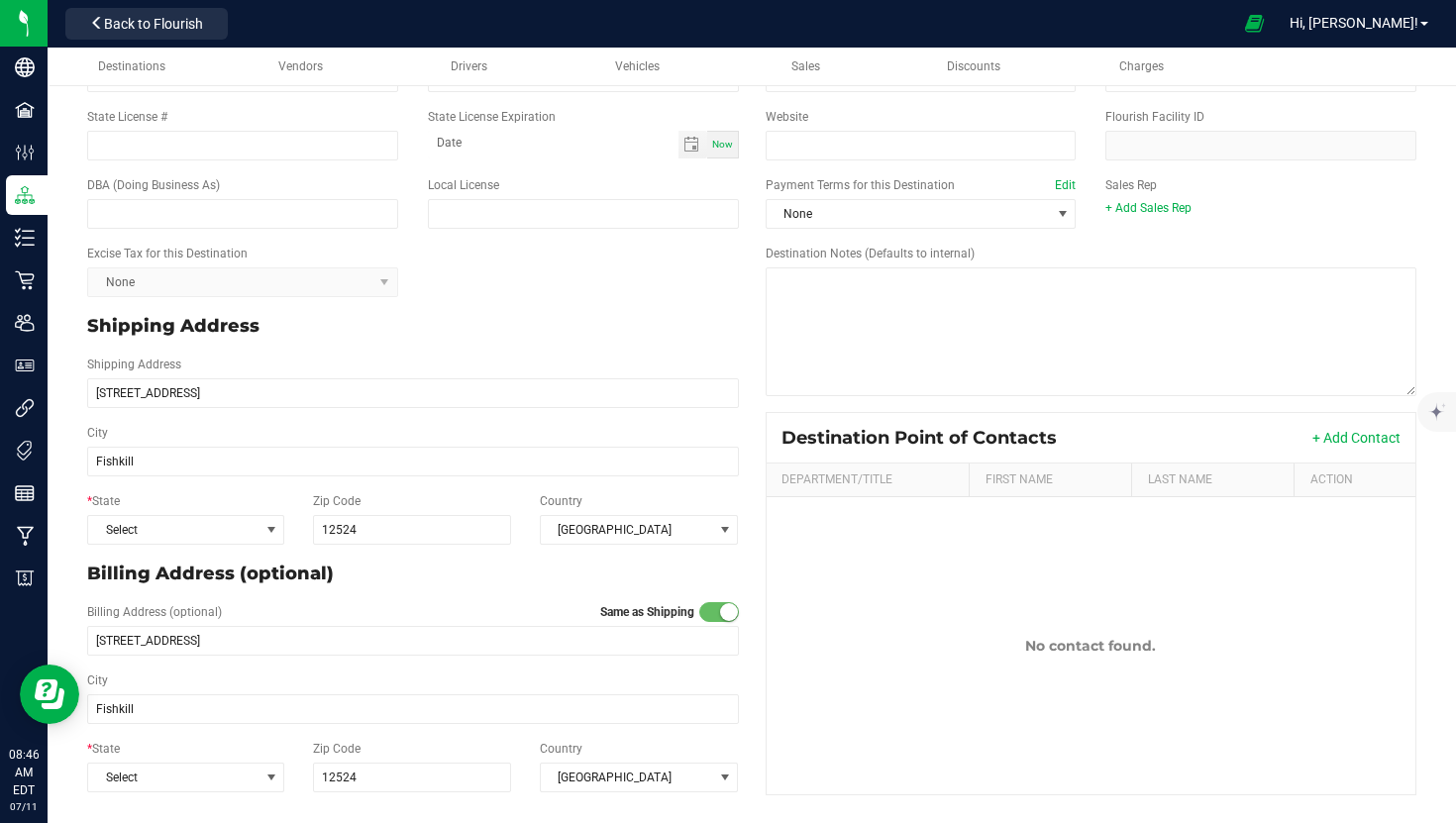 type on "18 Westage Dr Suite 7" 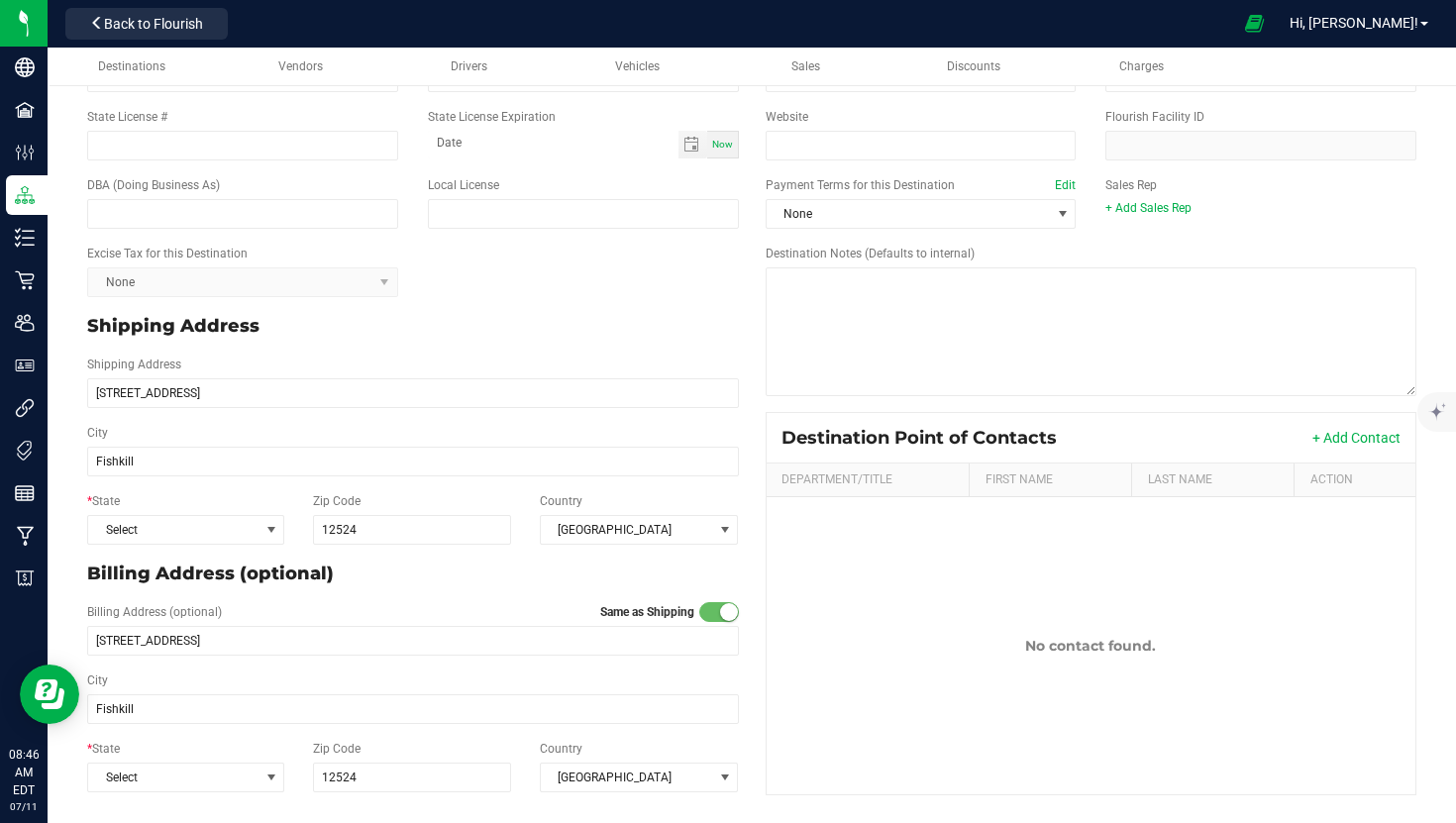 click on "Billing Address (optional)" at bounding box center [413, 573] 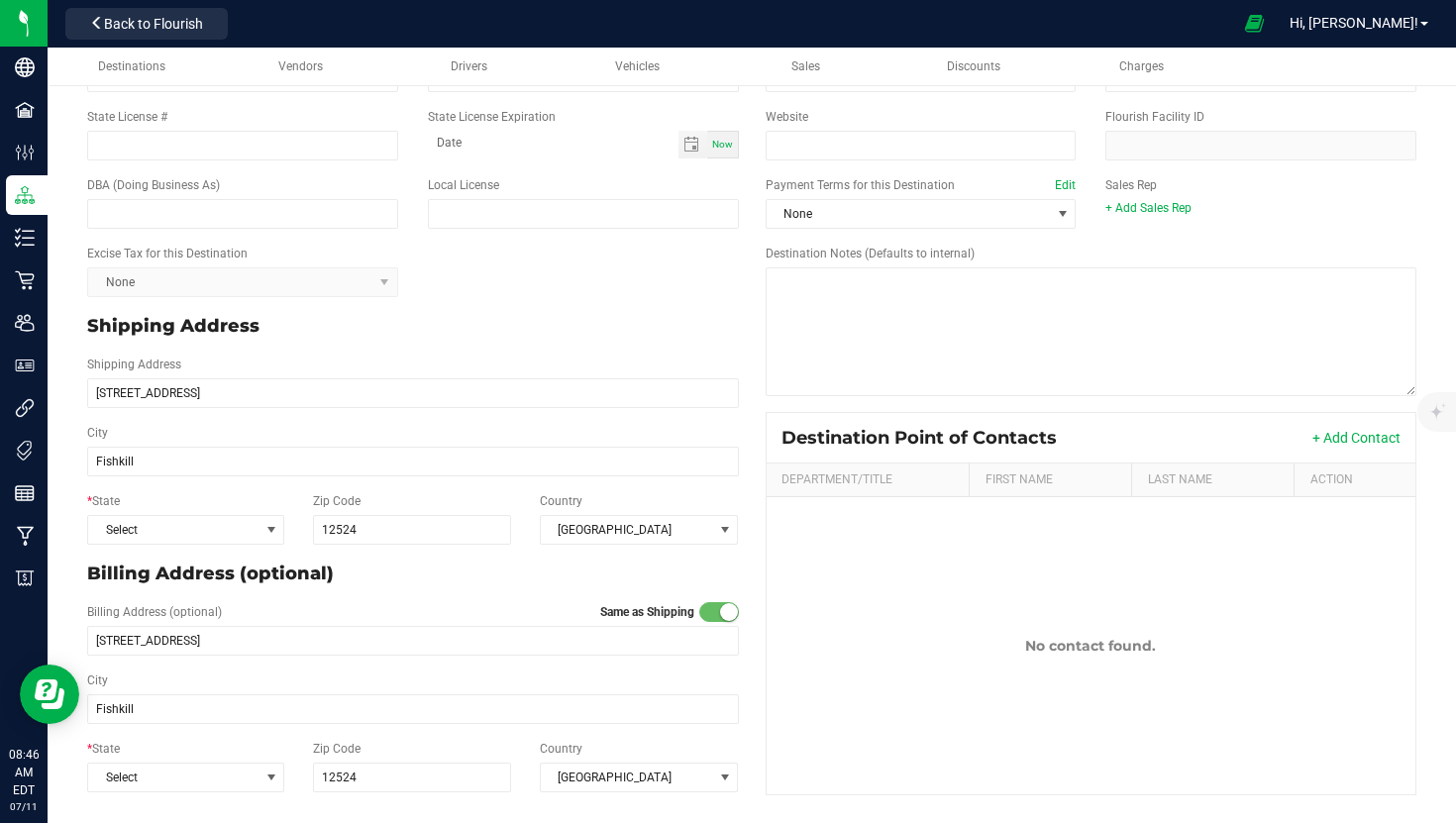 scroll, scrollTop: 0, scrollLeft: 0, axis: both 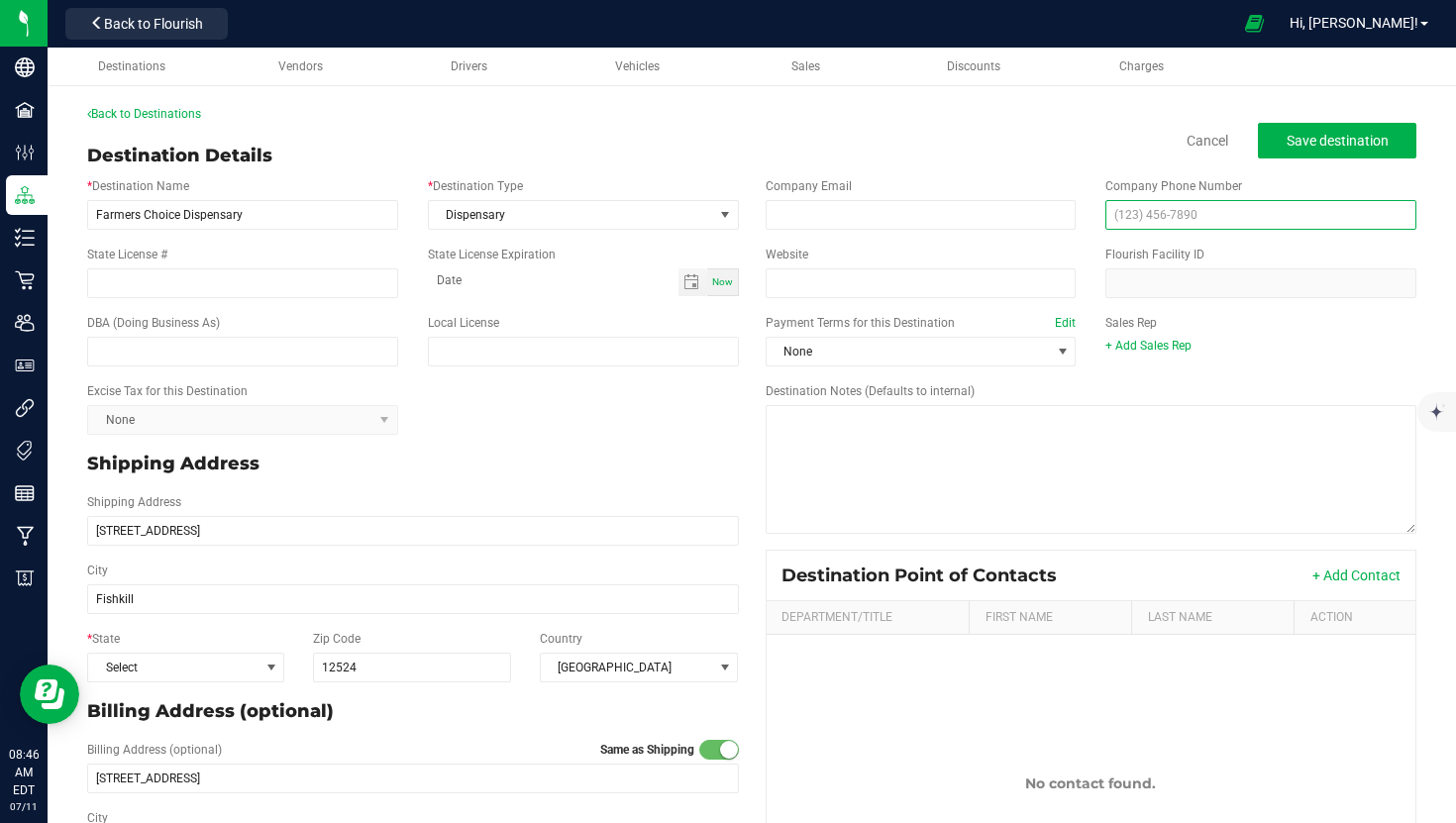 click at bounding box center (1261, 215) 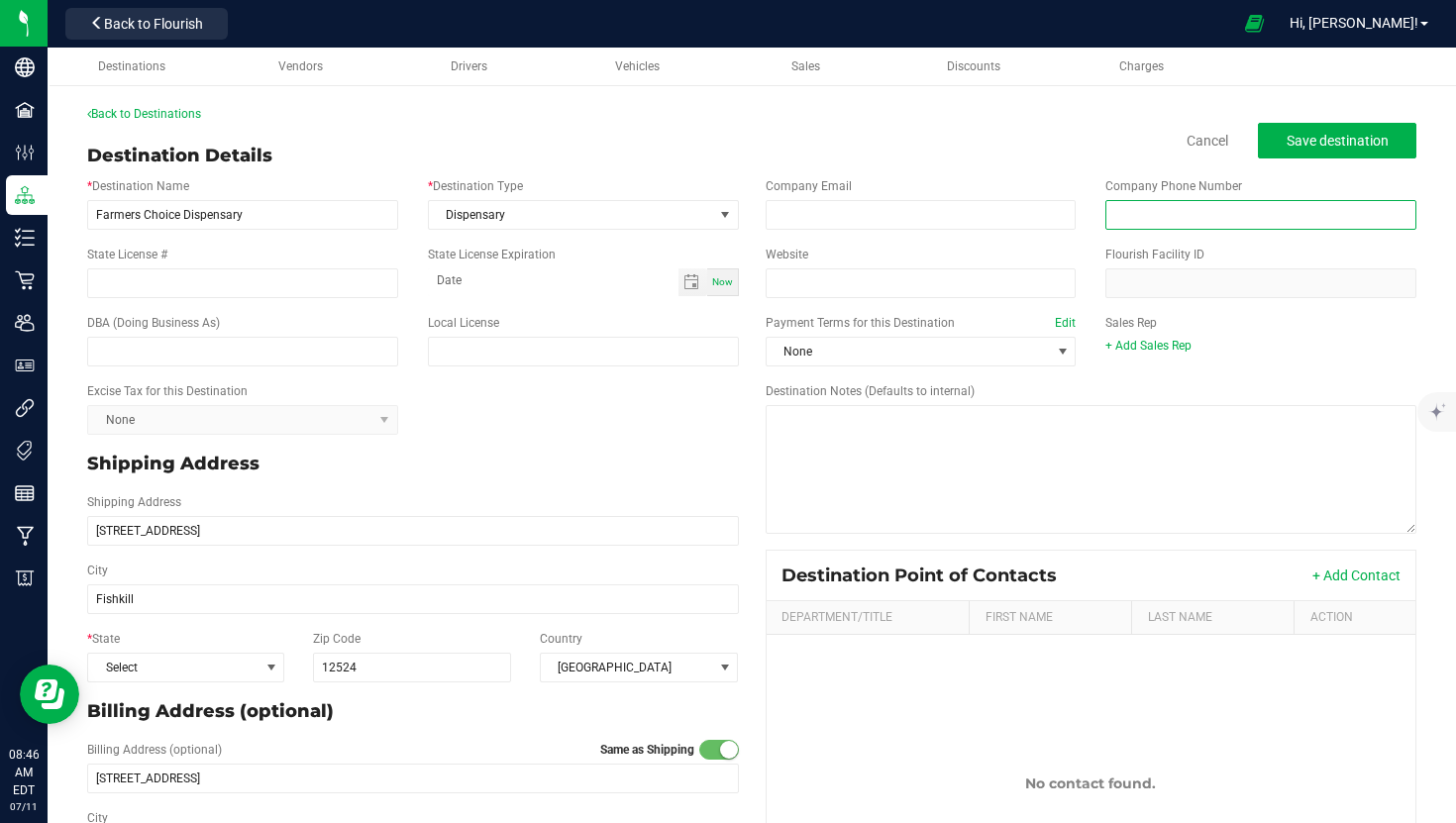 paste on "(845) 440-3647" 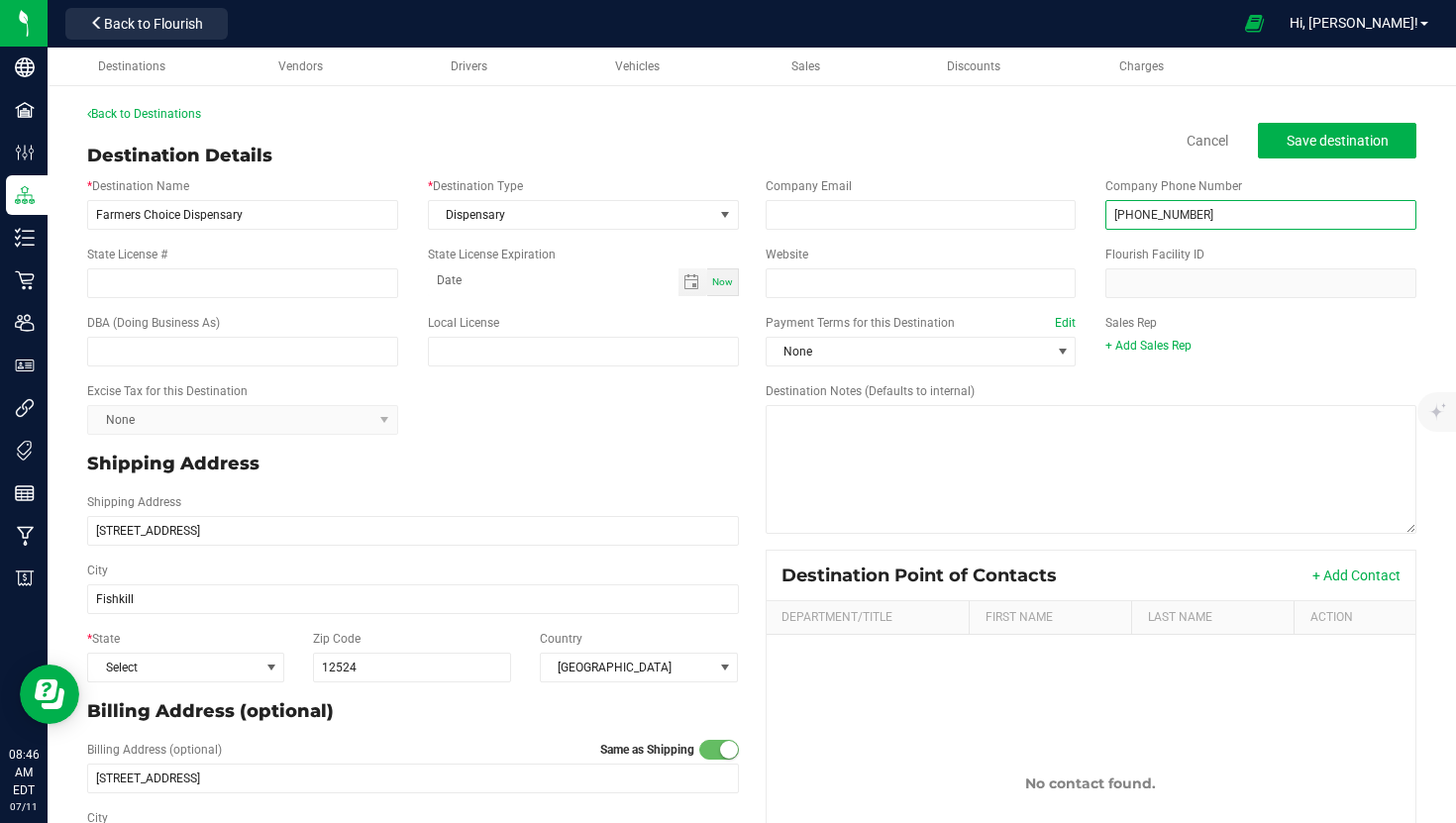 type on "(845) 440-3647" 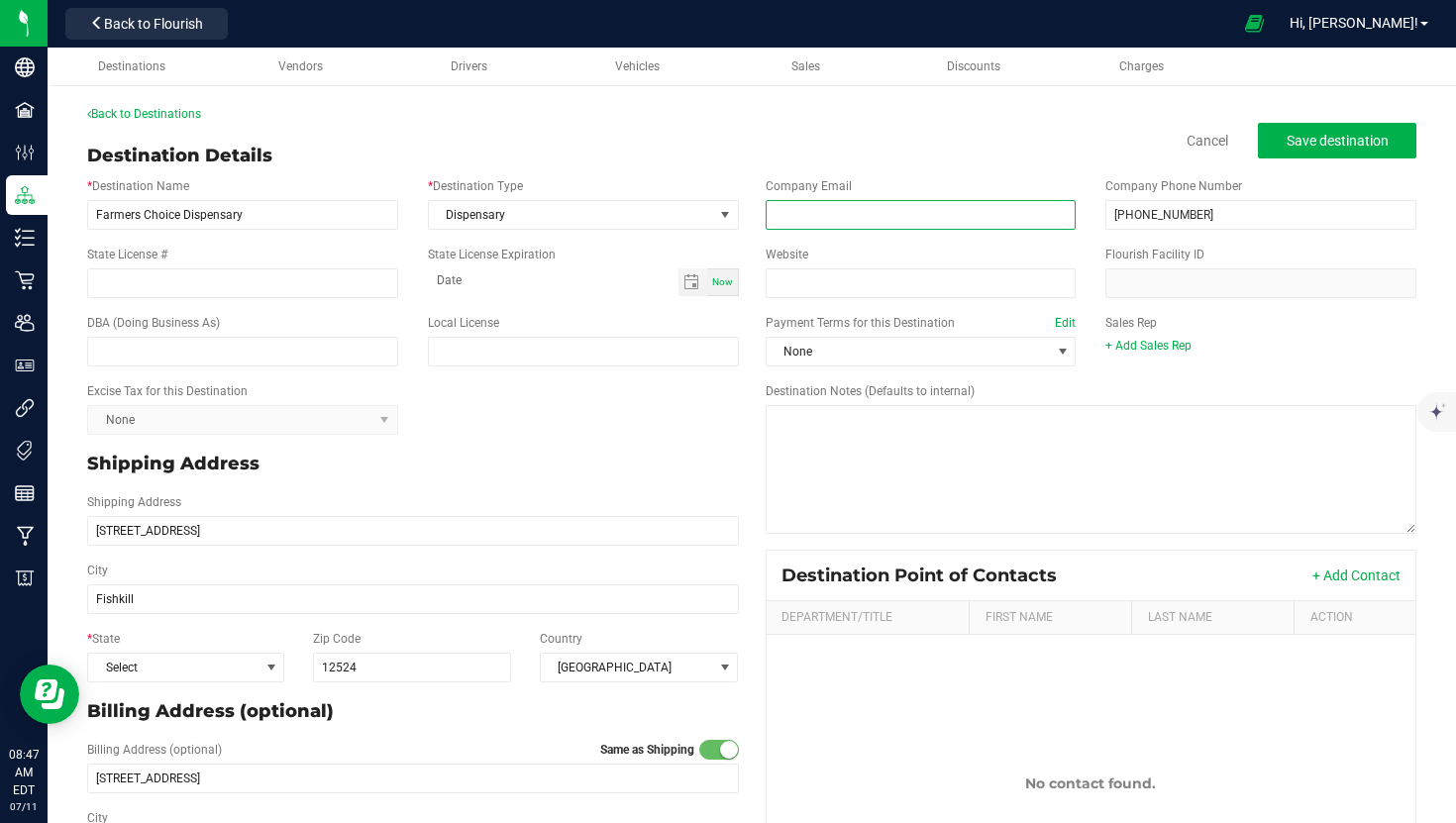 click at bounding box center [921, 215] 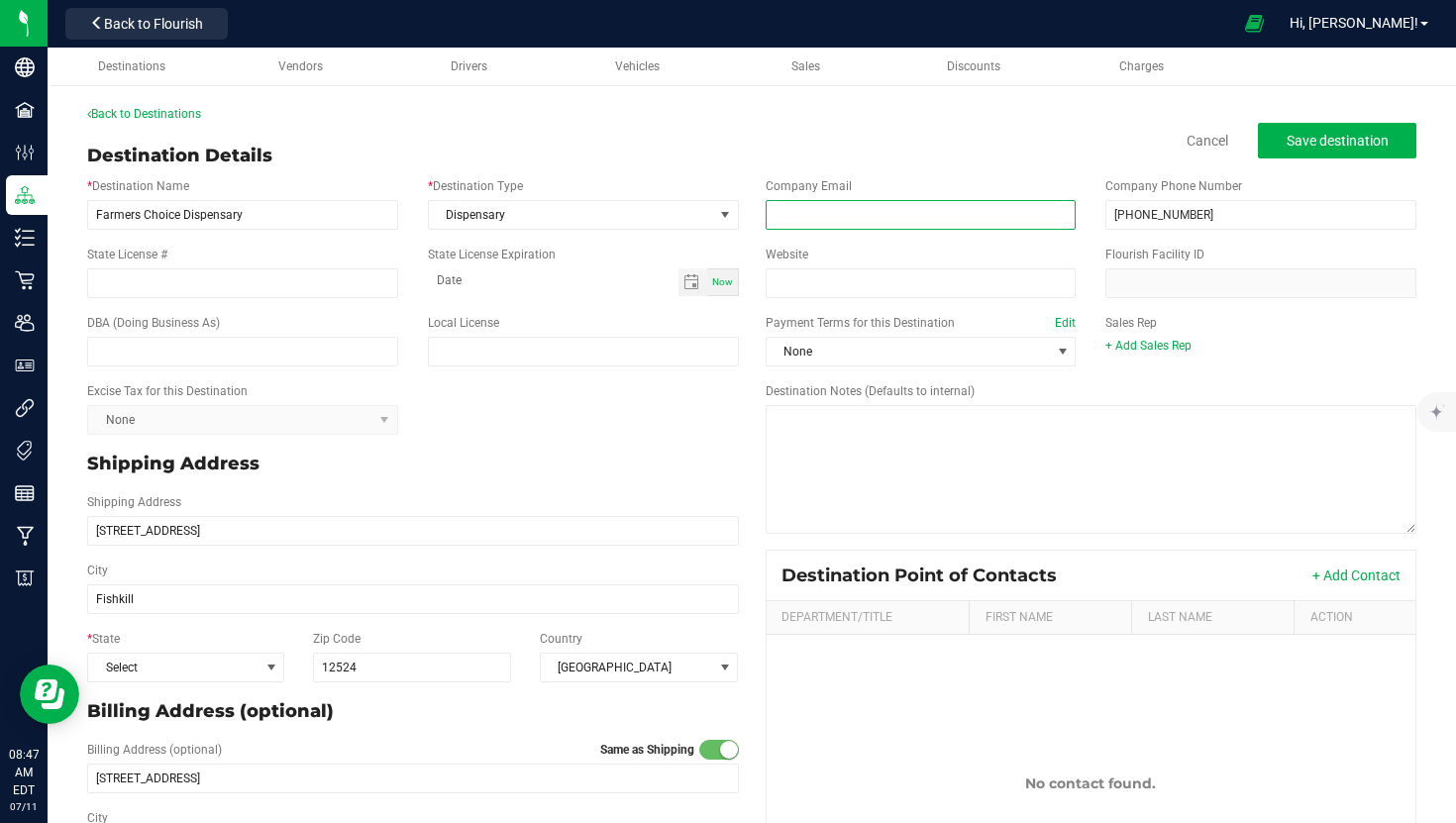 paste on "brad@fcdispo.com" 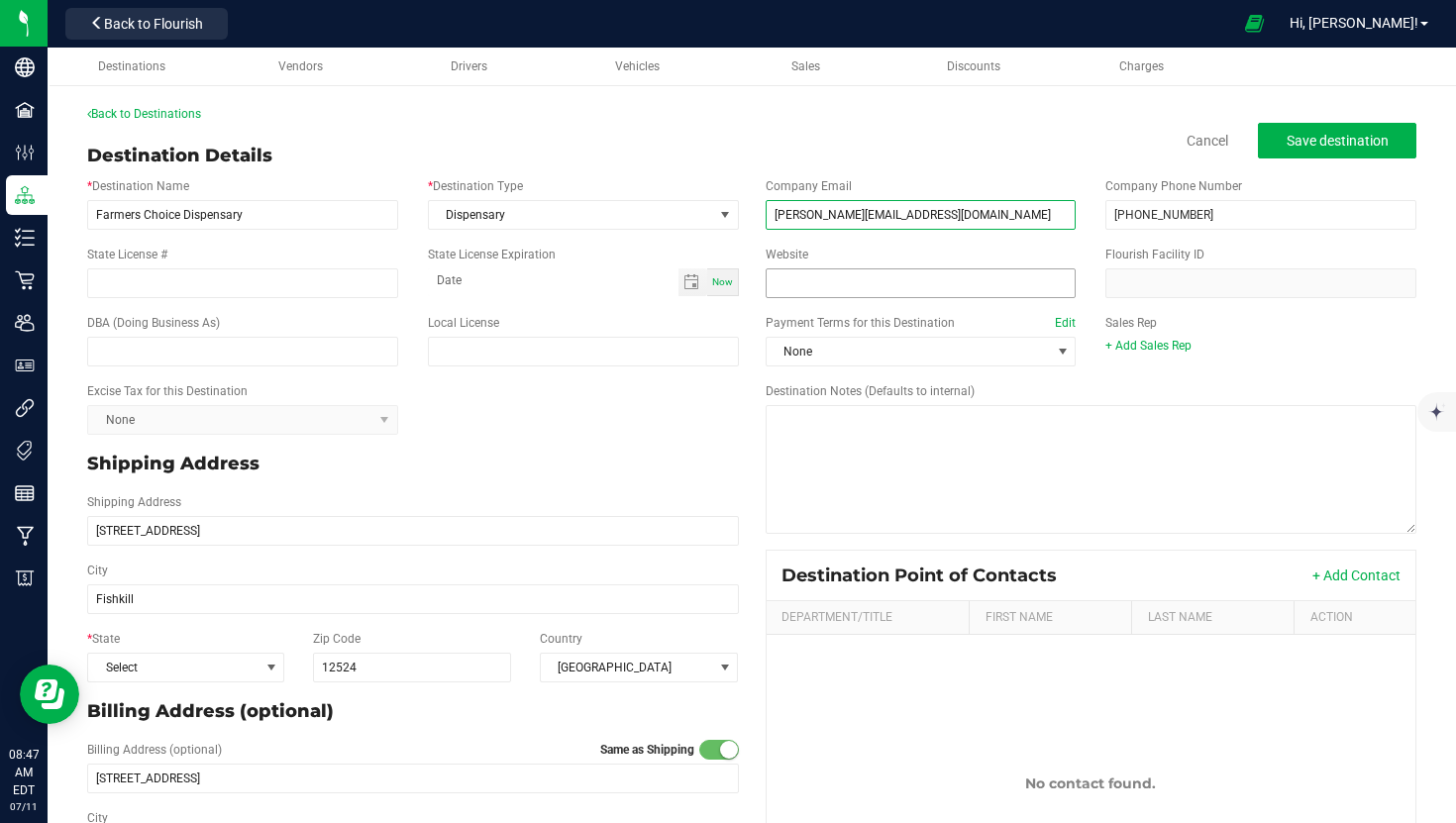 type on "brad@fcdispo.com" 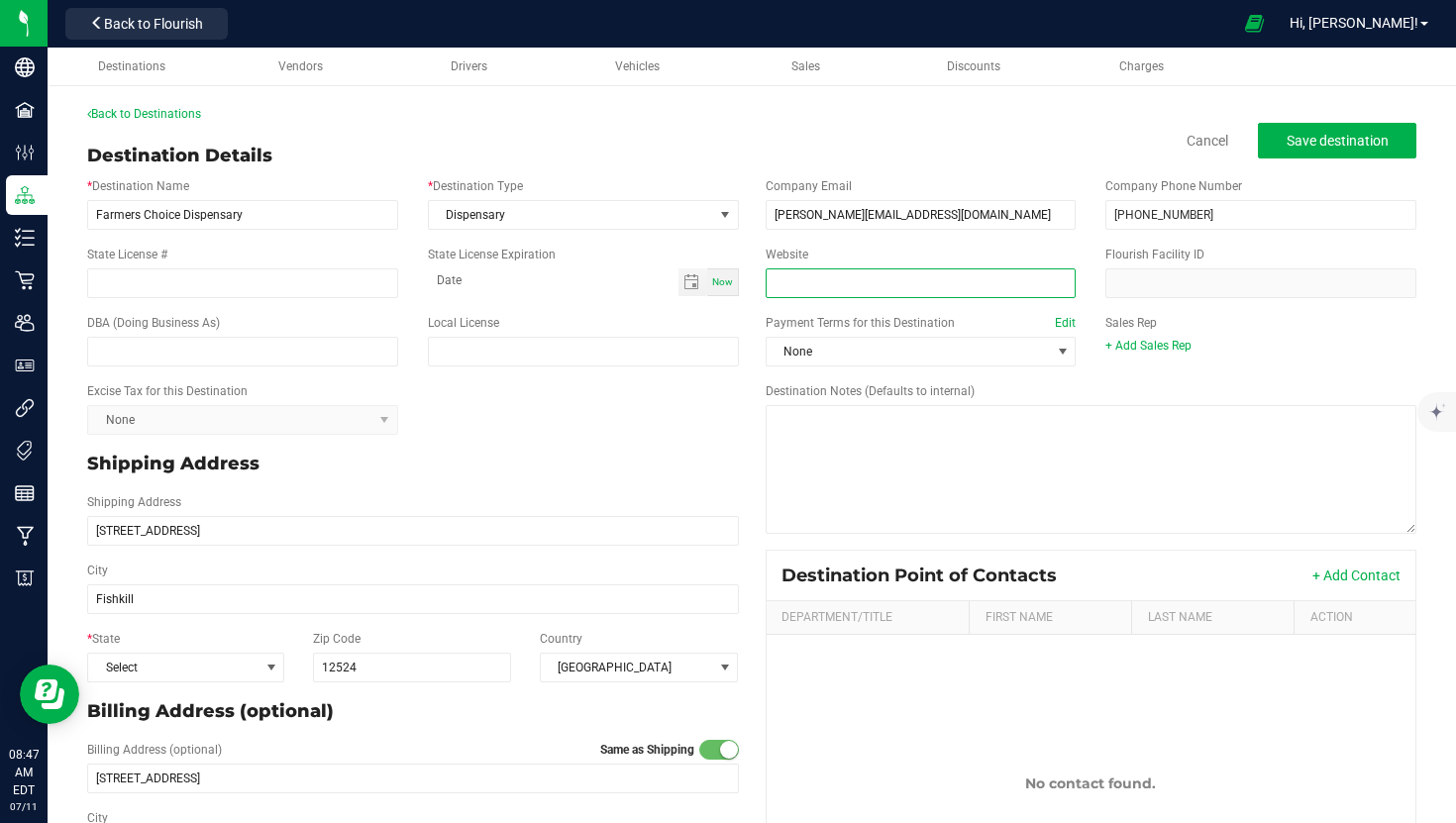 click on "Website" at bounding box center (921, 283) 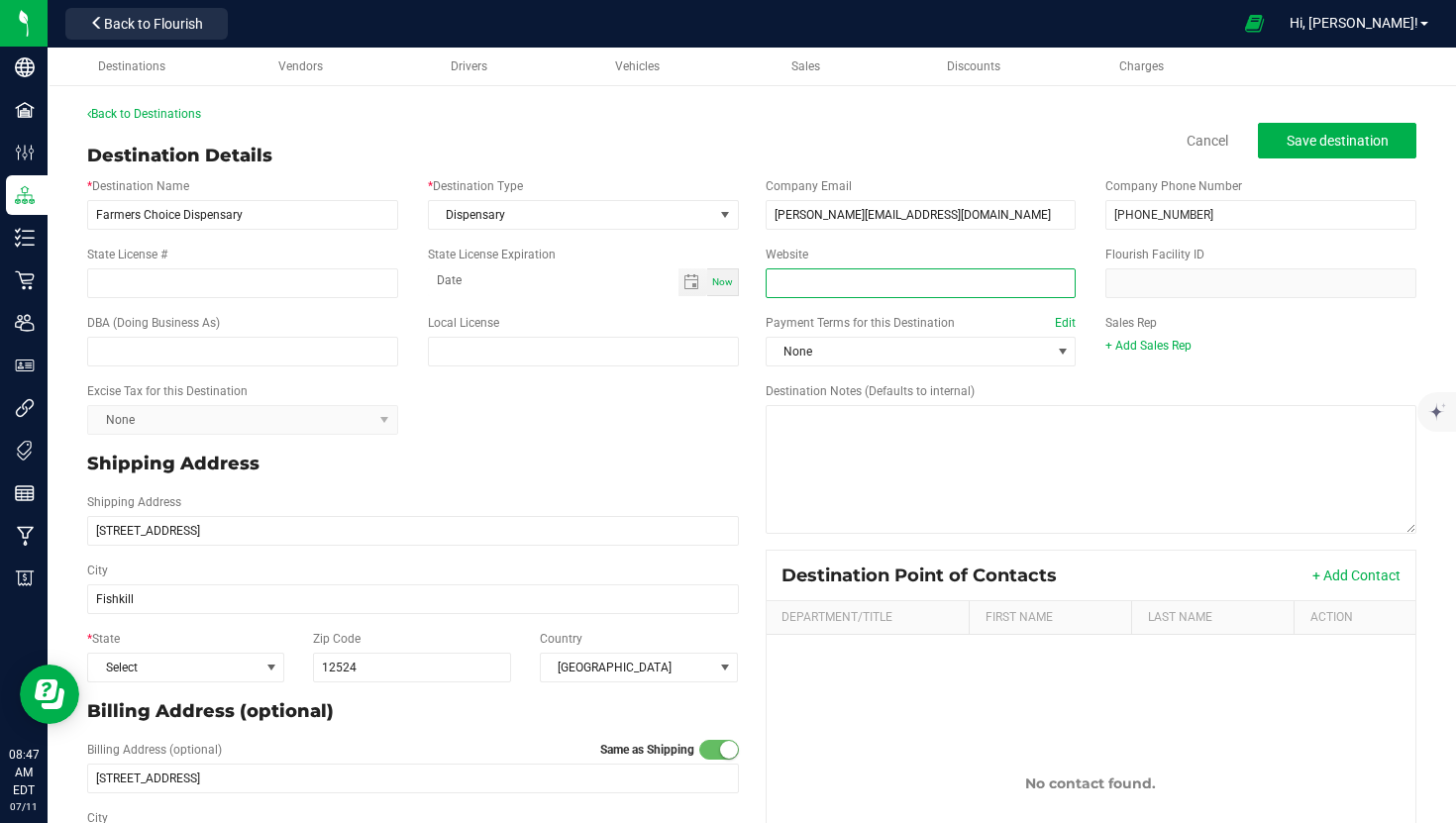 paste on "https://farmerschoicedispensary.com/" 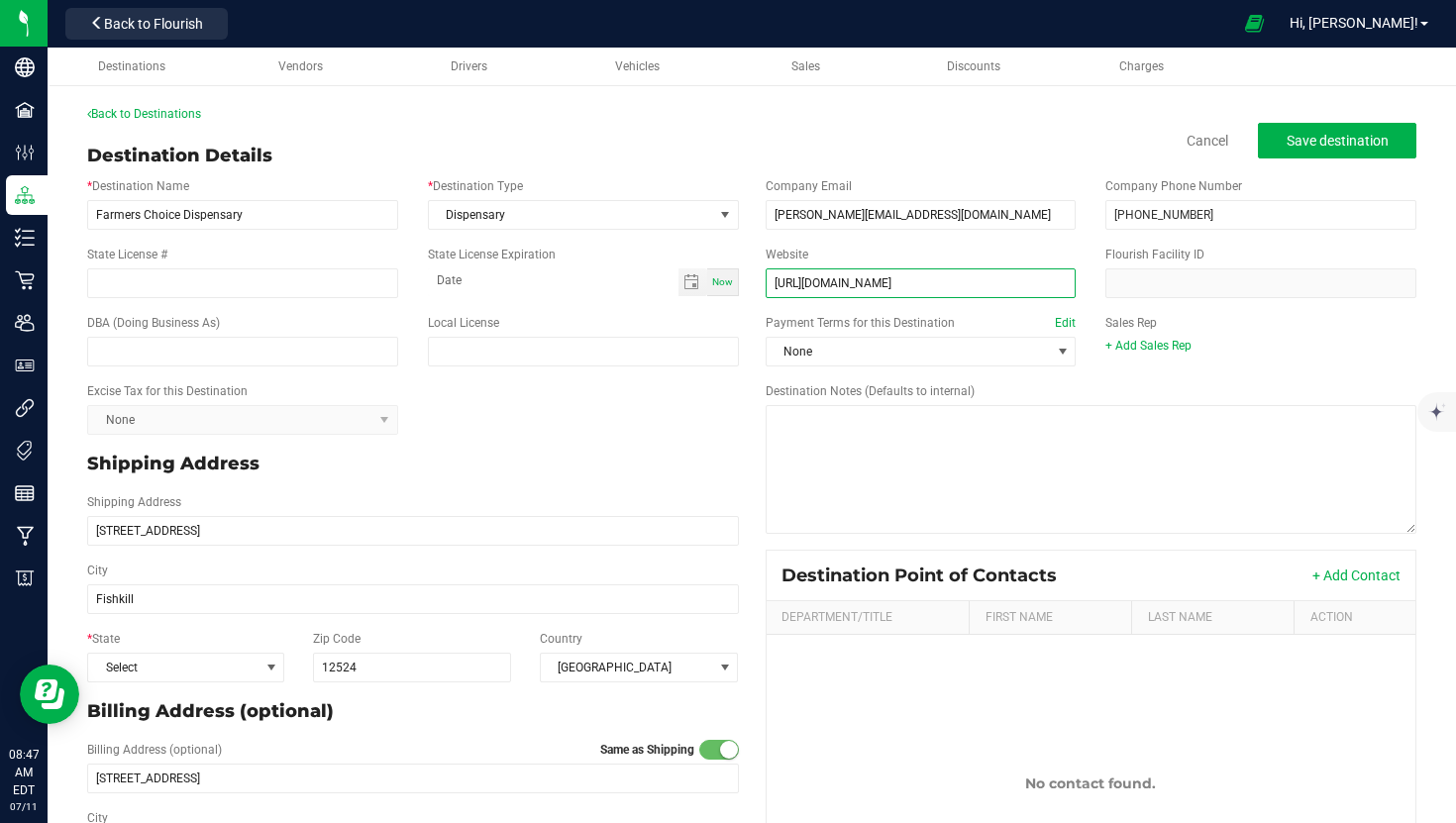 type on "https://farmerschoicedispensary.com/" 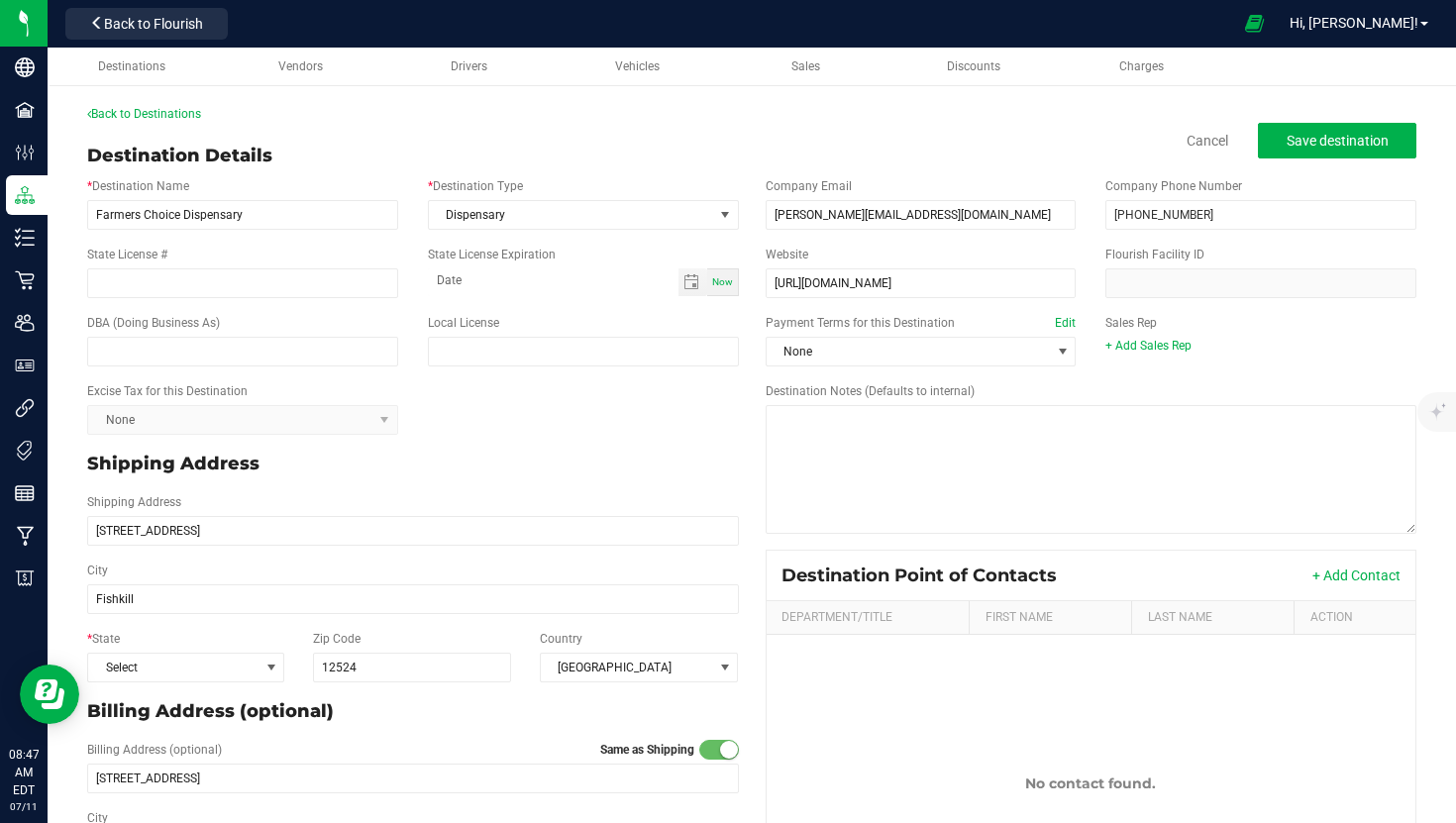 click on "Destination Notes (Defaults to internal)" at bounding box center (1092, 458) 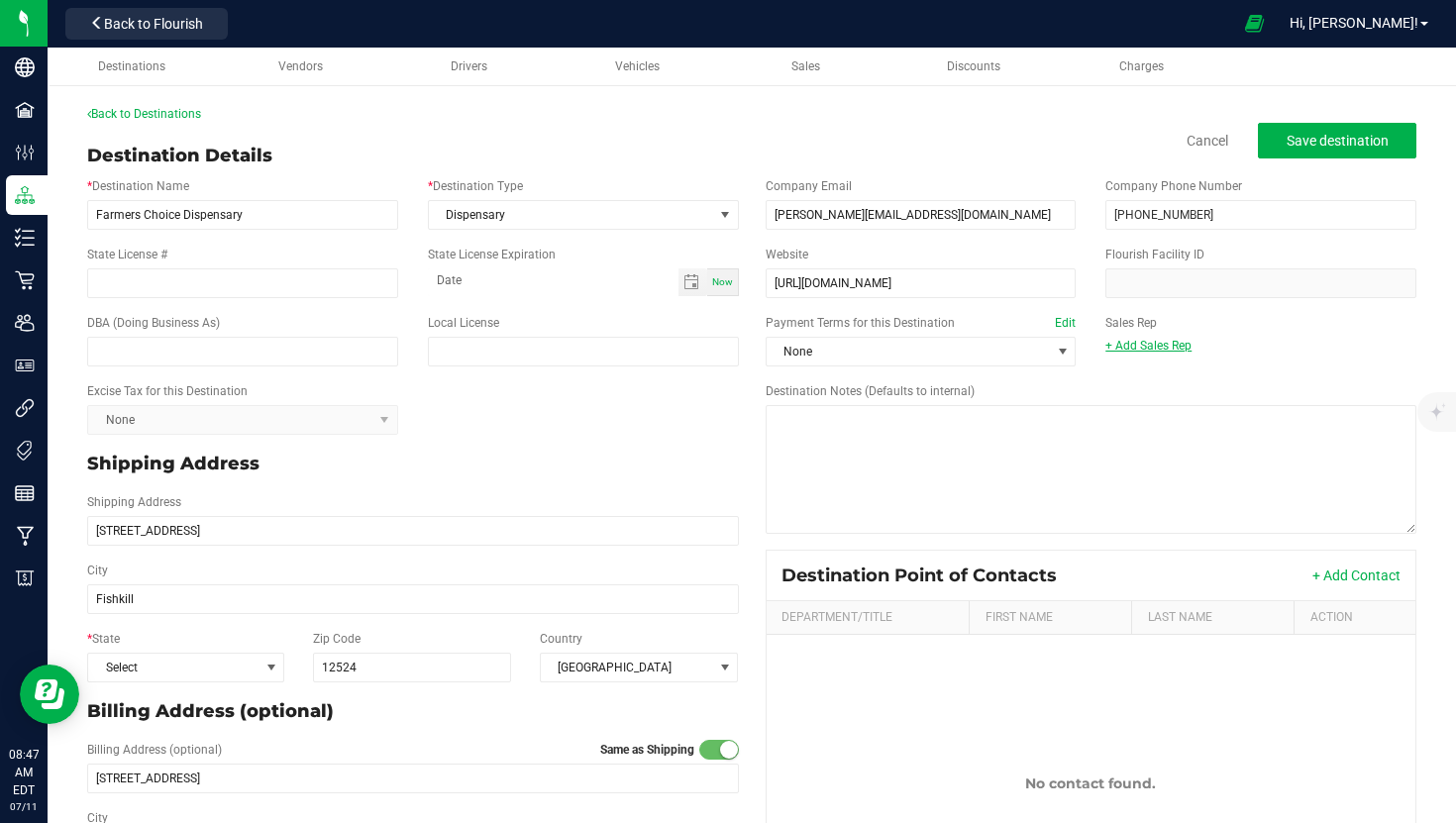 click on "+ Add Sales Rep" at bounding box center (1148, 346) 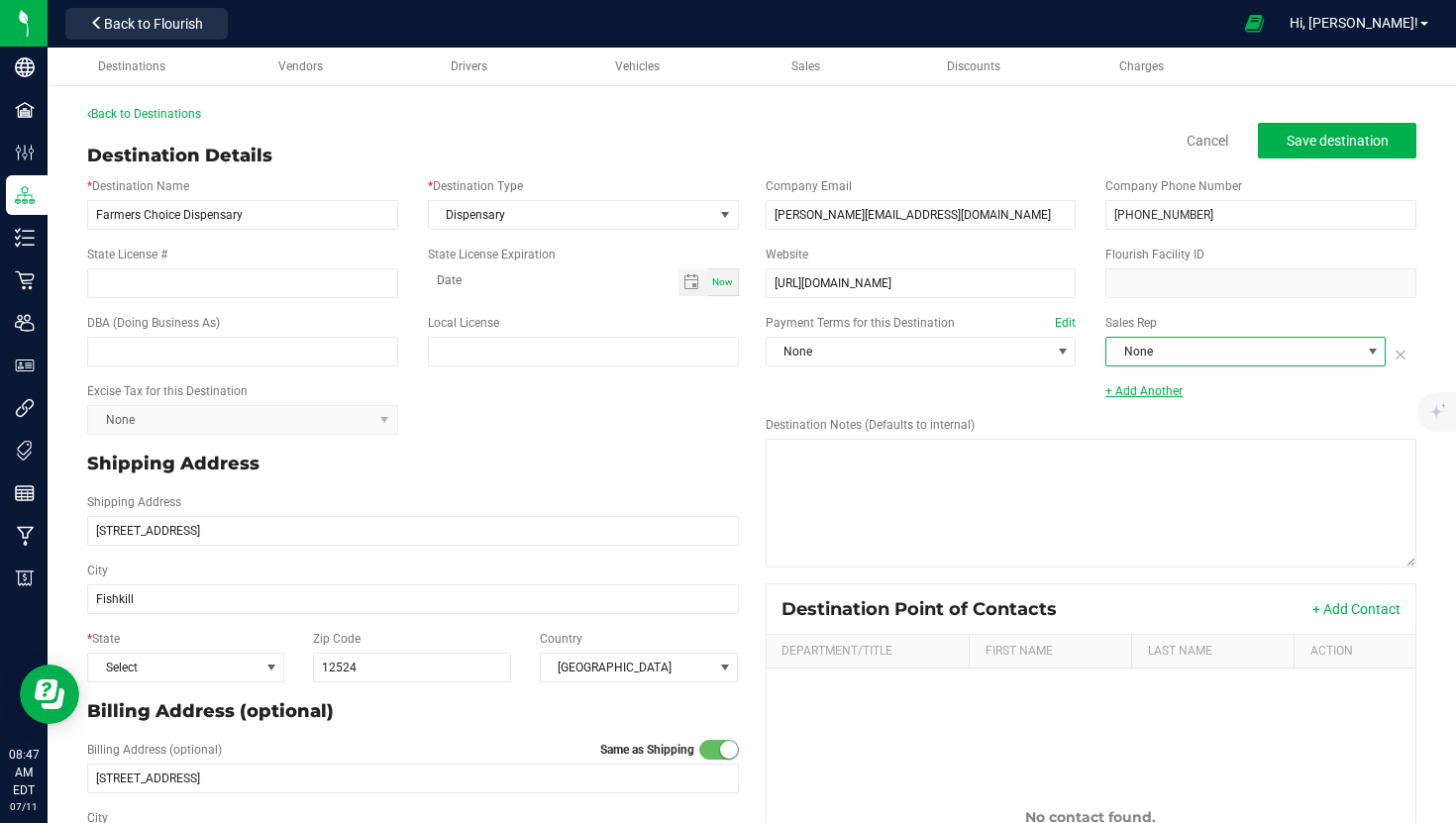 click on "None" at bounding box center [1233, 352] 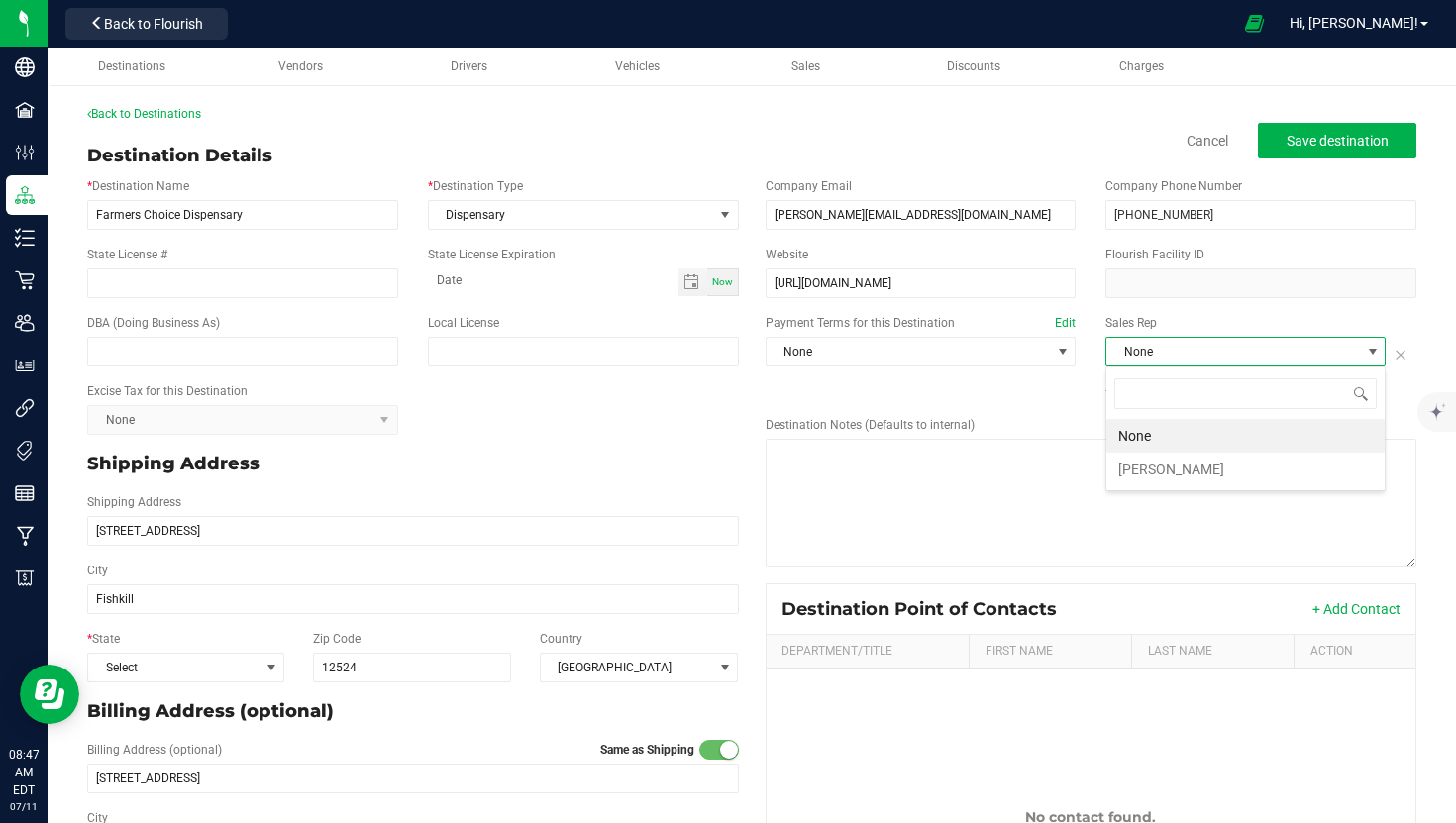 scroll, scrollTop: 99008, scrollLeft: 98767, axis: both 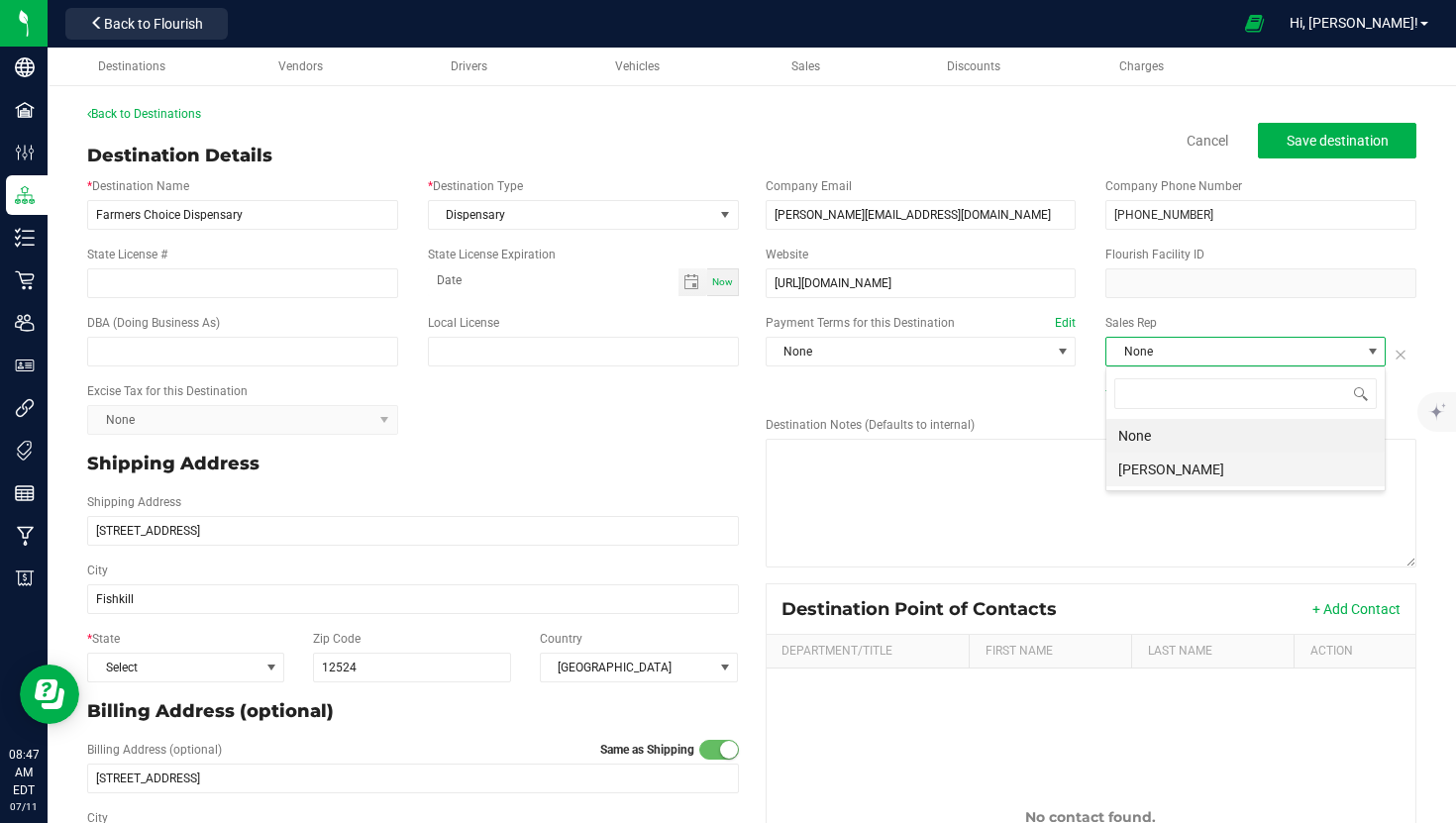 click on "Marion Wex" at bounding box center (1245, 469) 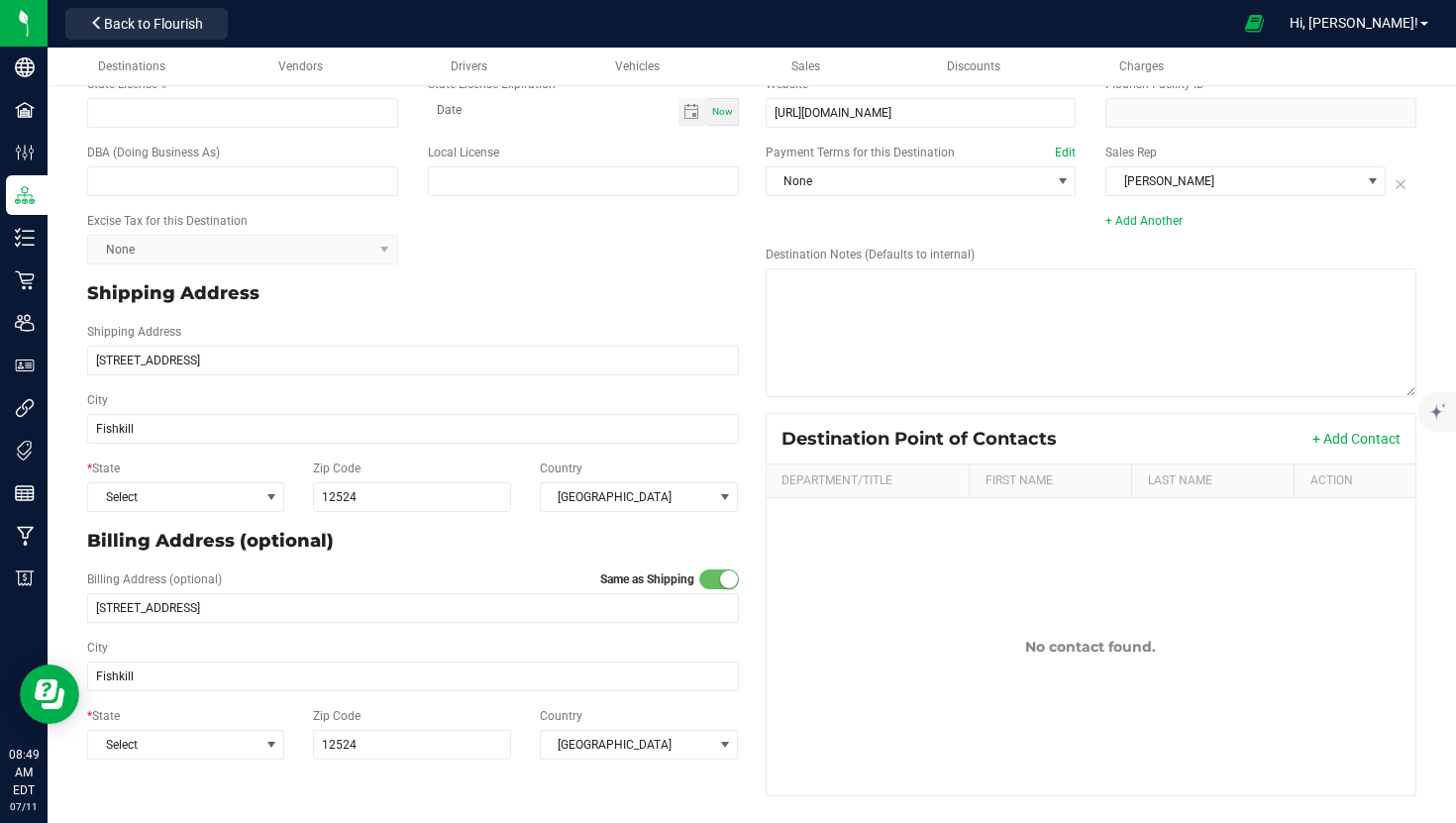 scroll, scrollTop: 0, scrollLeft: 0, axis: both 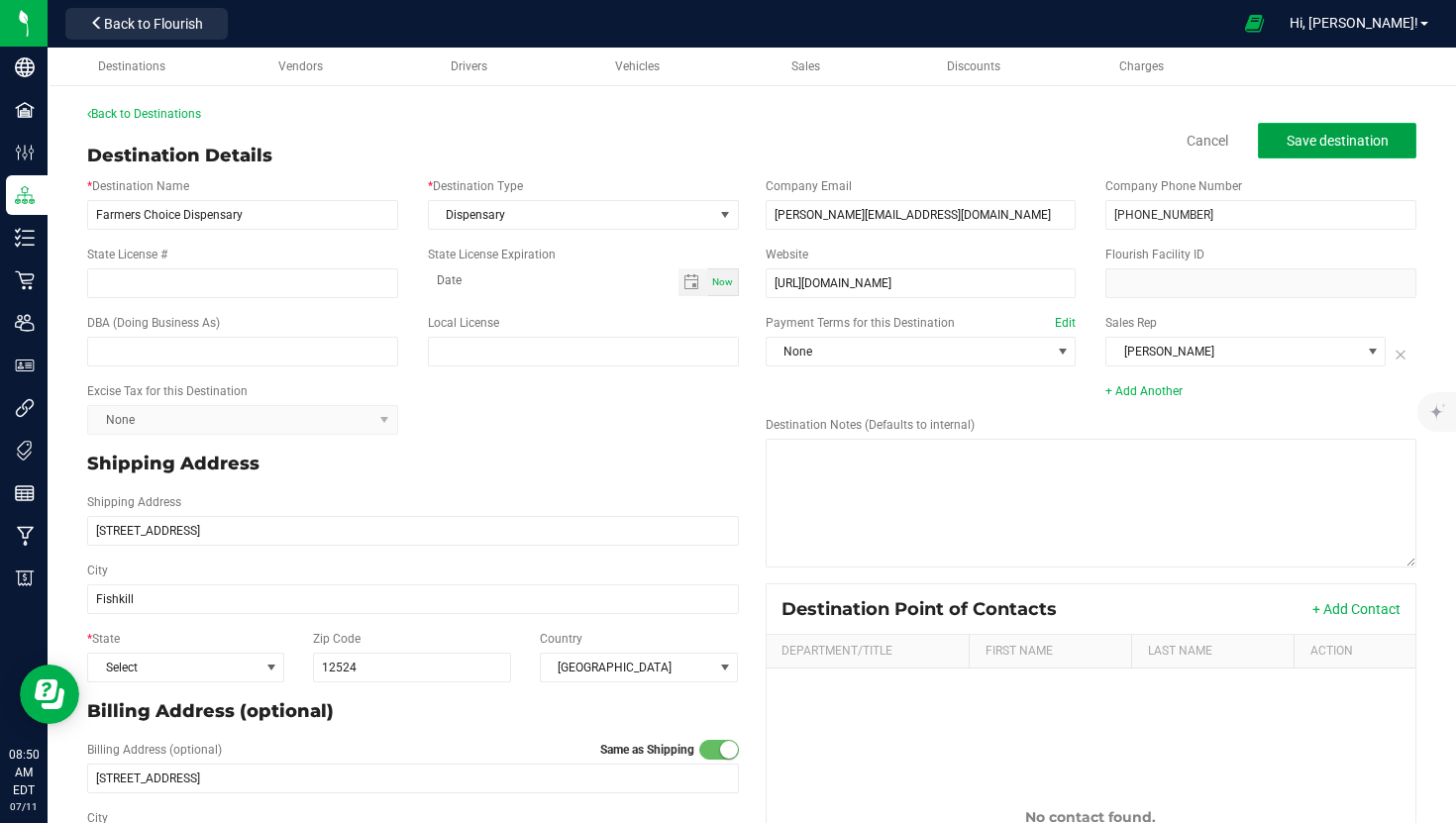 click on "Save destination" 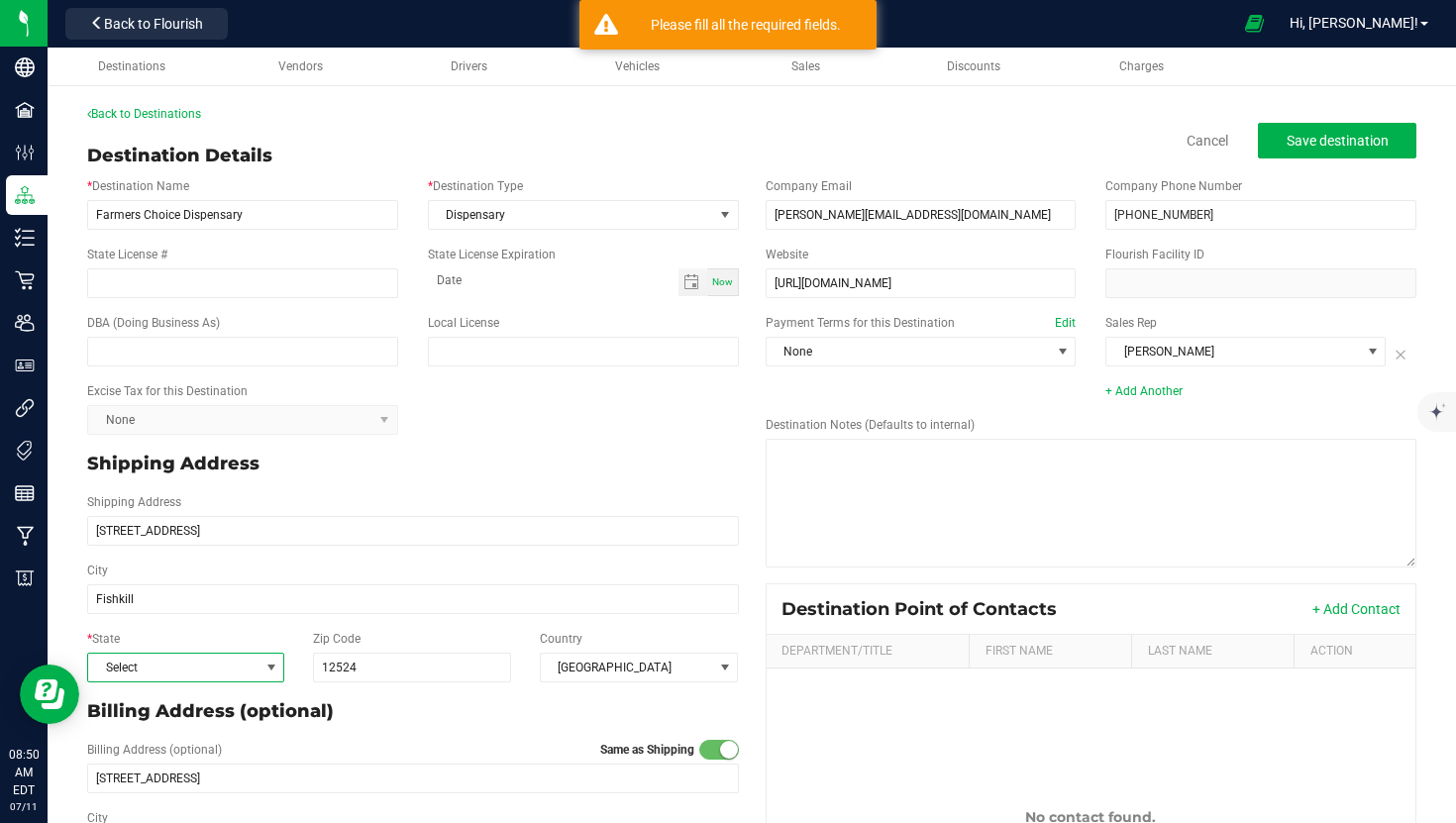 click at bounding box center [271, 668] 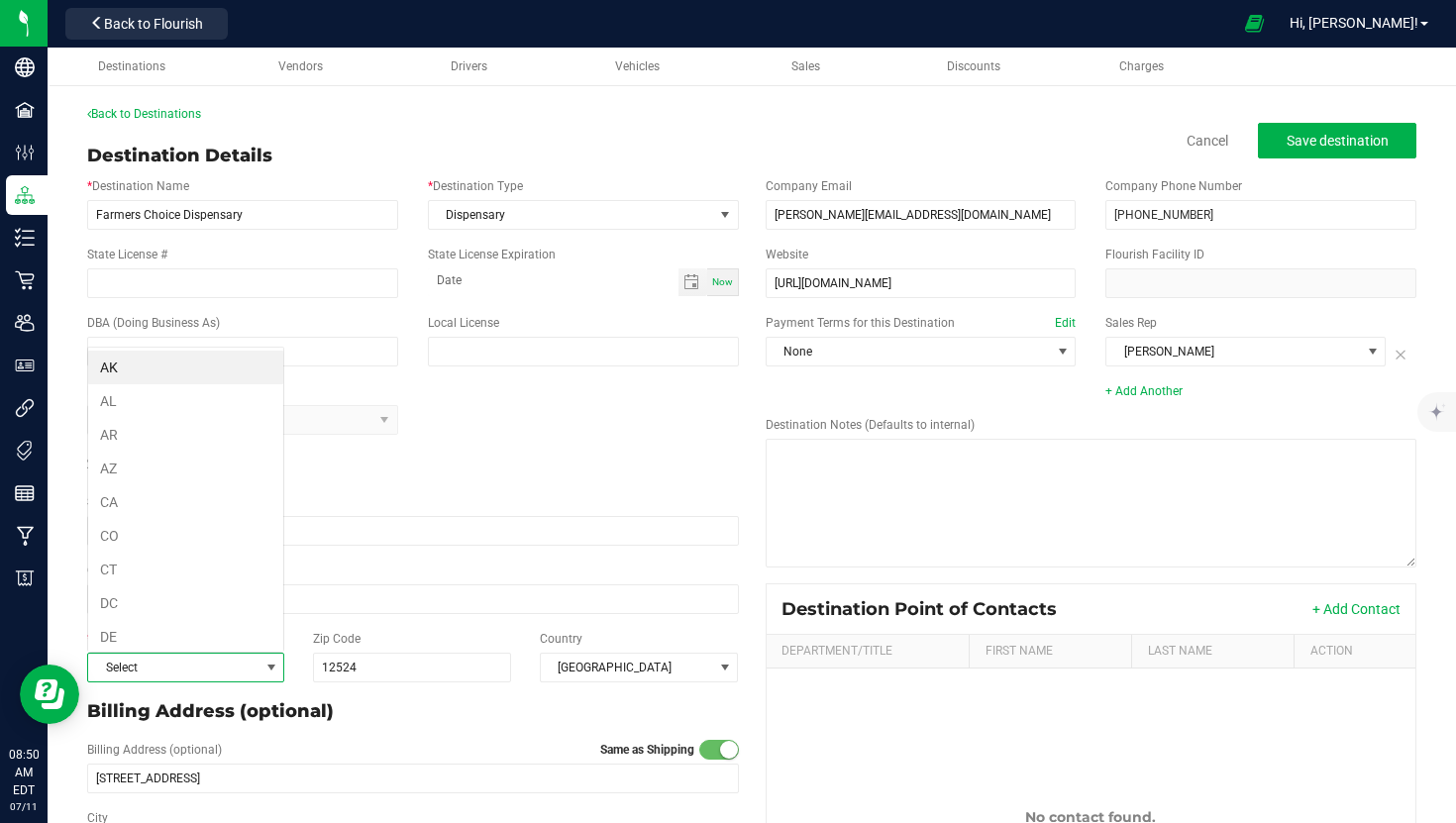 scroll, scrollTop: 99008, scrollLeft: 98851, axis: both 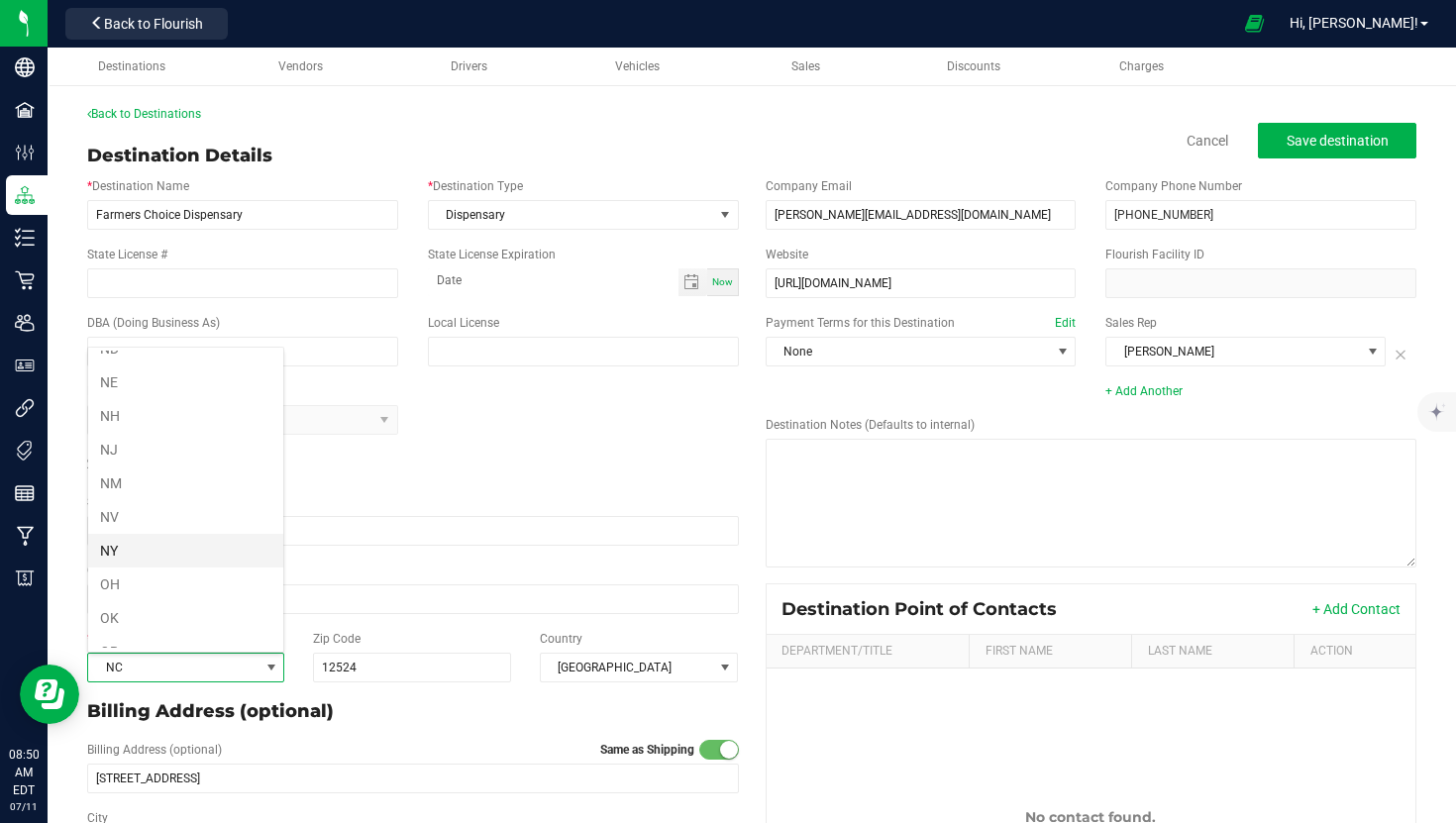 click on "NY" at bounding box center (185, 551) 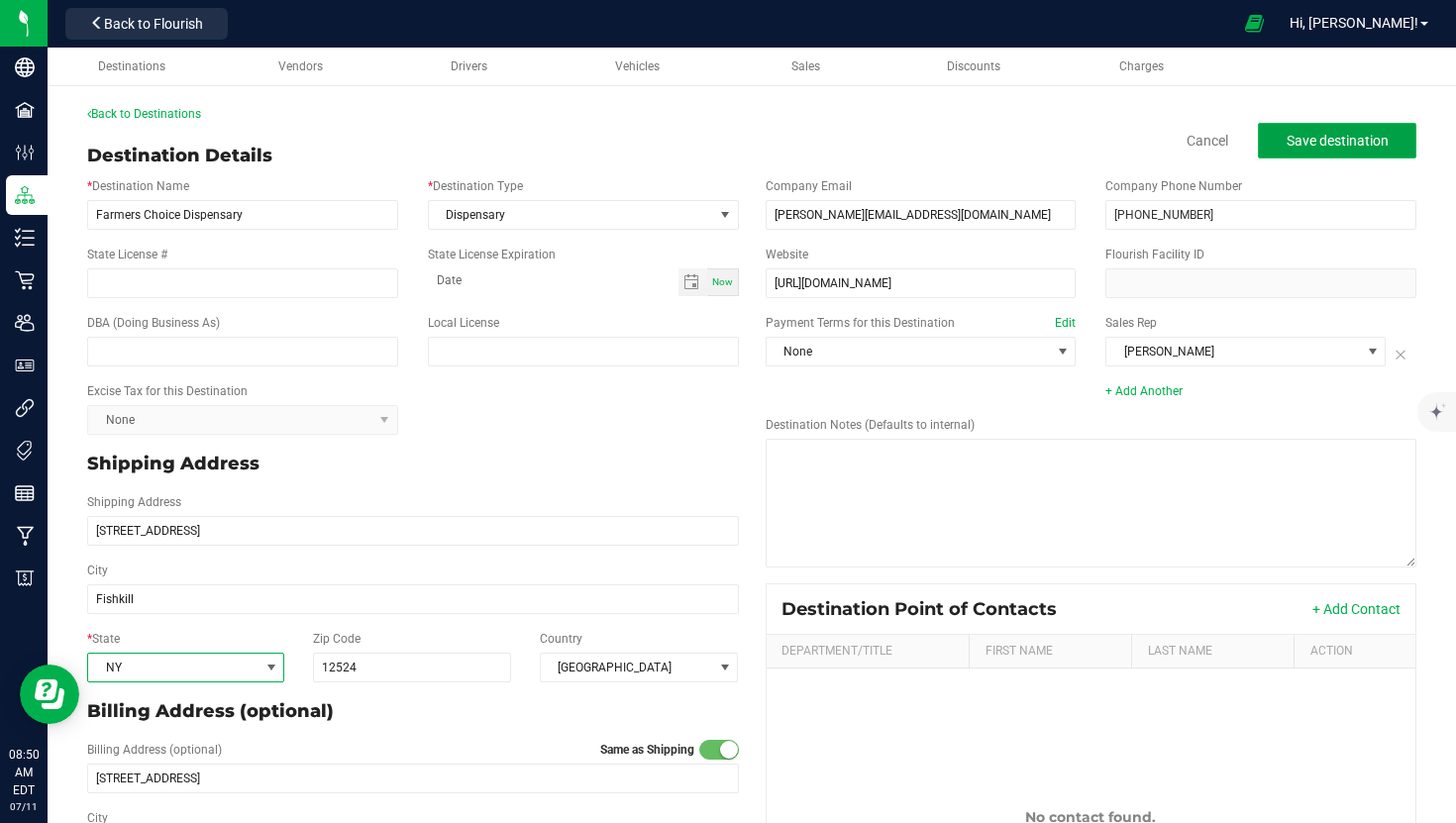 click on "Save destination" 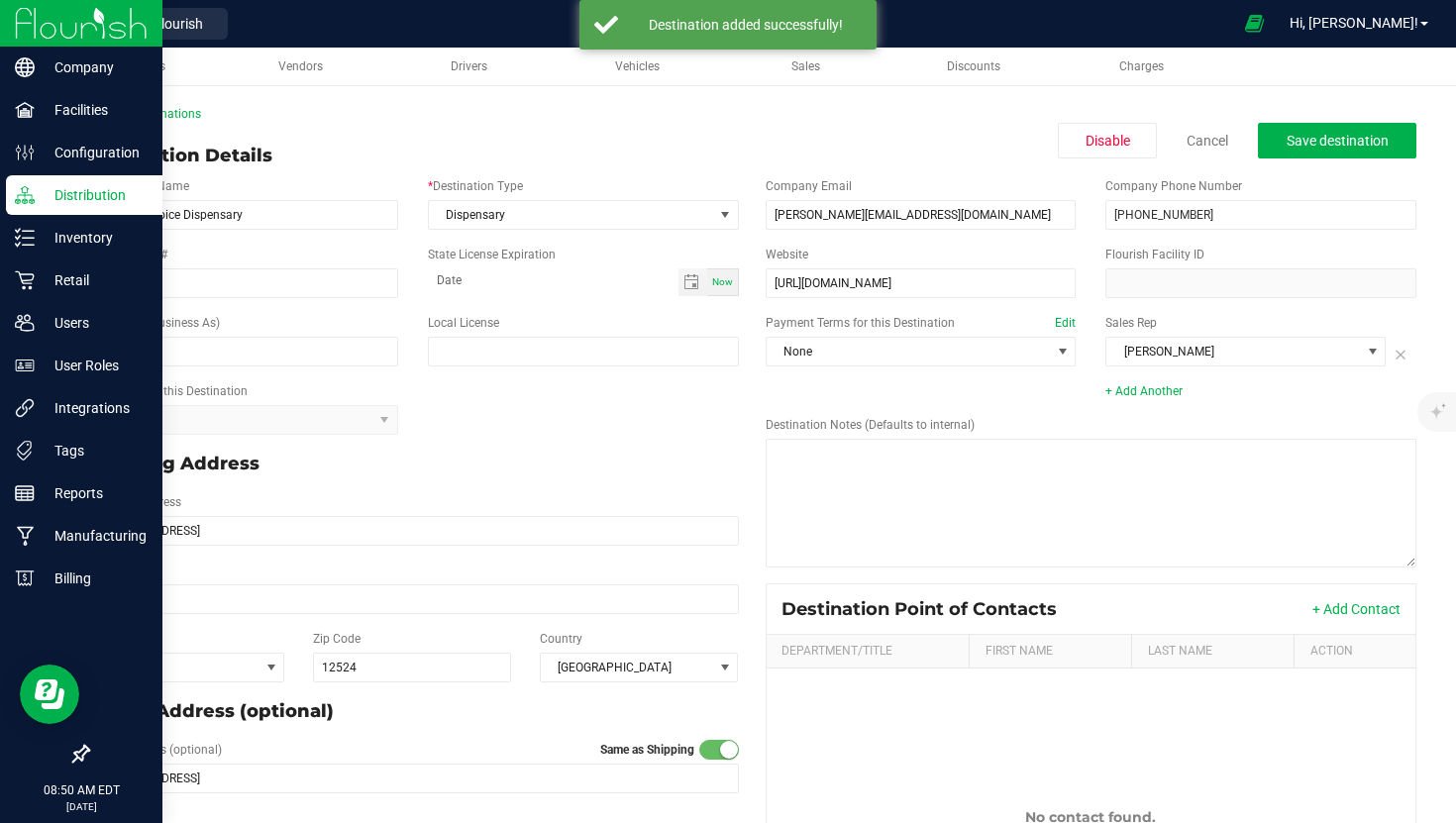click at bounding box center (81, 23) 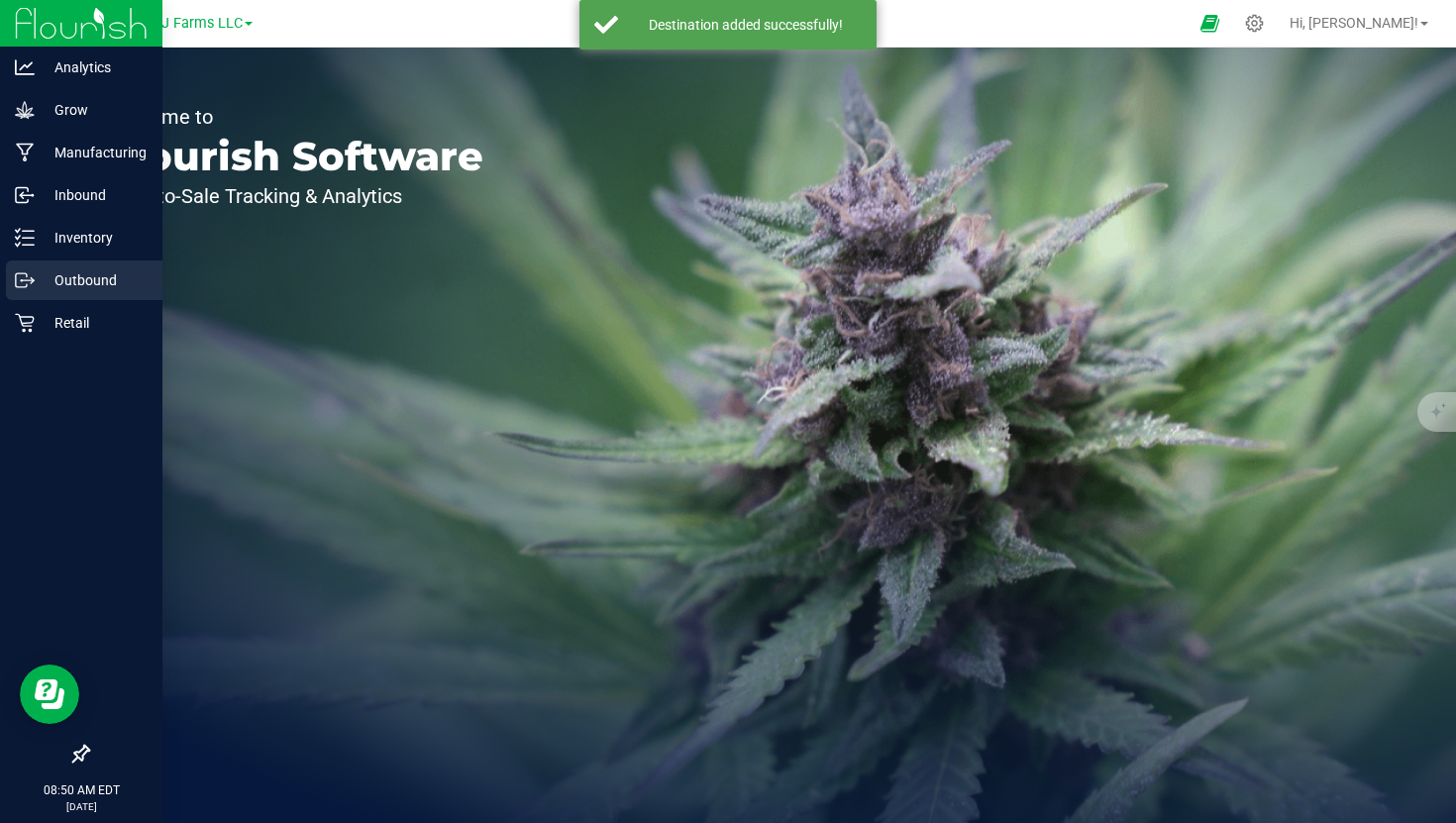 click on "Outbound" at bounding box center [94, 280] 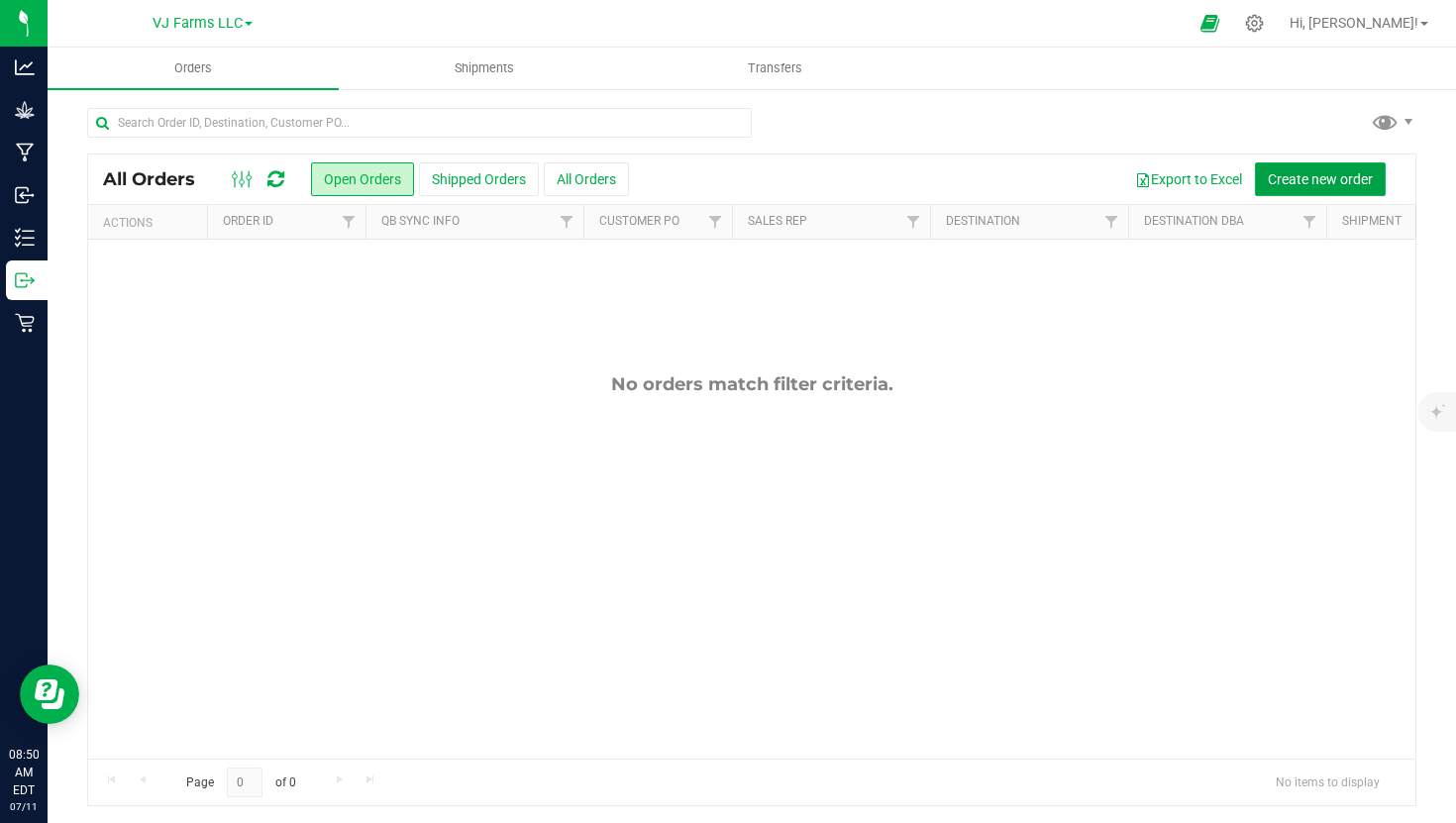 click on "Create new order" at bounding box center [1320, 179] 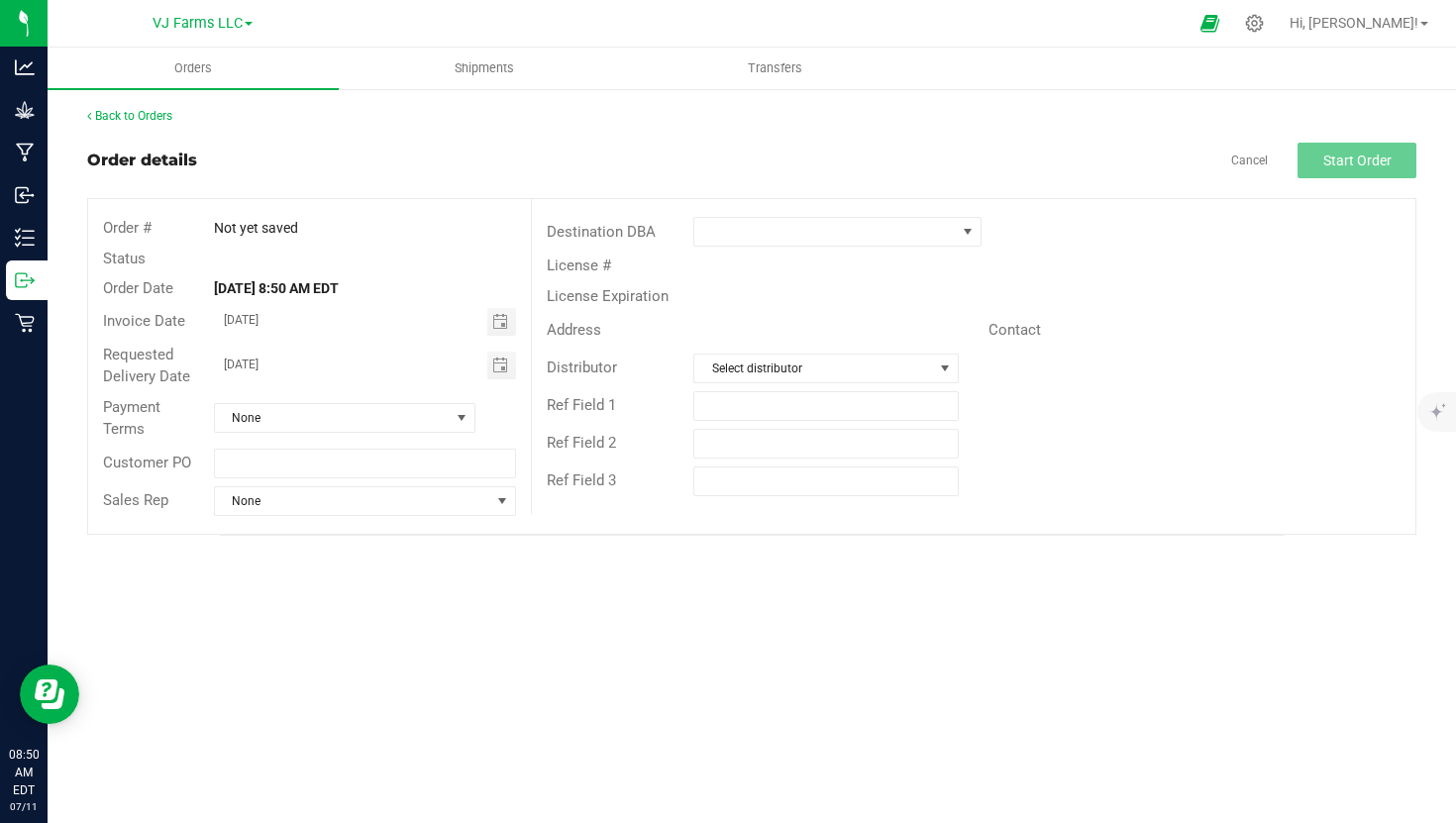 click on "Destination DBA" at bounding box center [974, 232] 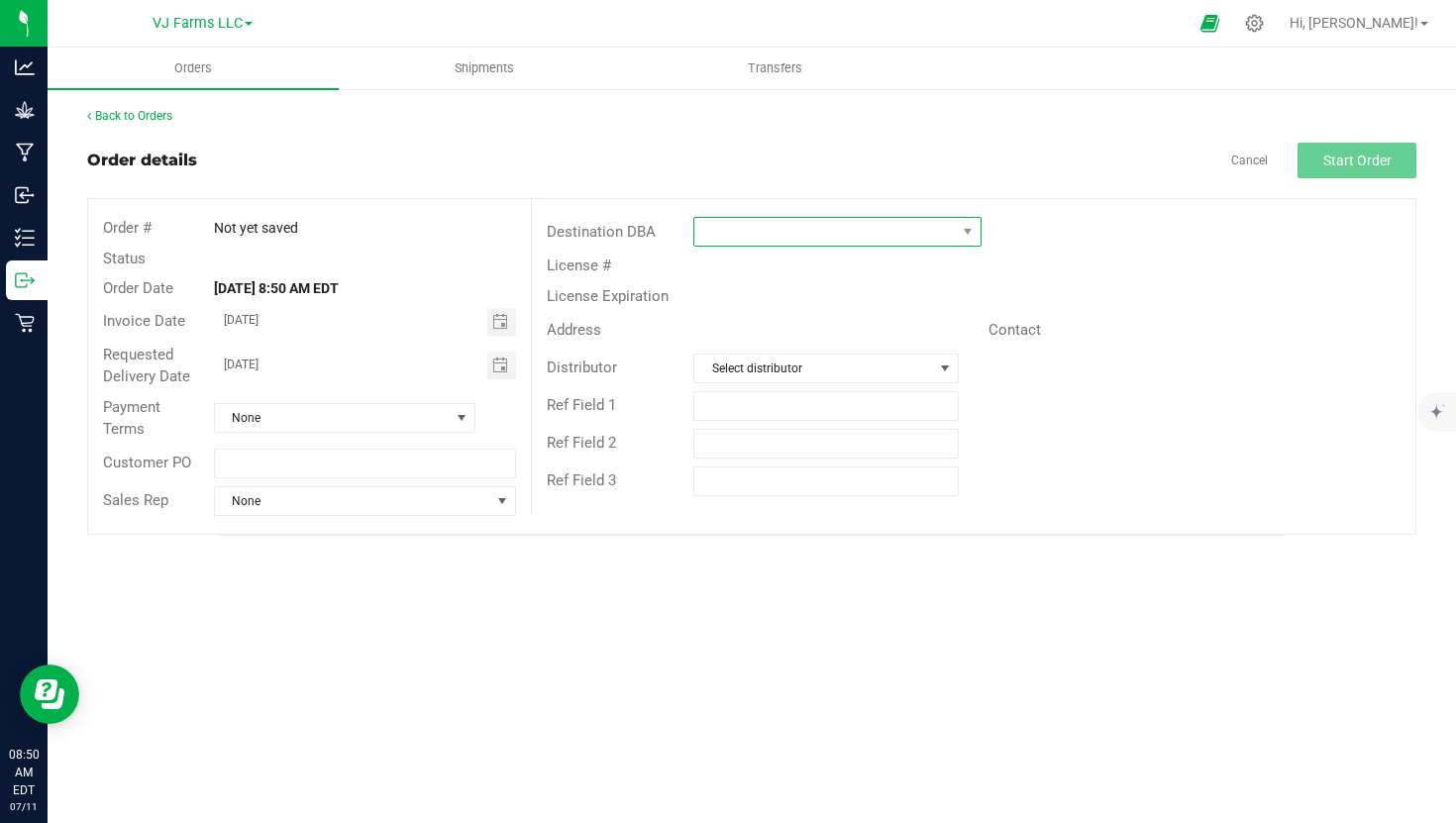 click at bounding box center (825, 232) 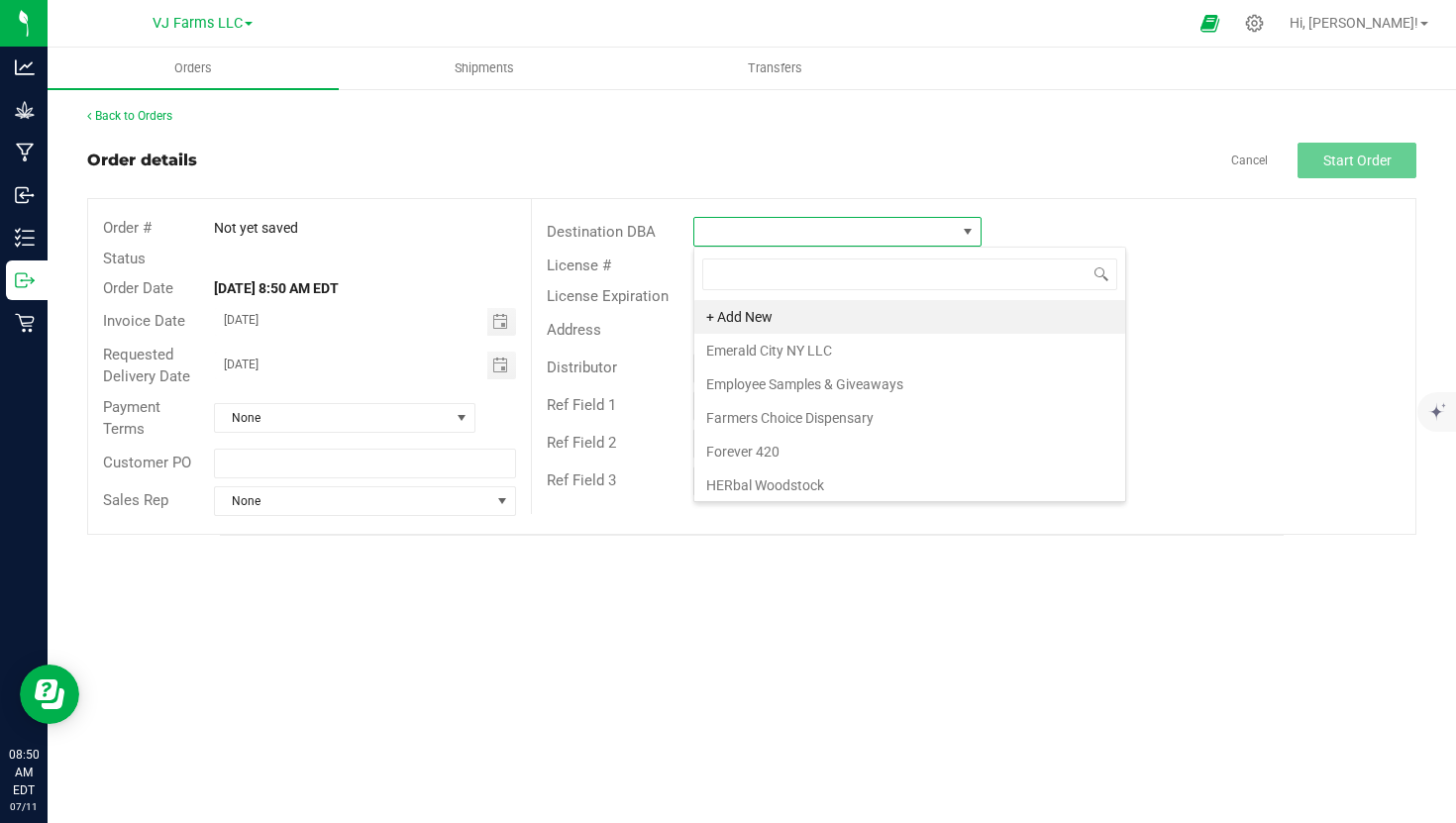 scroll, scrollTop: 99008, scrollLeft: 98759, axis: both 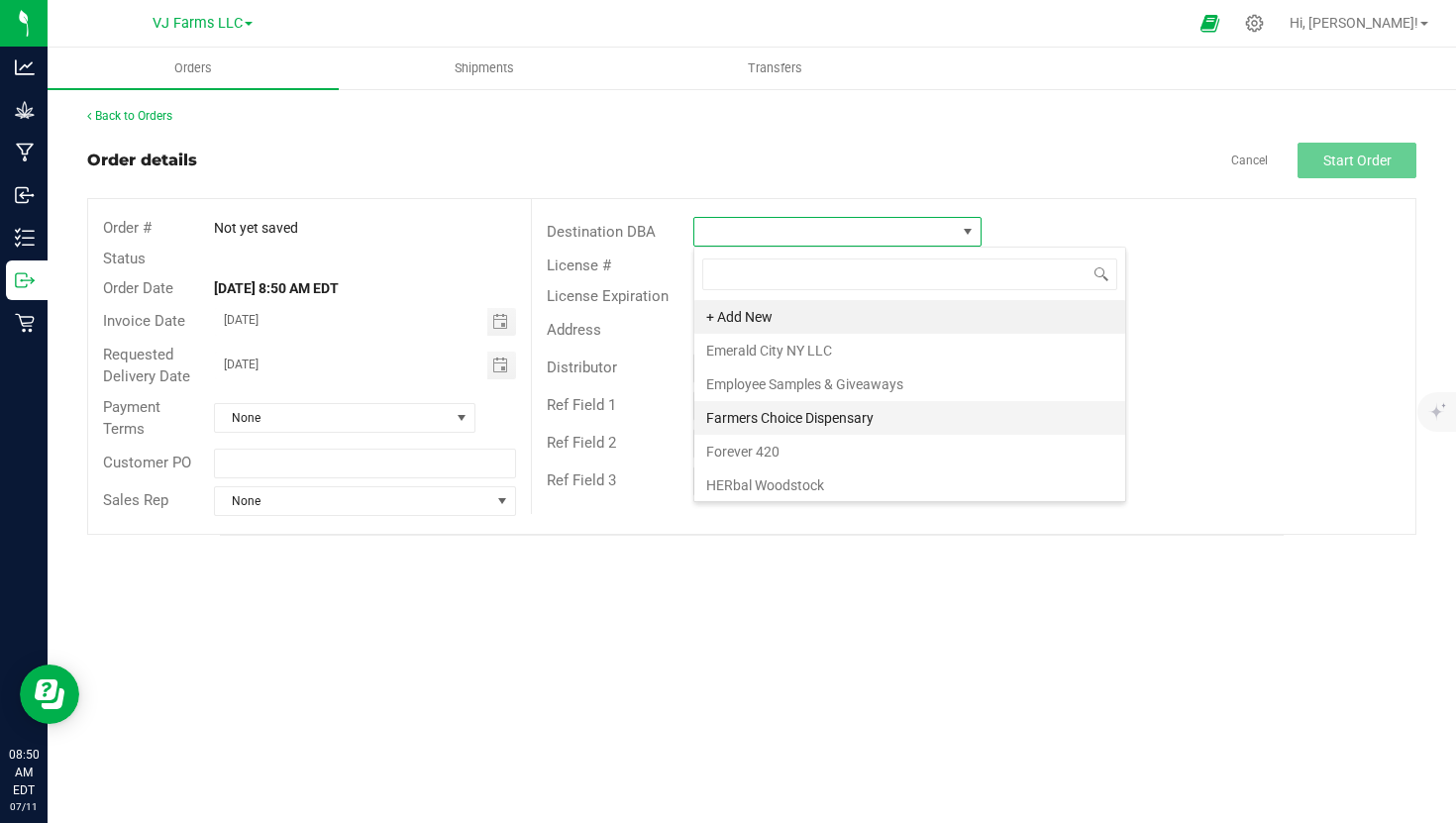 click on "Farmers Choice Dispensary" at bounding box center [909, 418] 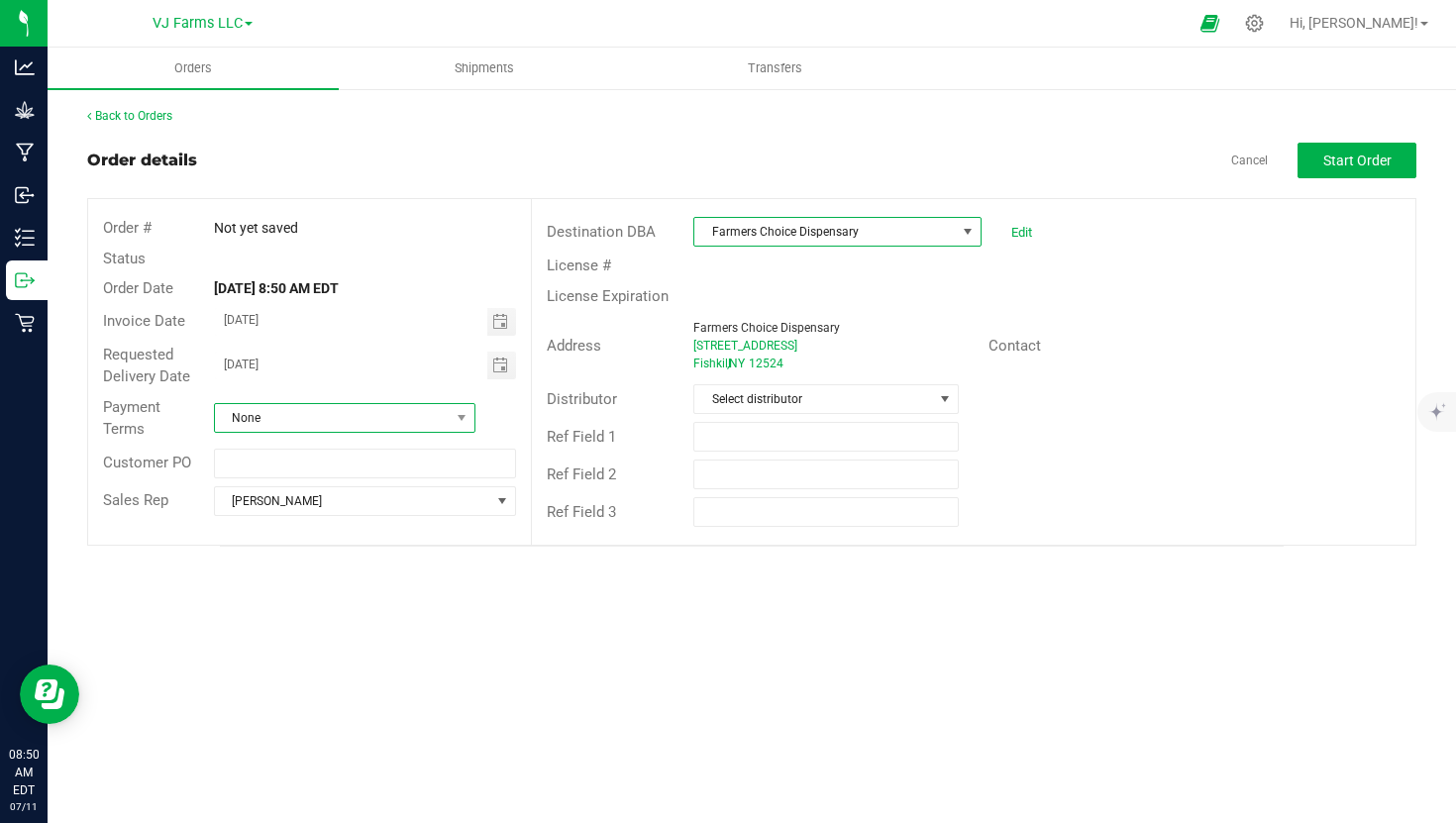 click on "None" at bounding box center [332, 418] 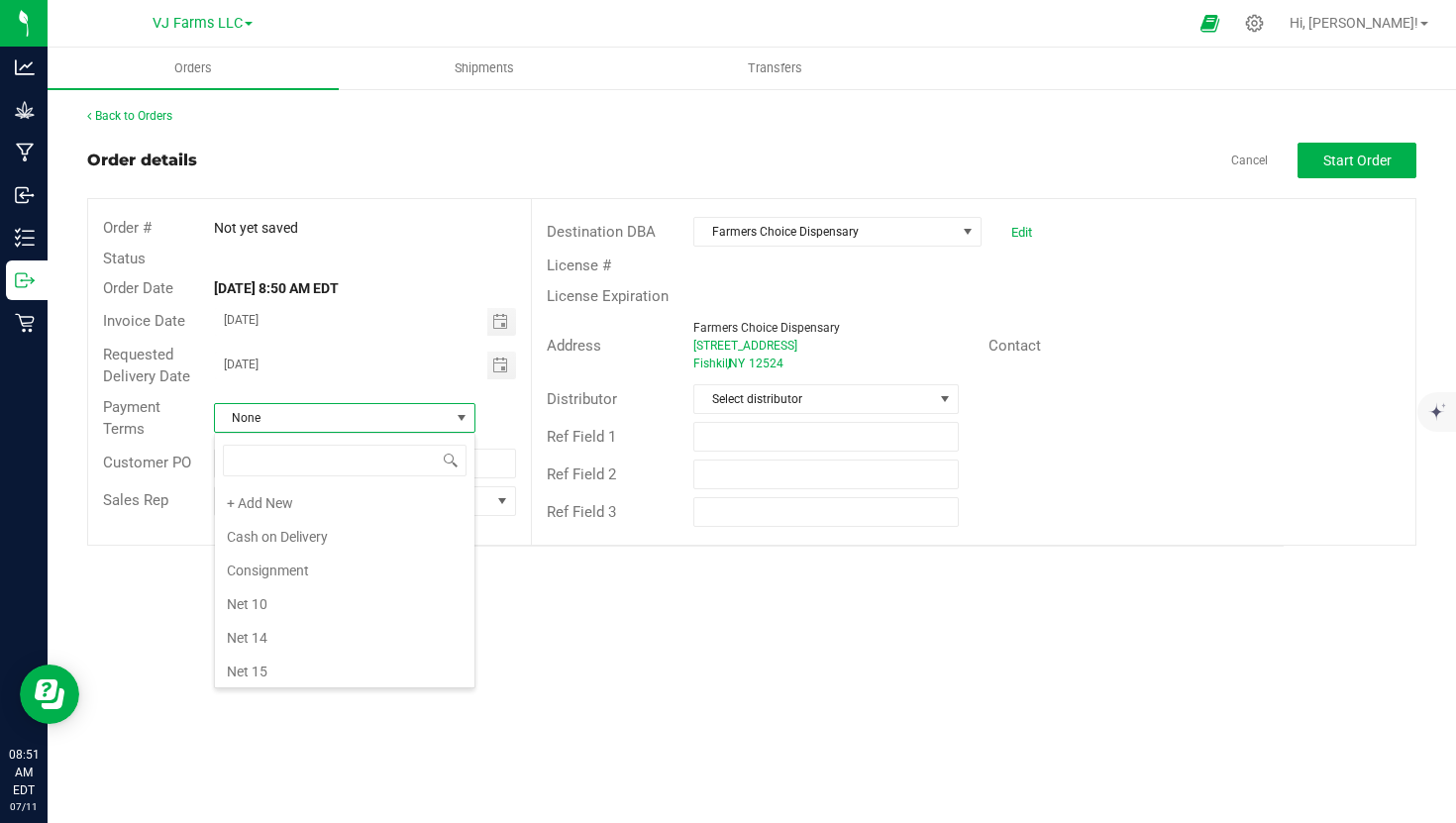 scroll, scrollTop: 240, scrollLeft: 0, axis: vertical 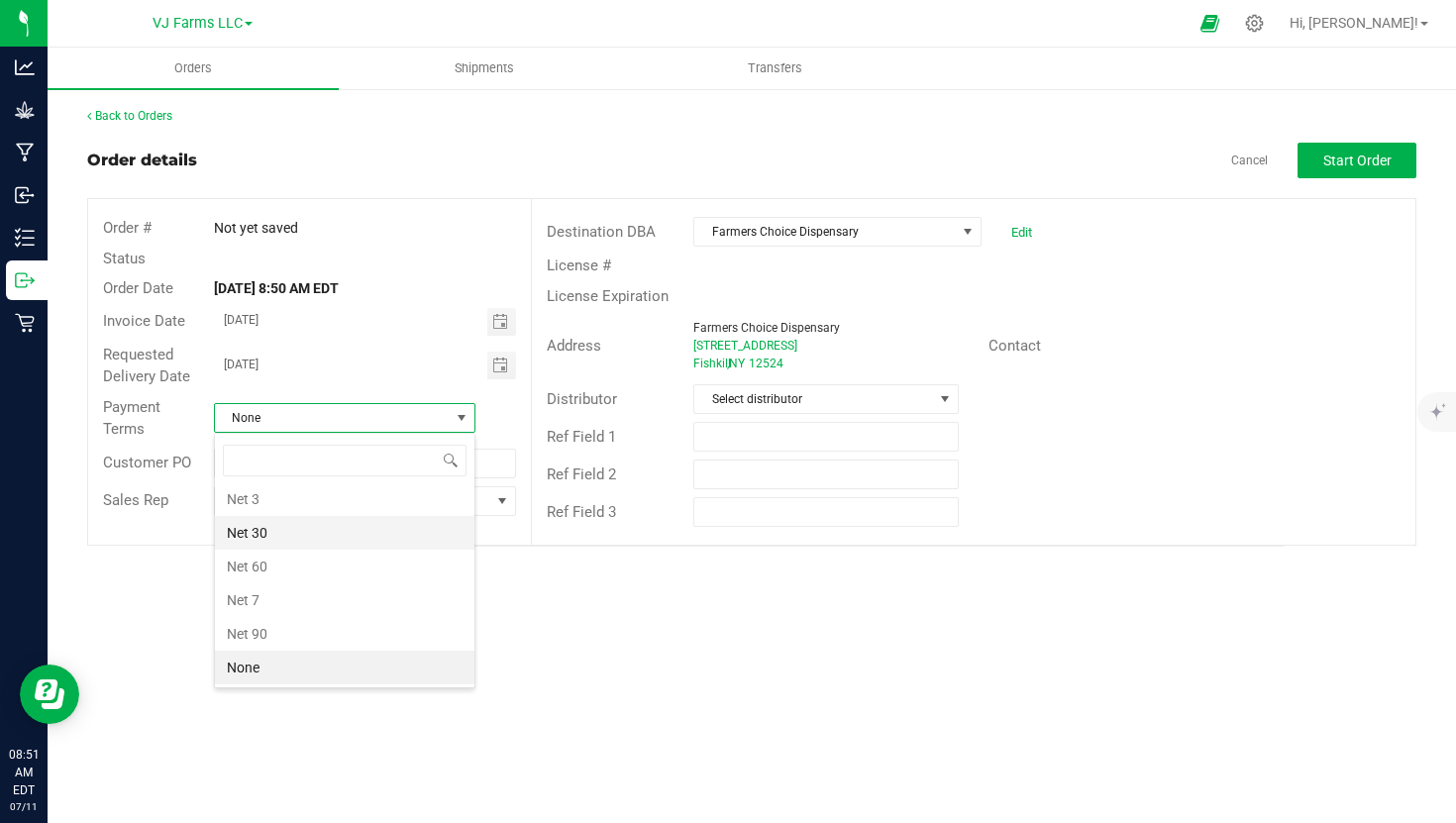 click on "Net 30" at bounding box center [345, 533] 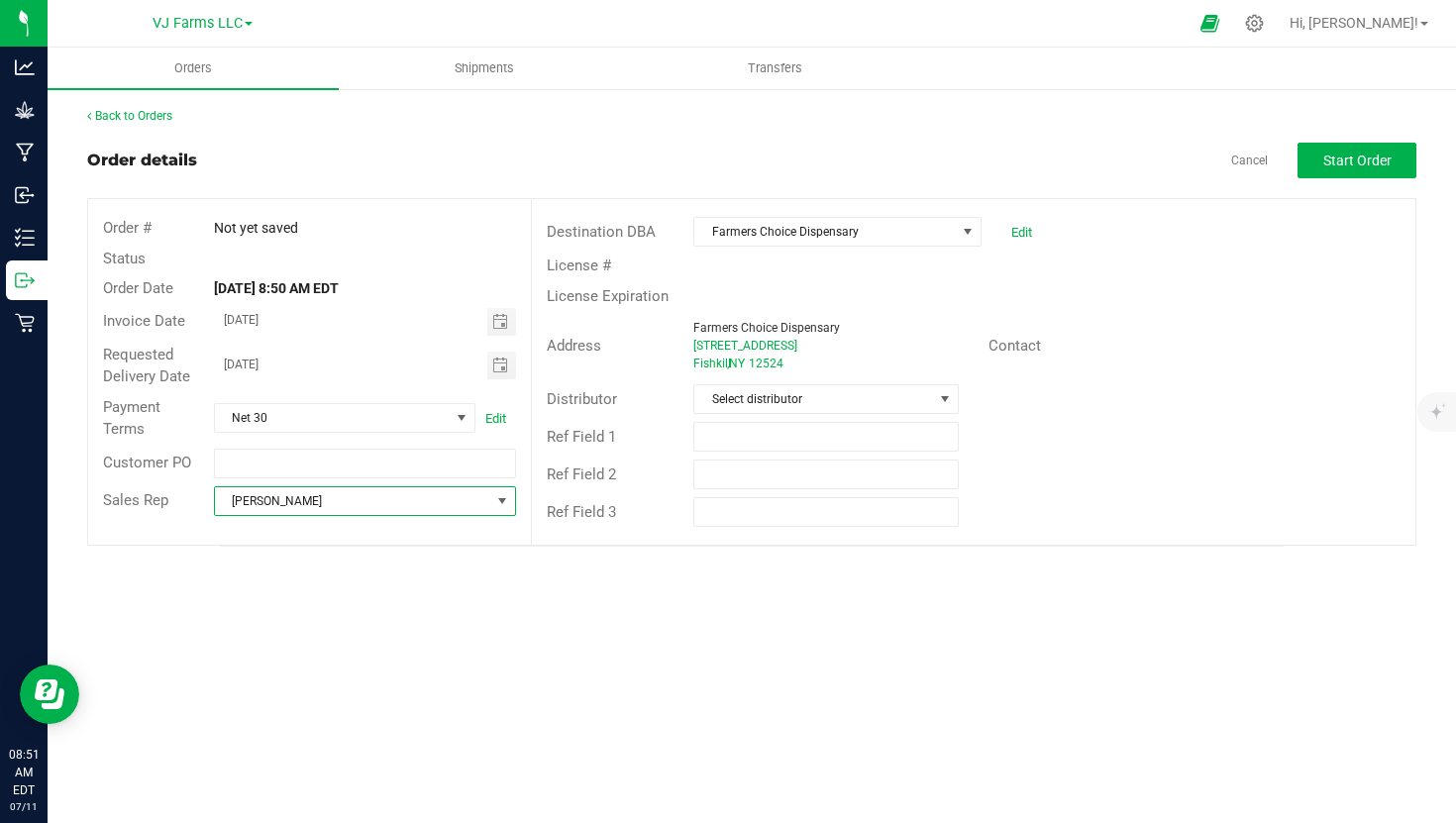 click on "Marion Wex" at bounding box center [364, 501] 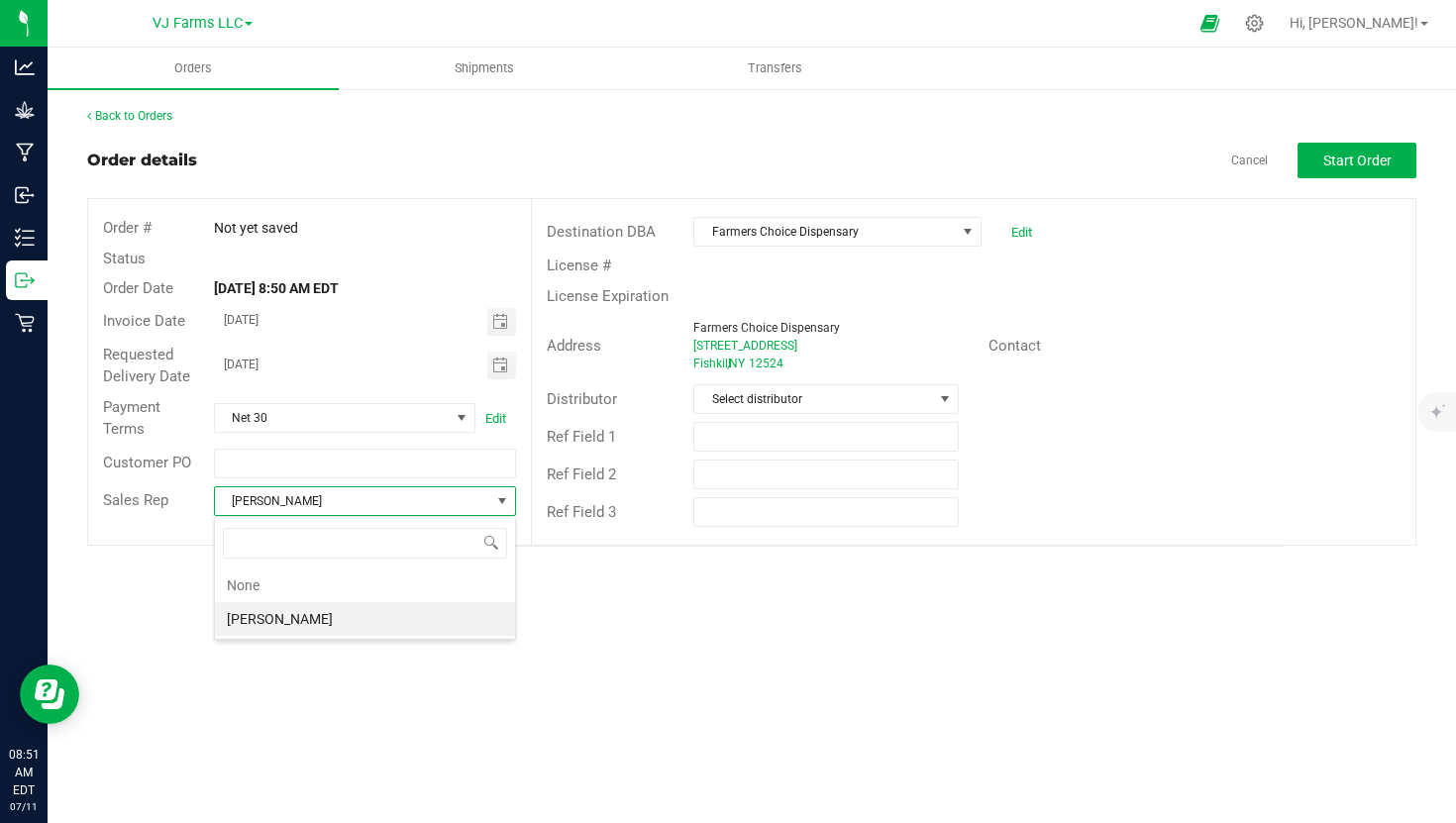 scroll, scrollTop: 99008, scrollLeft: 98746, axis: both 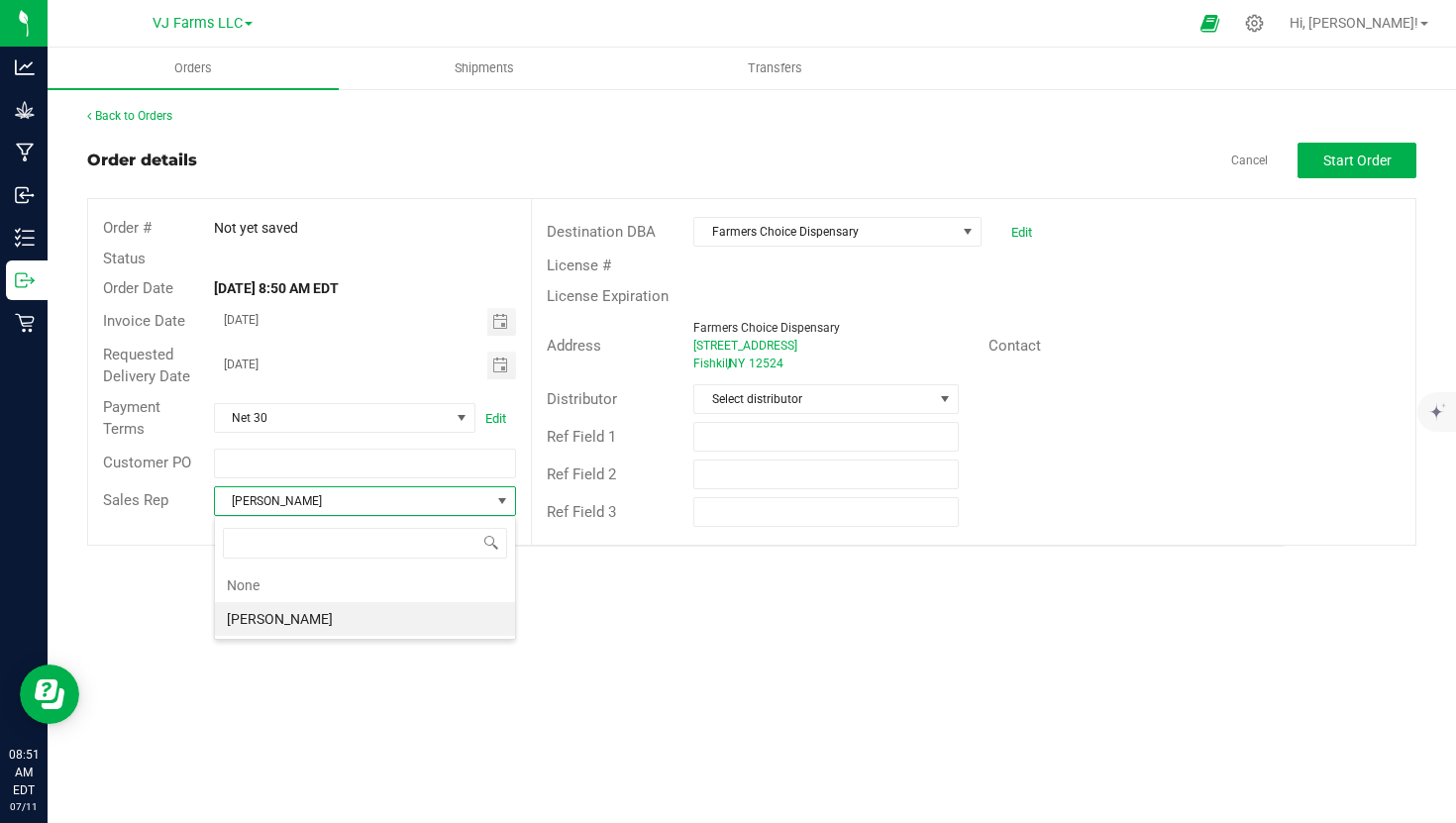 click on "Marion Wex" at bounding box center [364, 619] 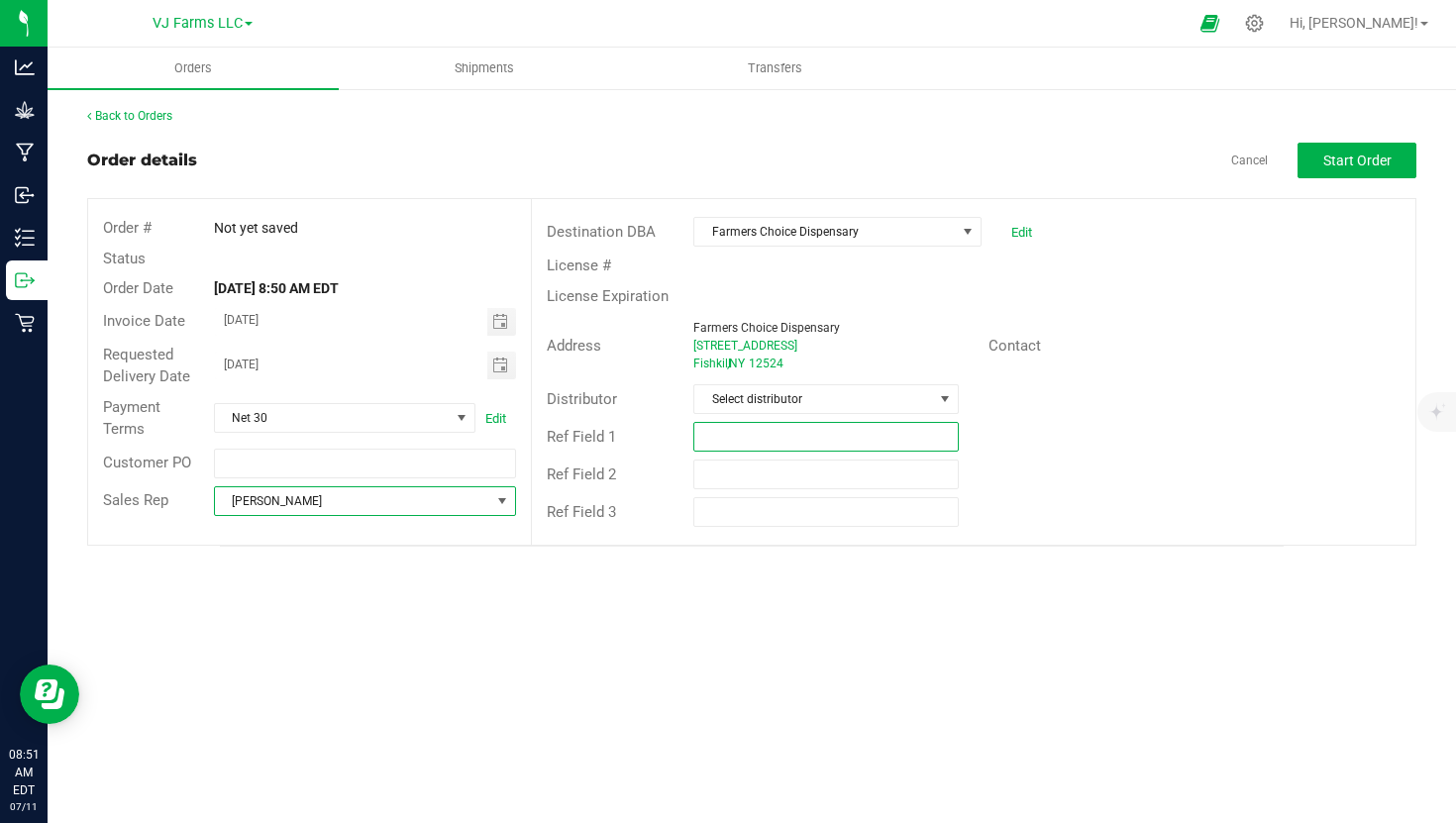 click at bounding box center (825, 437) 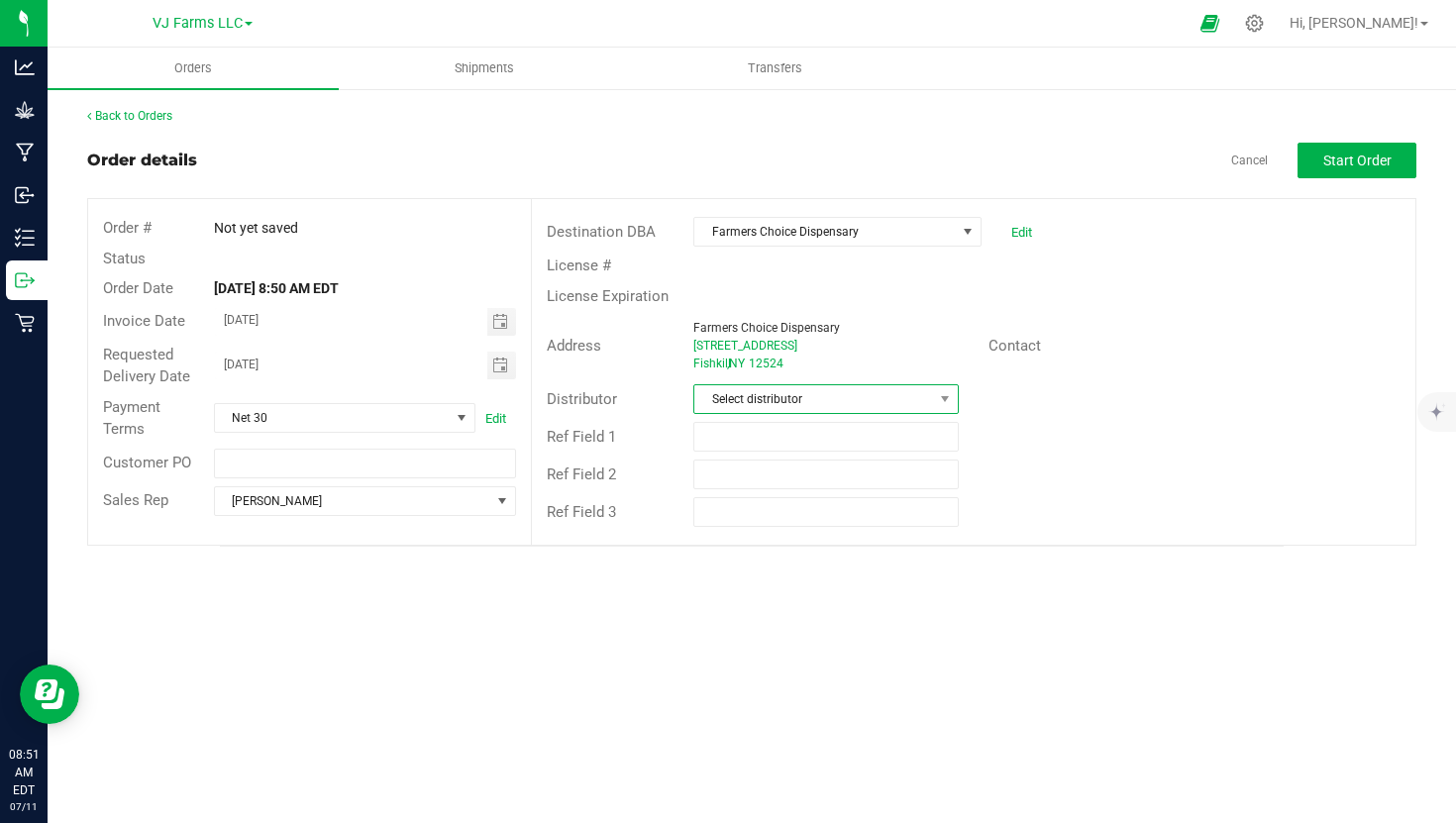 click on "Select distributor" at bounding box center (813, 399) 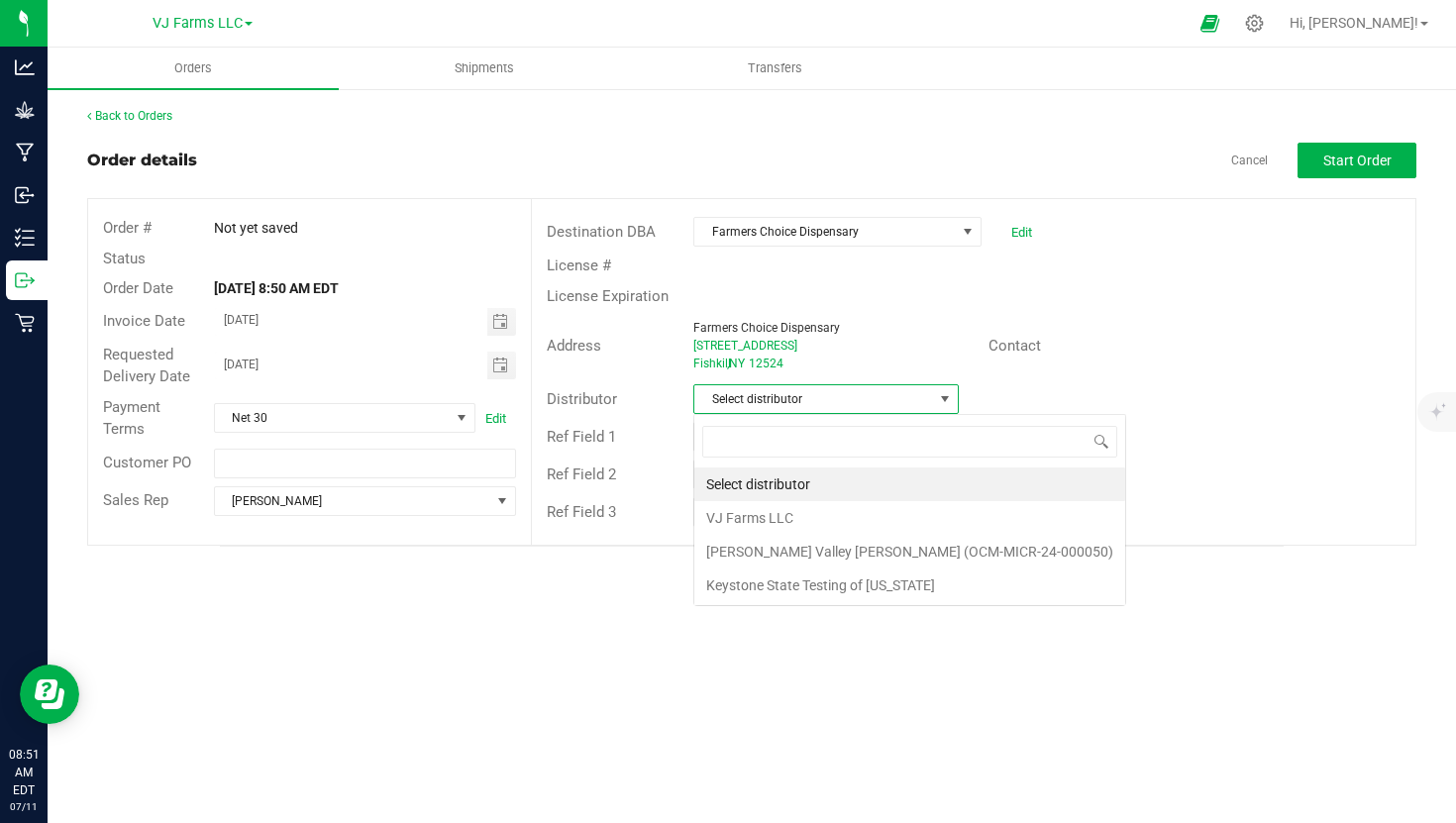 scroll, scrollTop: 99008, scrollLeft: 98782, axis: both 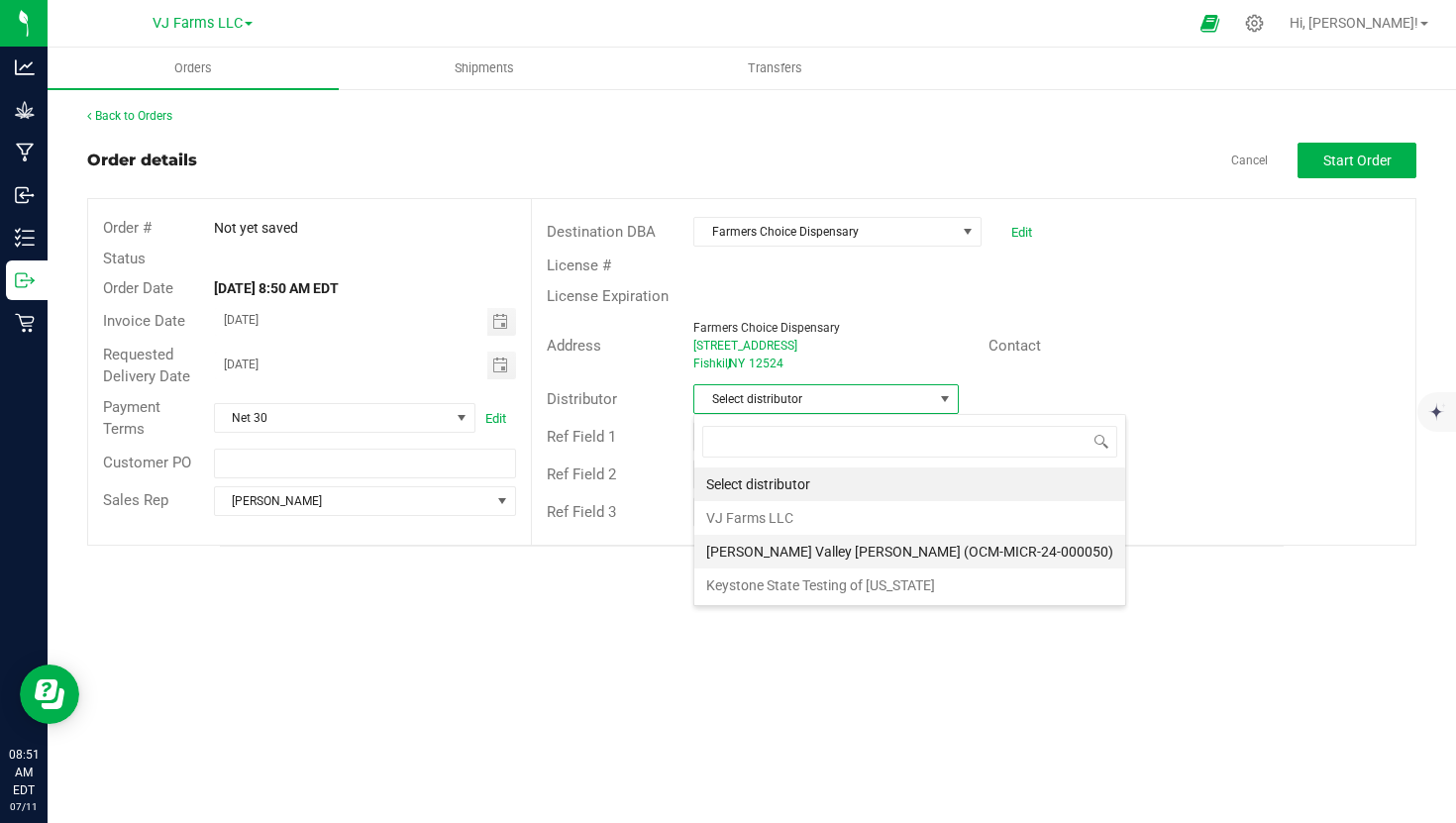 click on "Hudson Valley Jane Delivery (OCM-MICR-24-000050)" at bounding box center [909, 552] 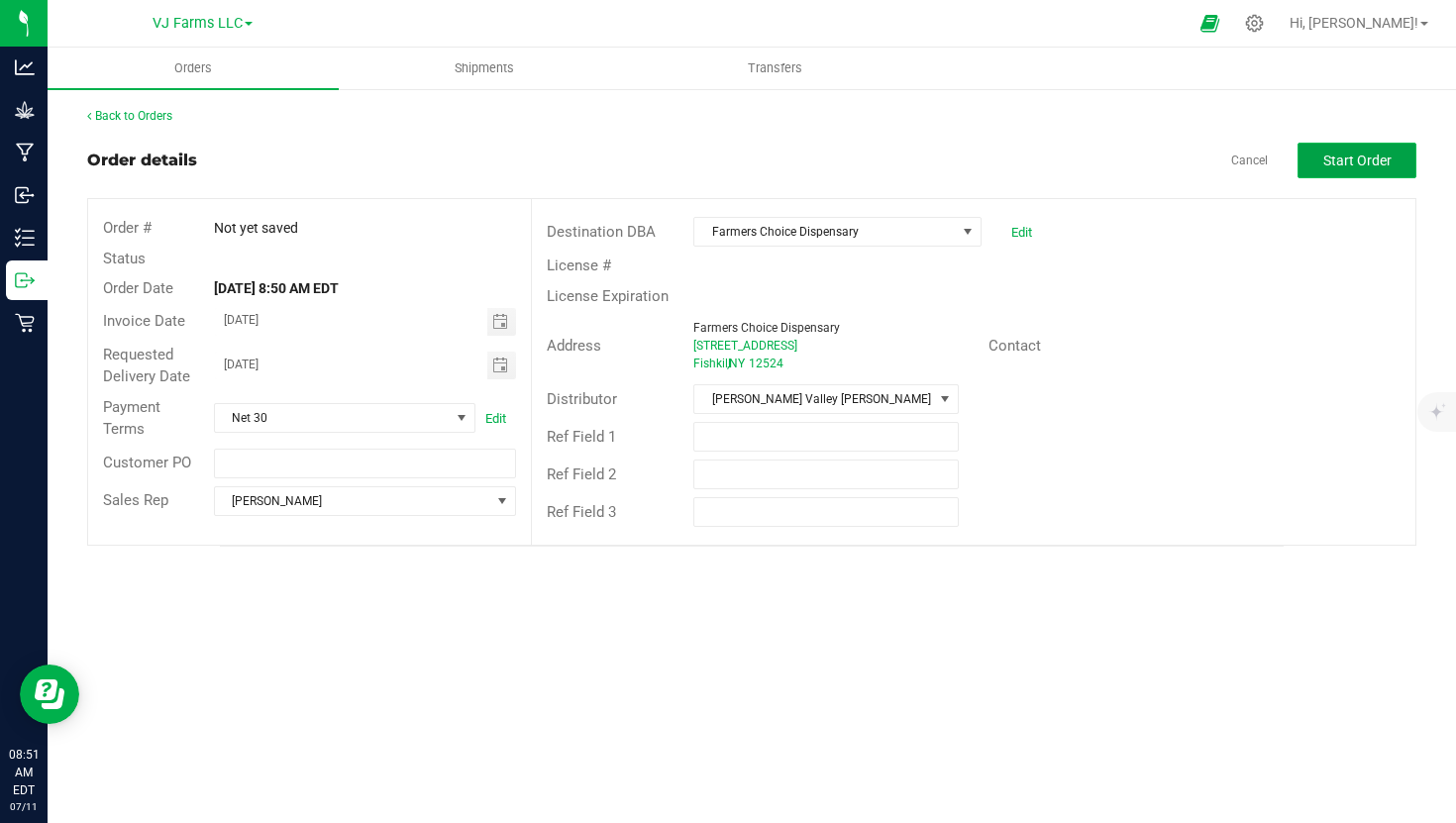 click on "Start Order" at bounding box center [1357, 160] 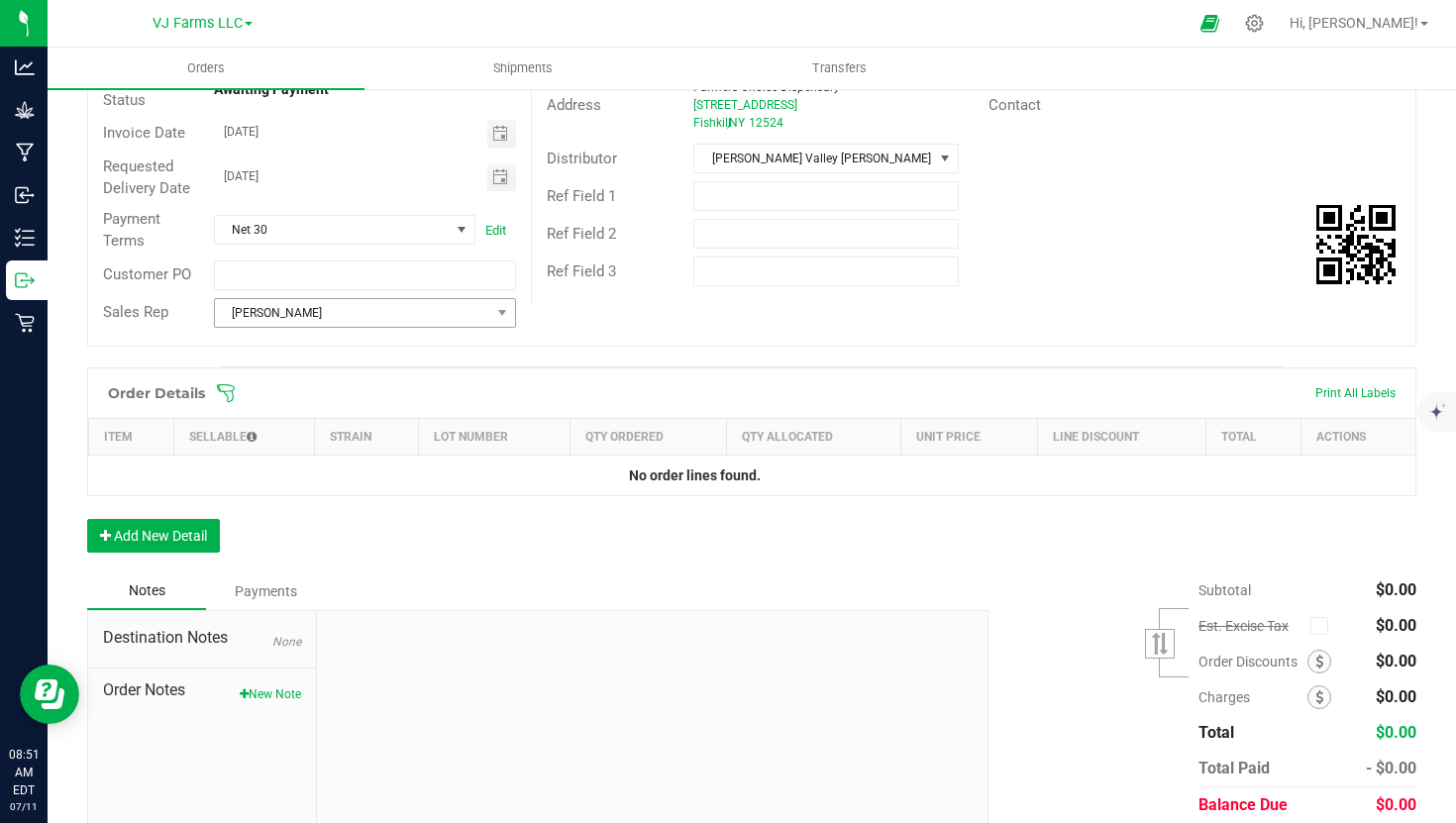 scroll, scrollTop: 289, scrollLeft: 0, axis: vertical 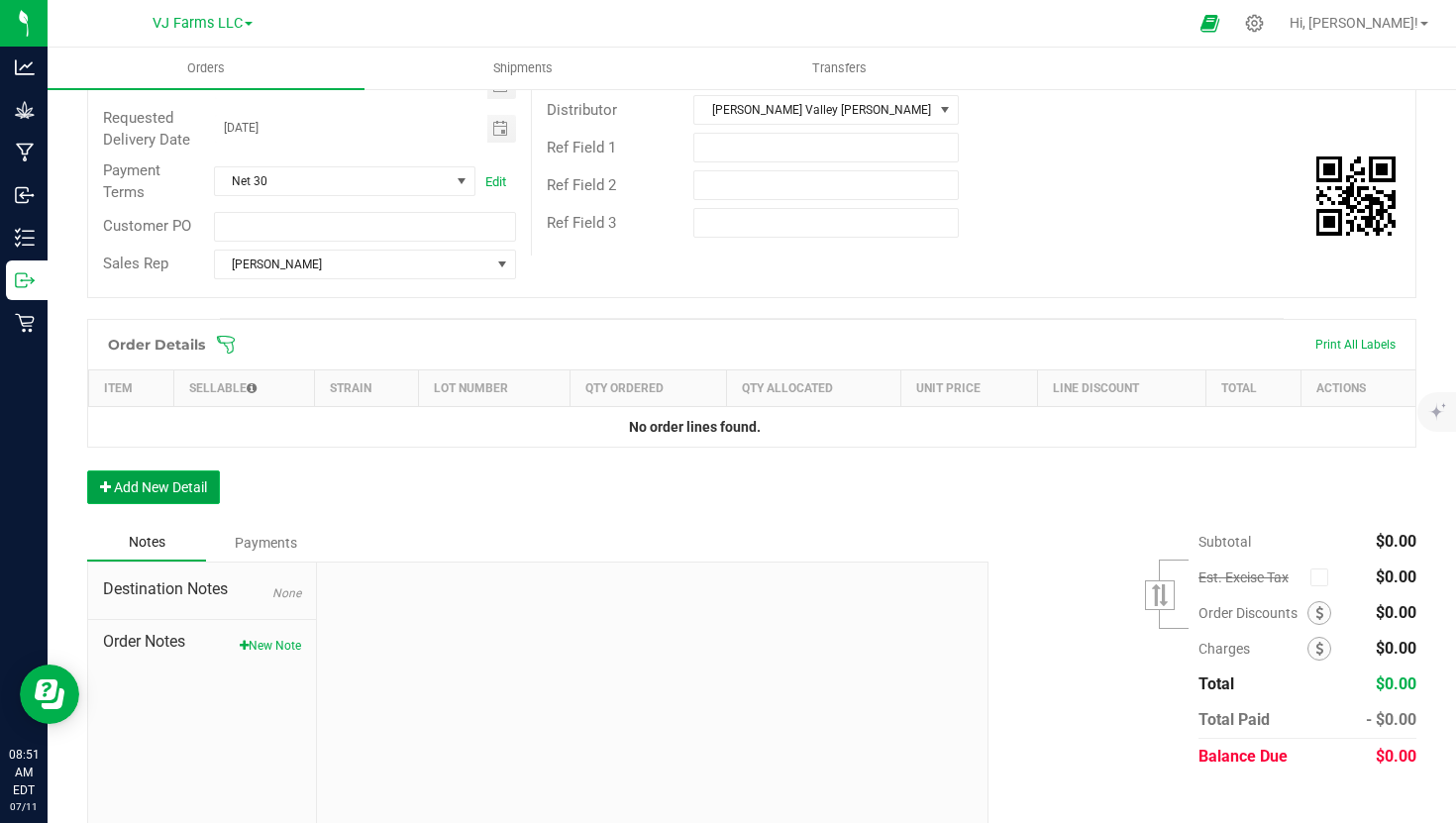 click on "Add New Detail" at bounding box center (154, 487) 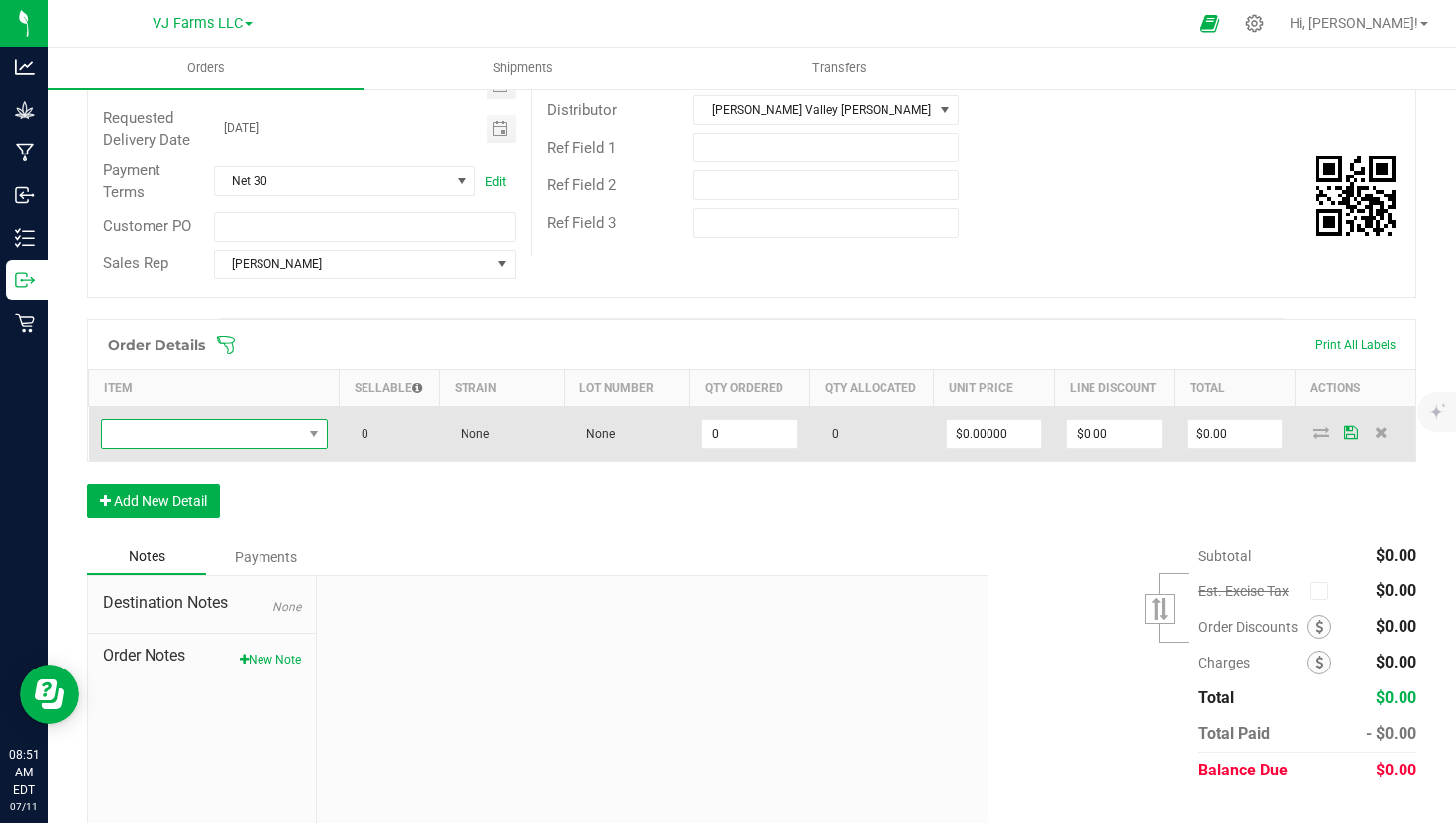 click at bounding box center (202, 434) 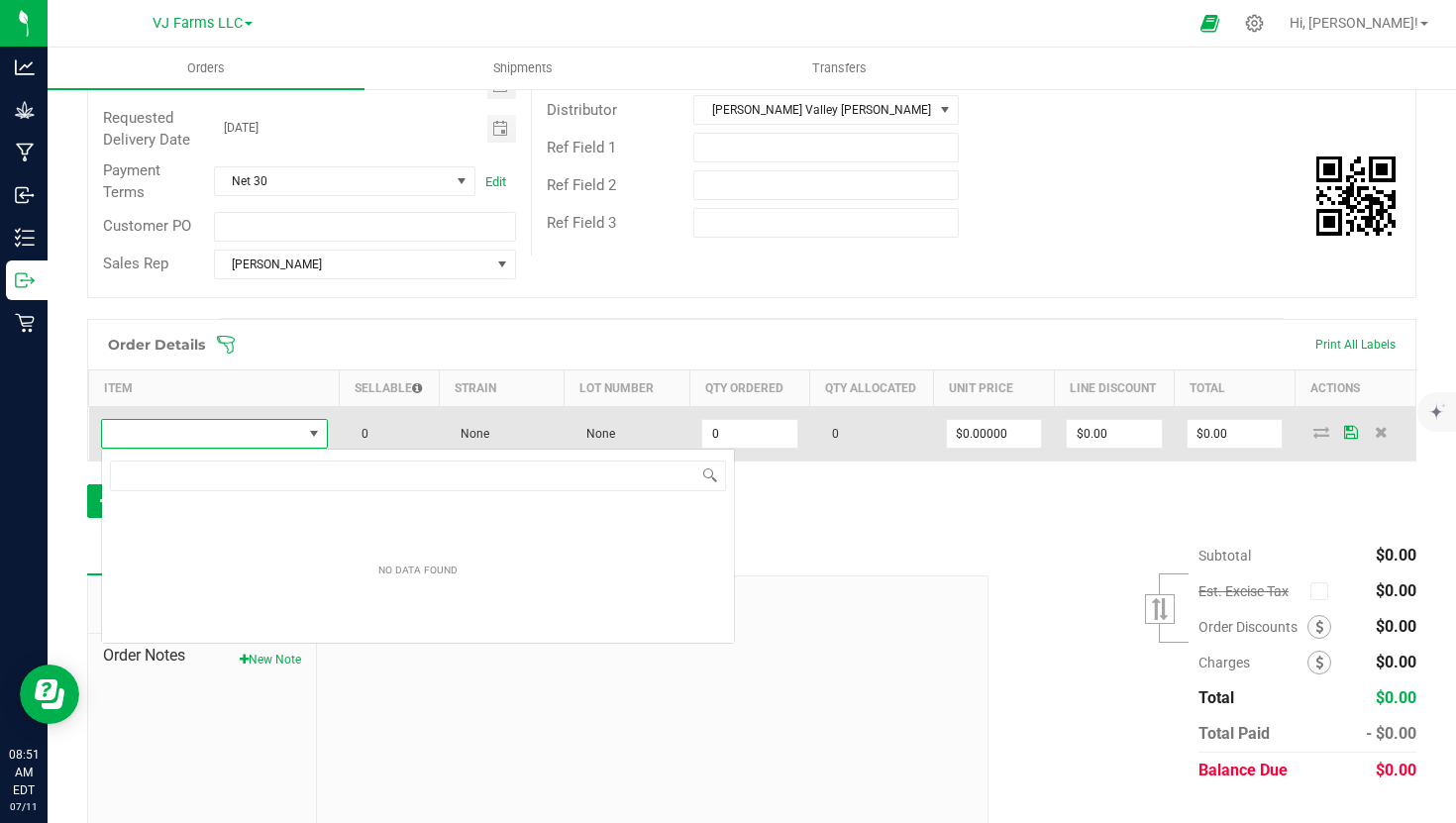 scroll, scrollTop: 99008, scrollLeft: 98821, axis: both 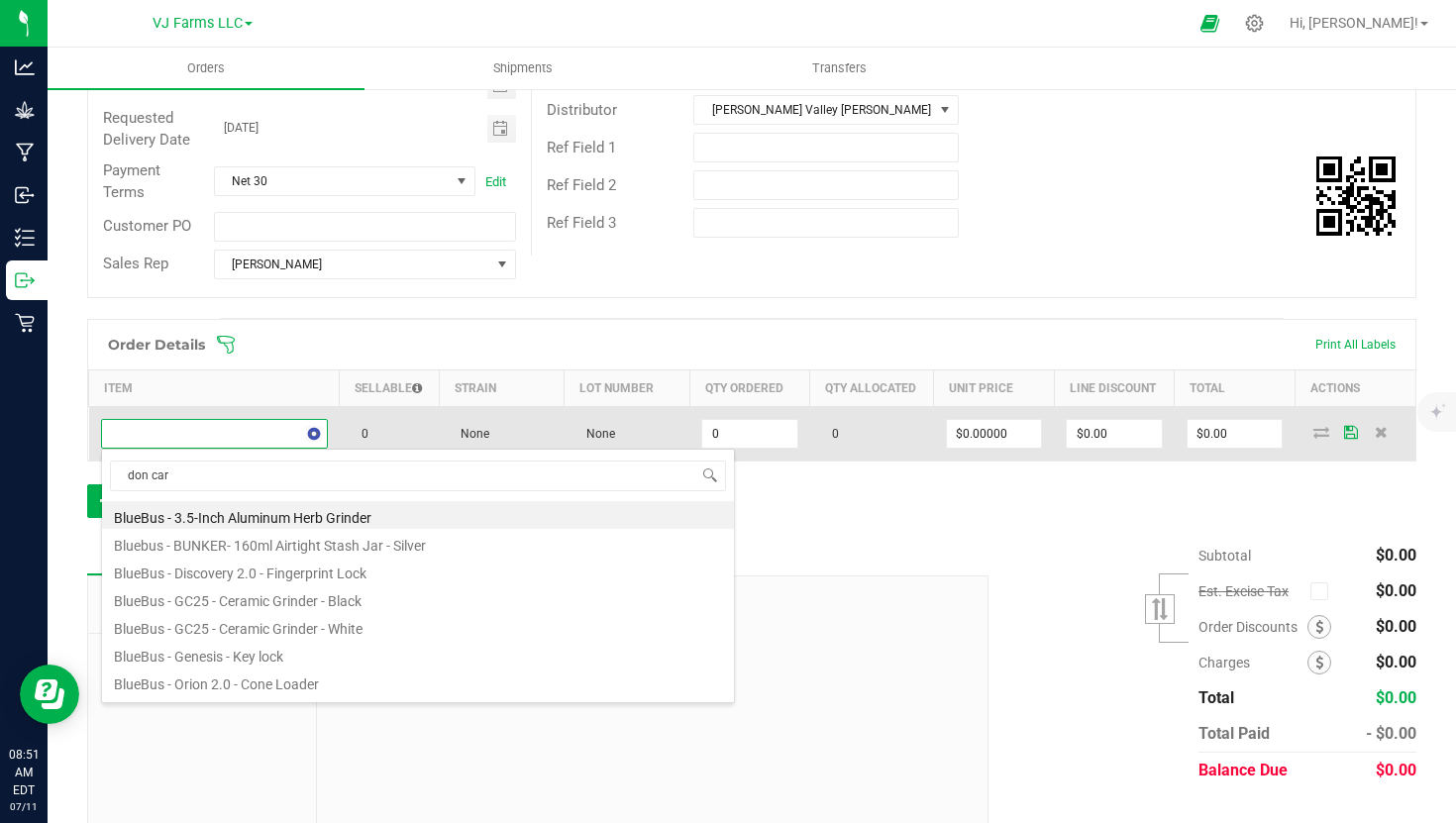 type on "don carl" 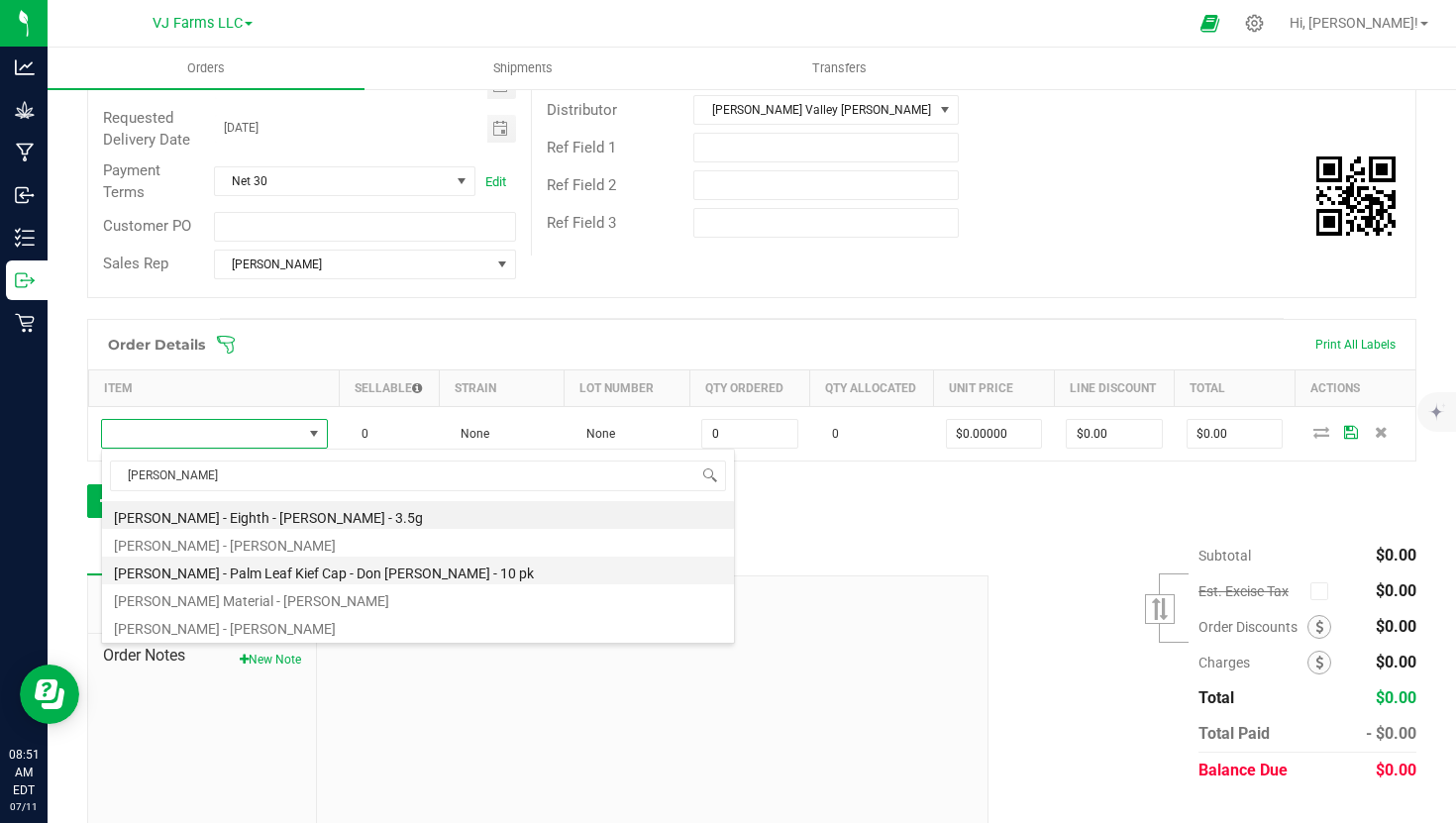 click on "Boujee Ben - Palm Leaf Kief Cap - Don Carlos - 10 pk" at bounding box center (418, 570) 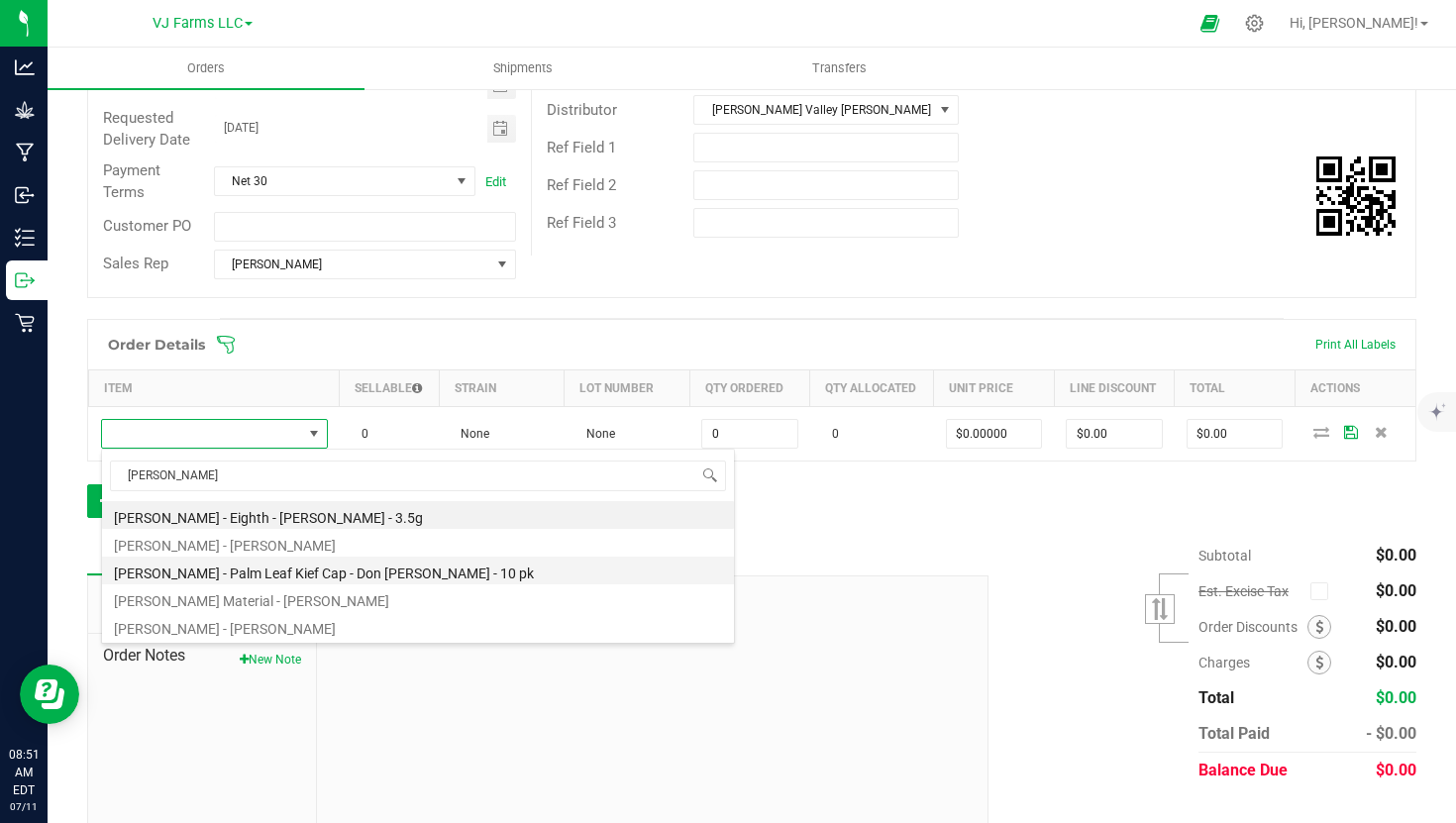 type on "0 ea" 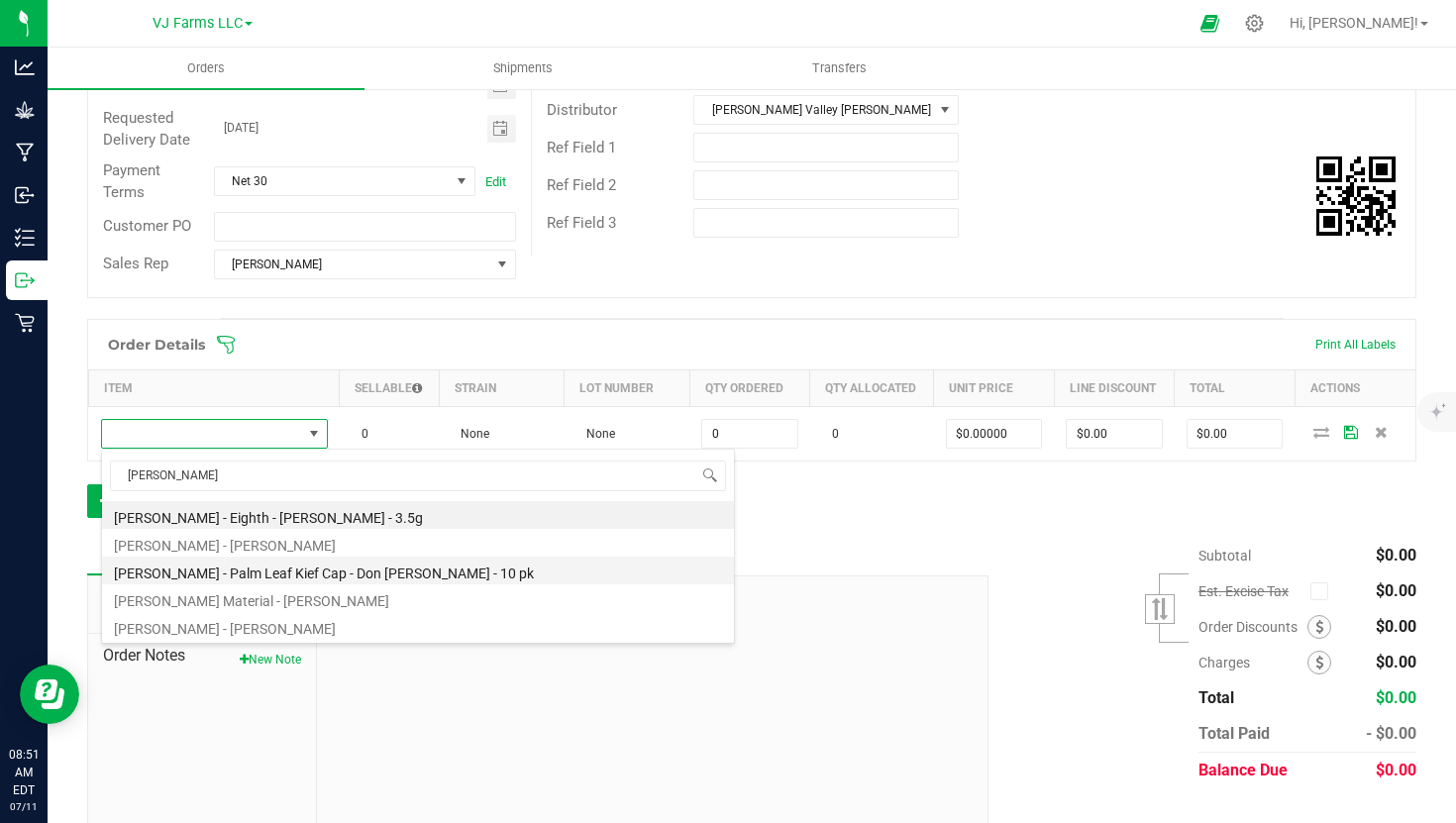 type on "$40.00000" 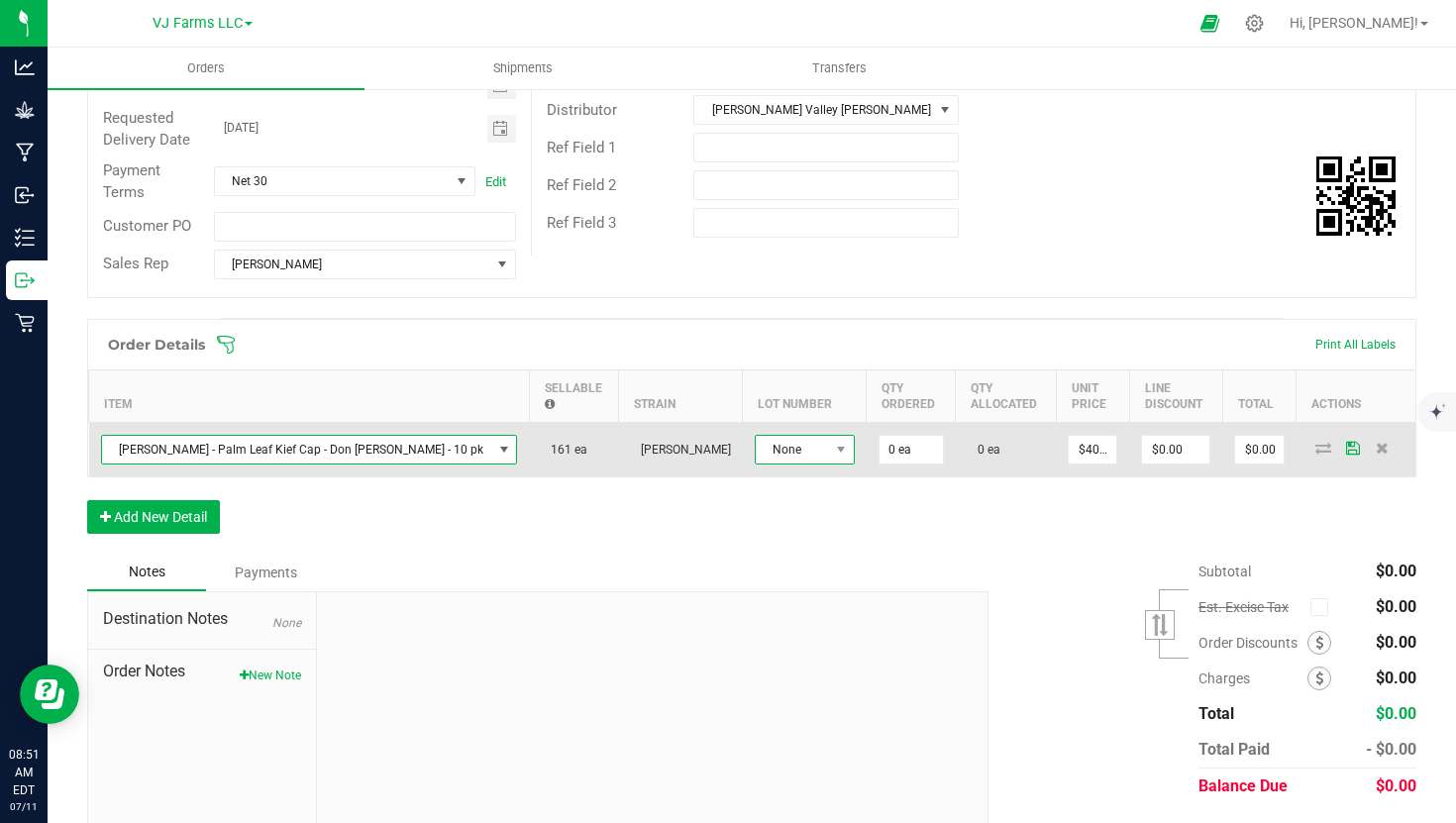 click on "None" at bounding box center [792, 450] 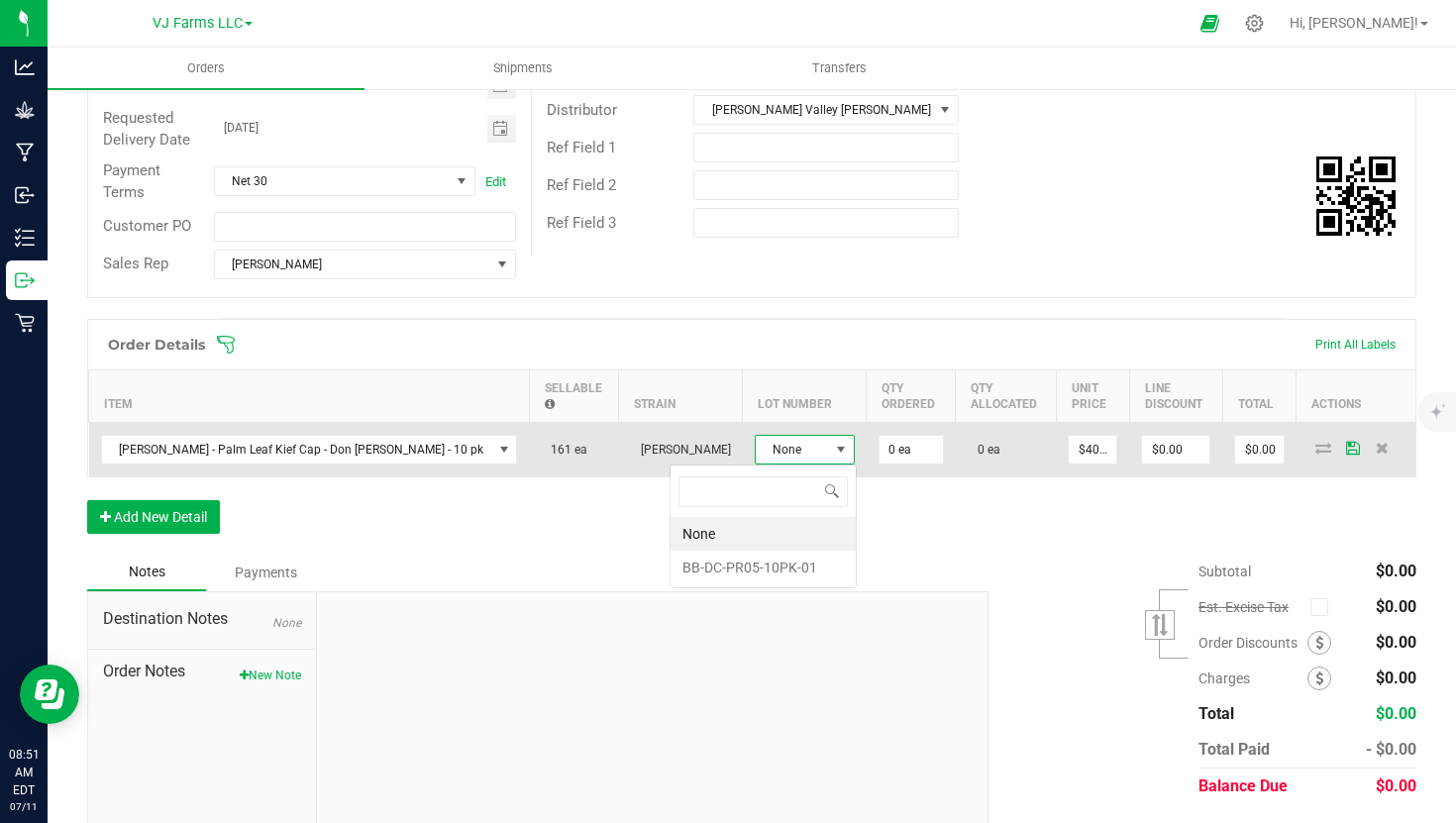scroll, scrollTop: 99008, scrollLeft: 98948, axis: both 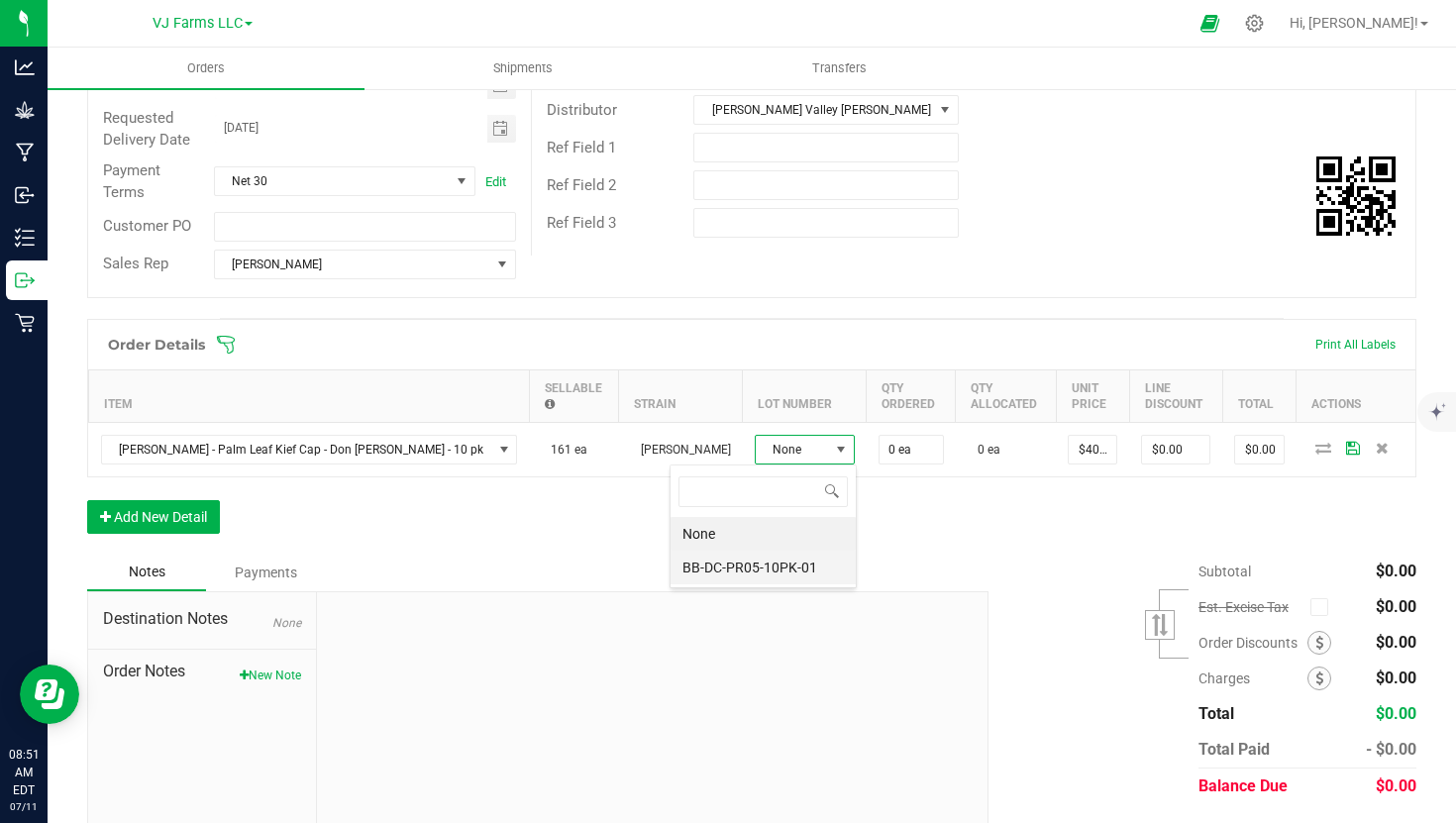 click on "BB-DC-PR05-10PK-01" at bounding box center (763, 567) 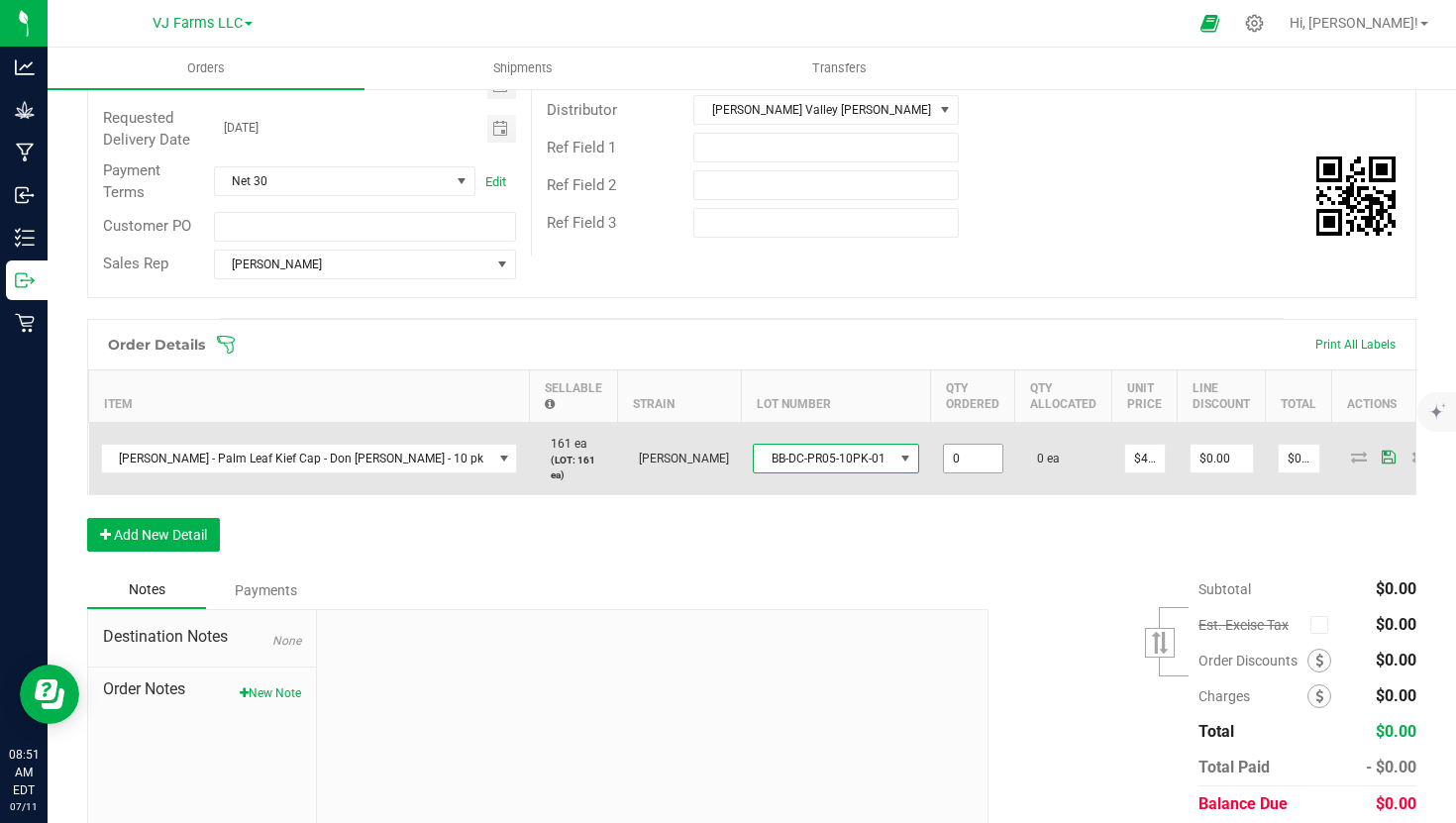 click on "0" at bounding box center [973, 459] 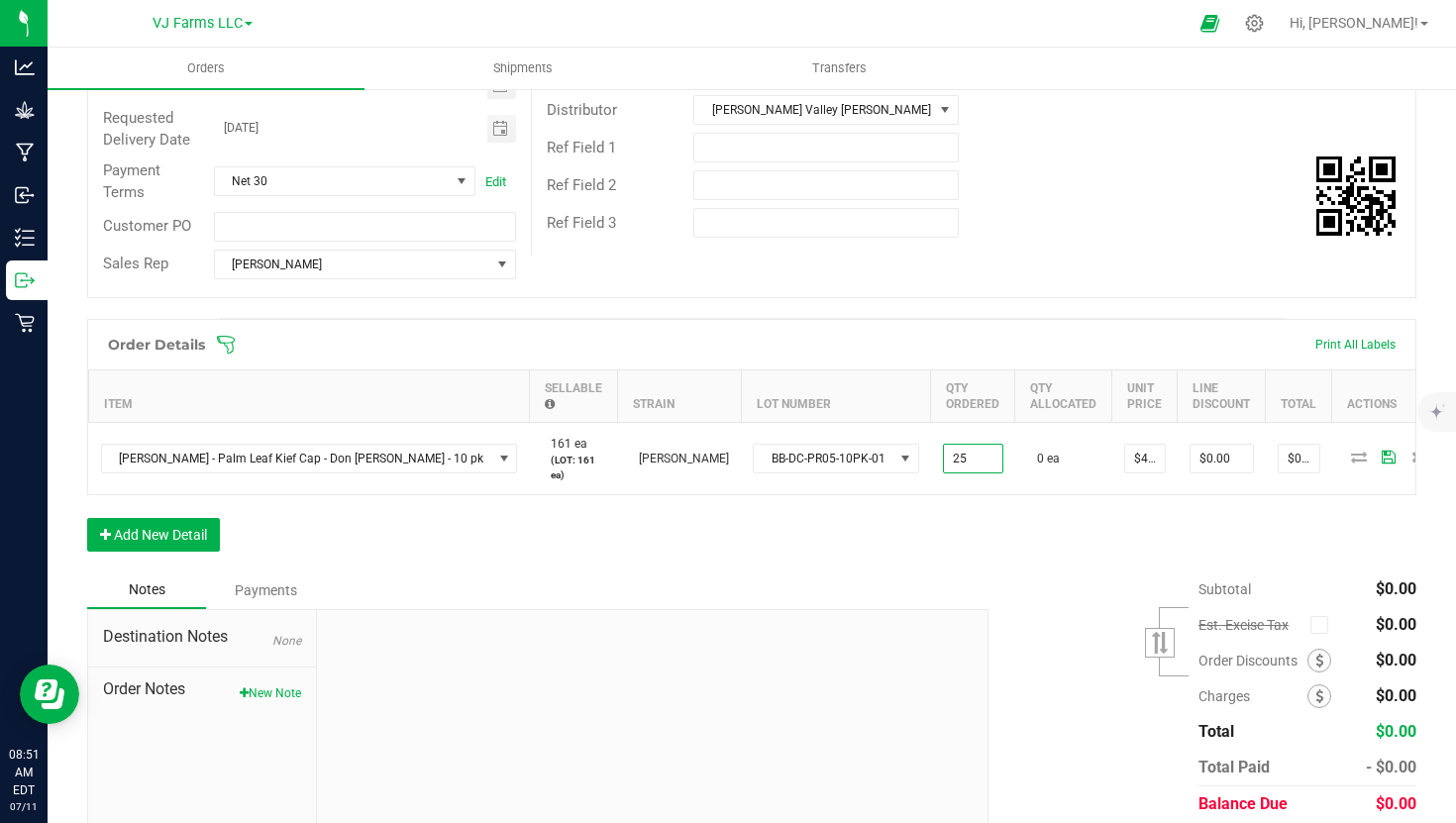 type on "25 ea" 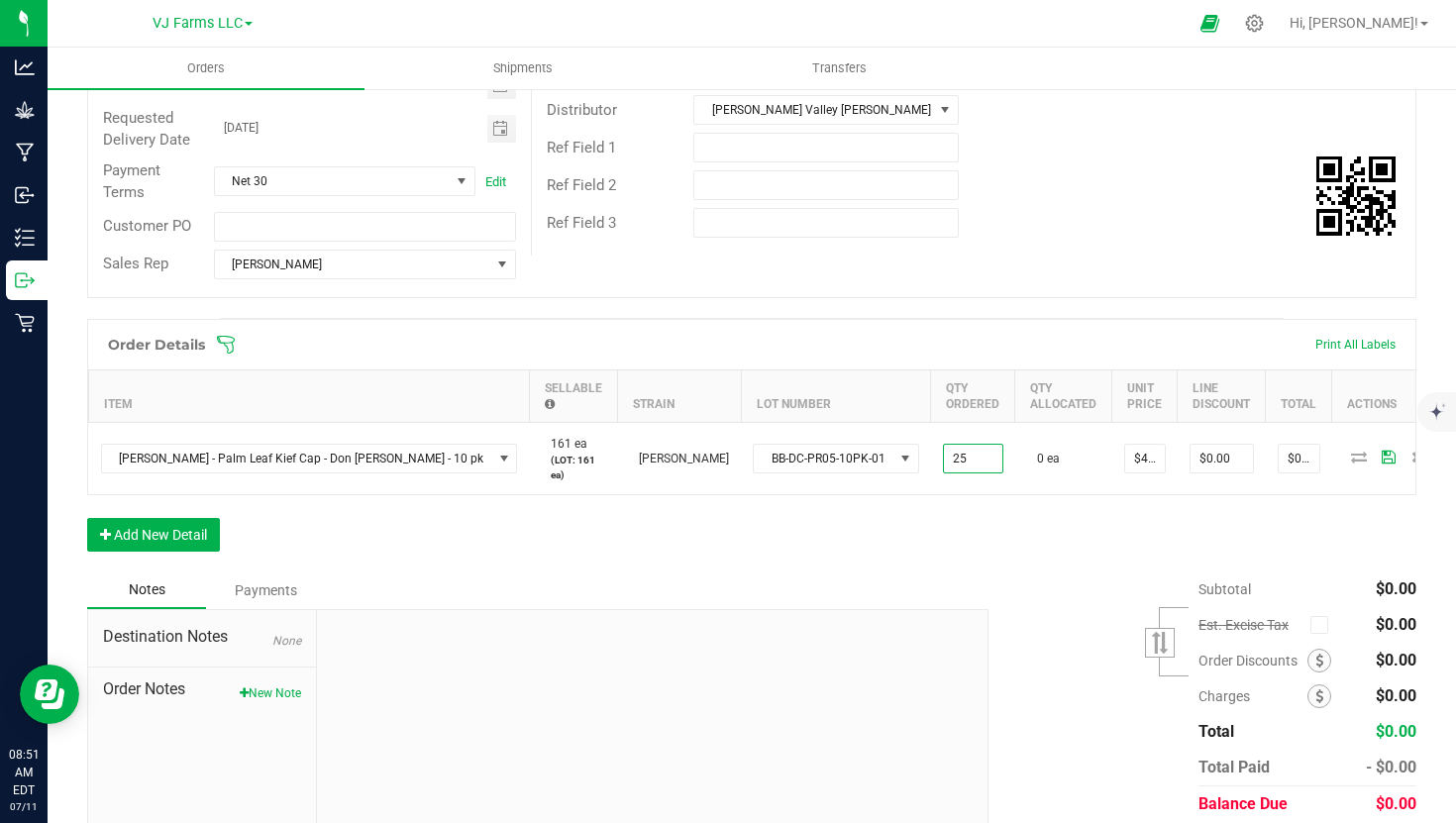 type on "40" 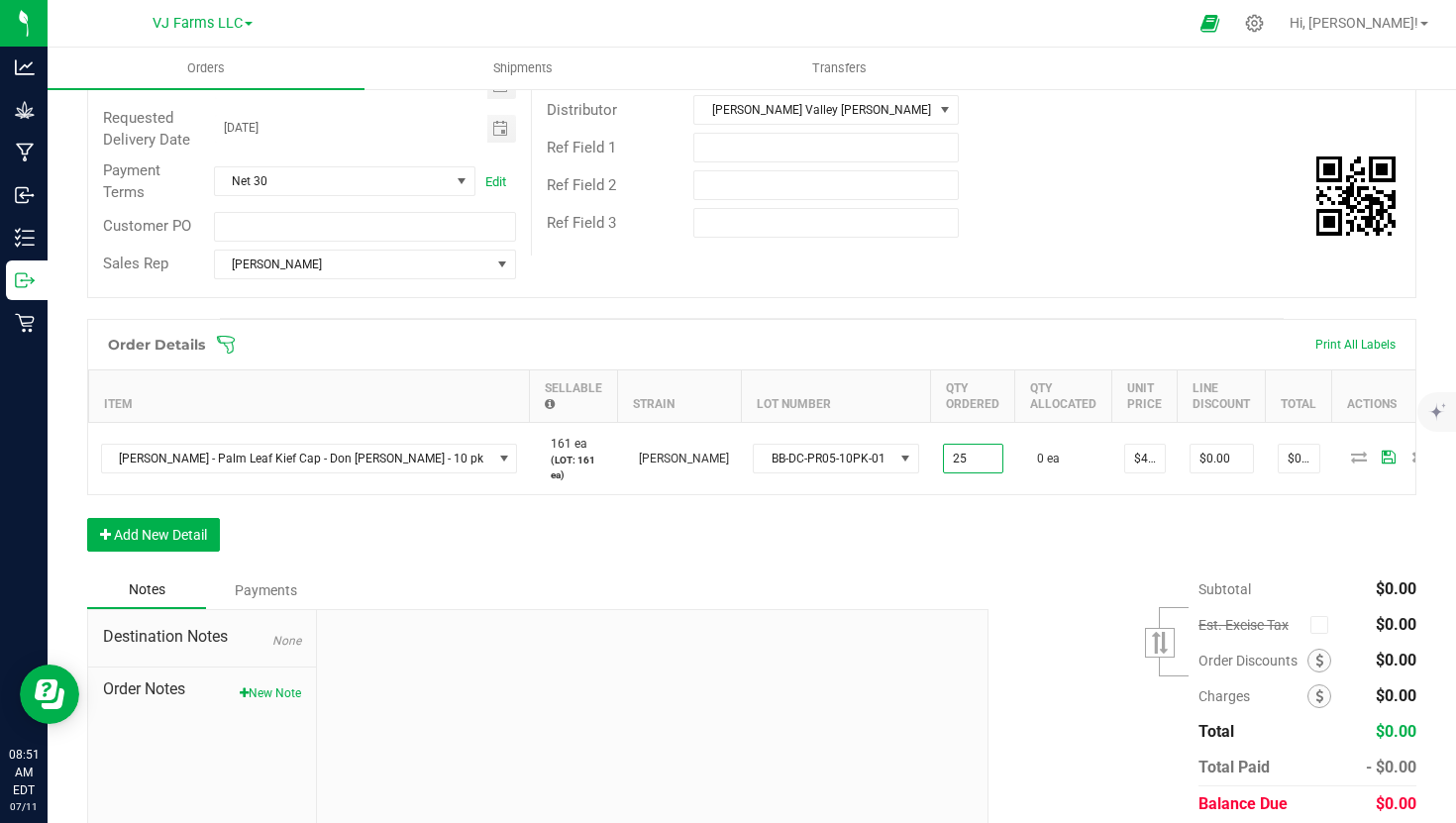 type on "$1,000.00" 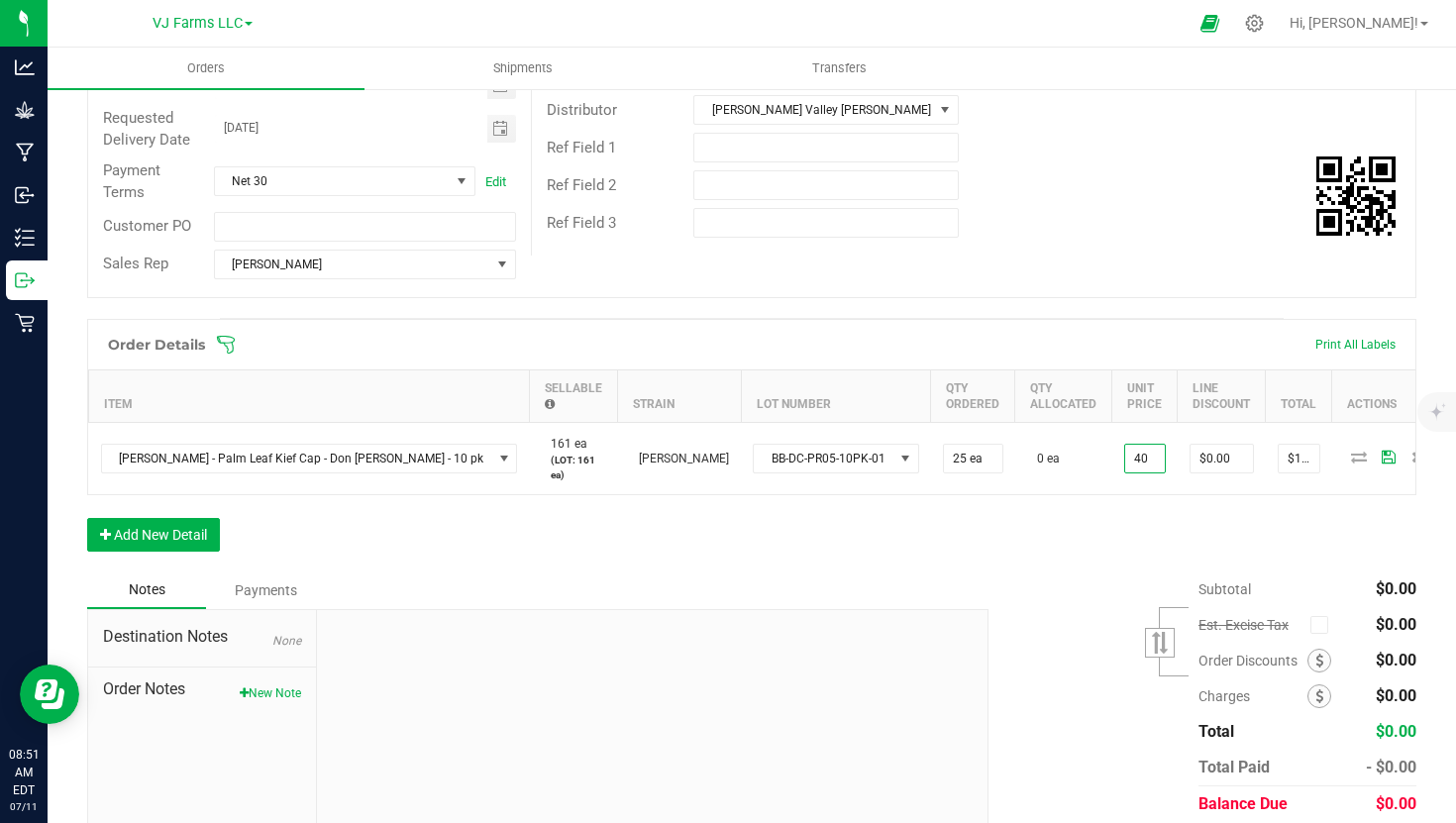 scroll, scrollTop: 0, scrollLeft: 0, axis: both 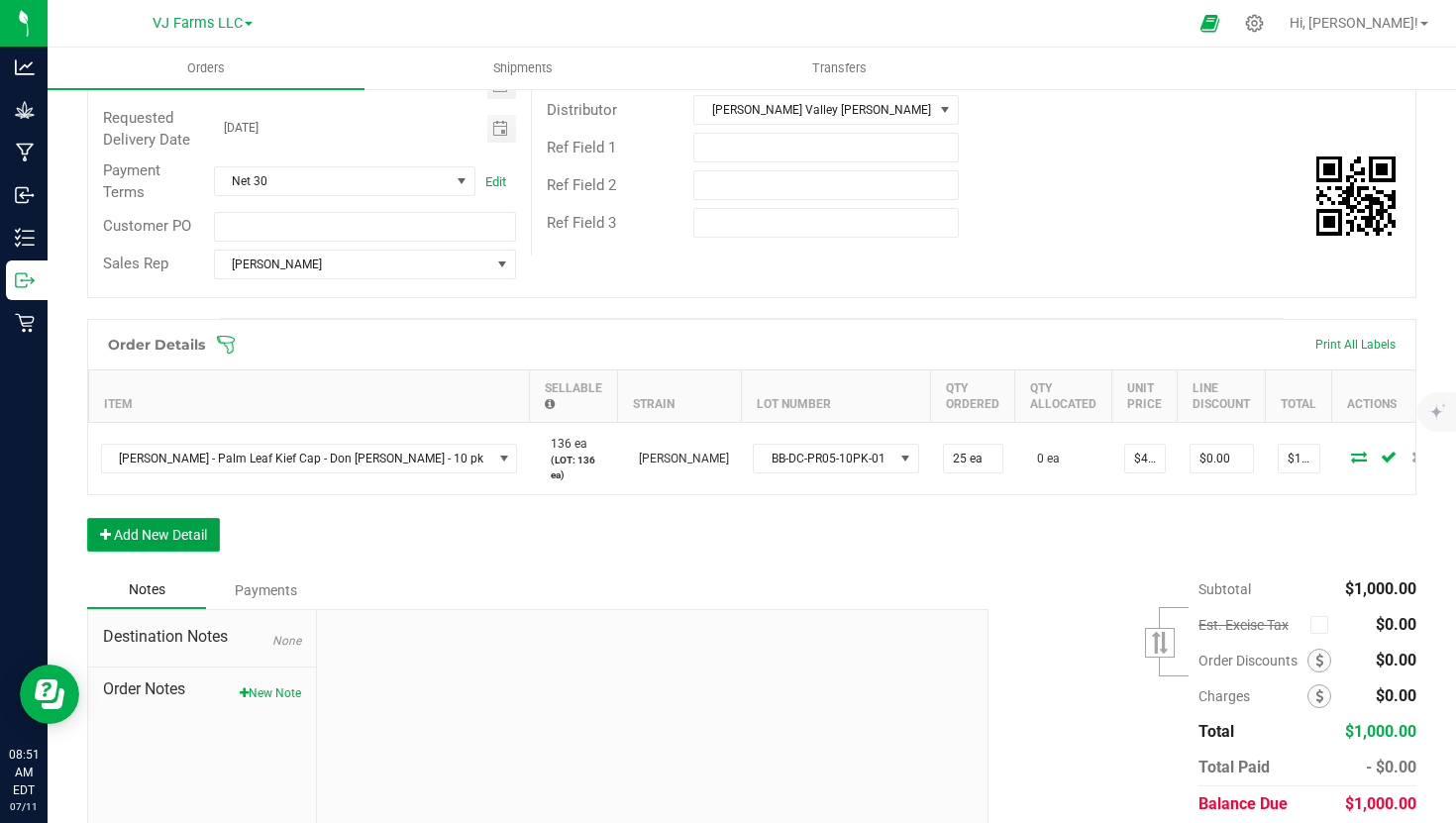 click on "Add New Detail" at bounding box center [154, 535] 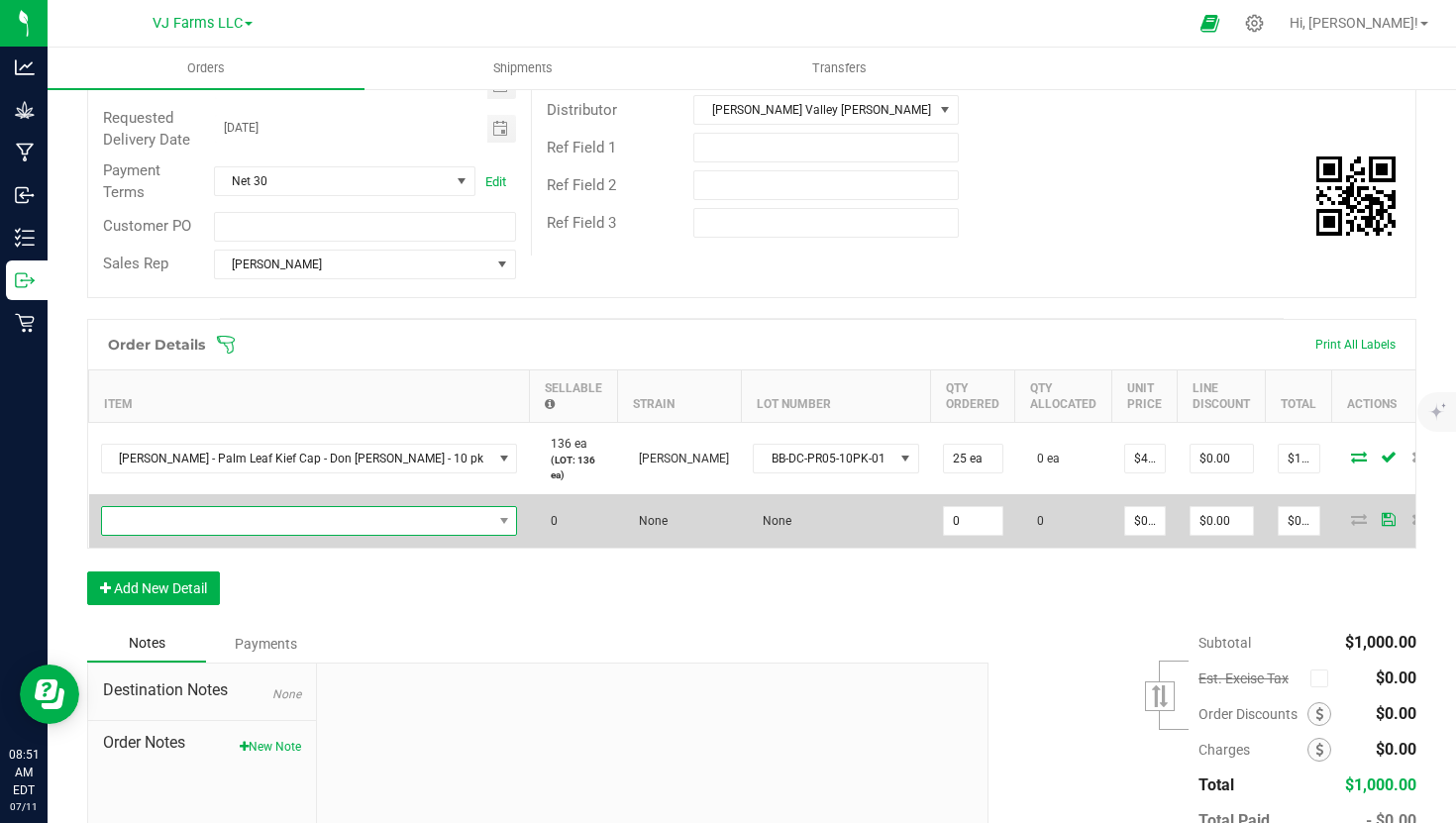 click at bounding box center (297, 521) 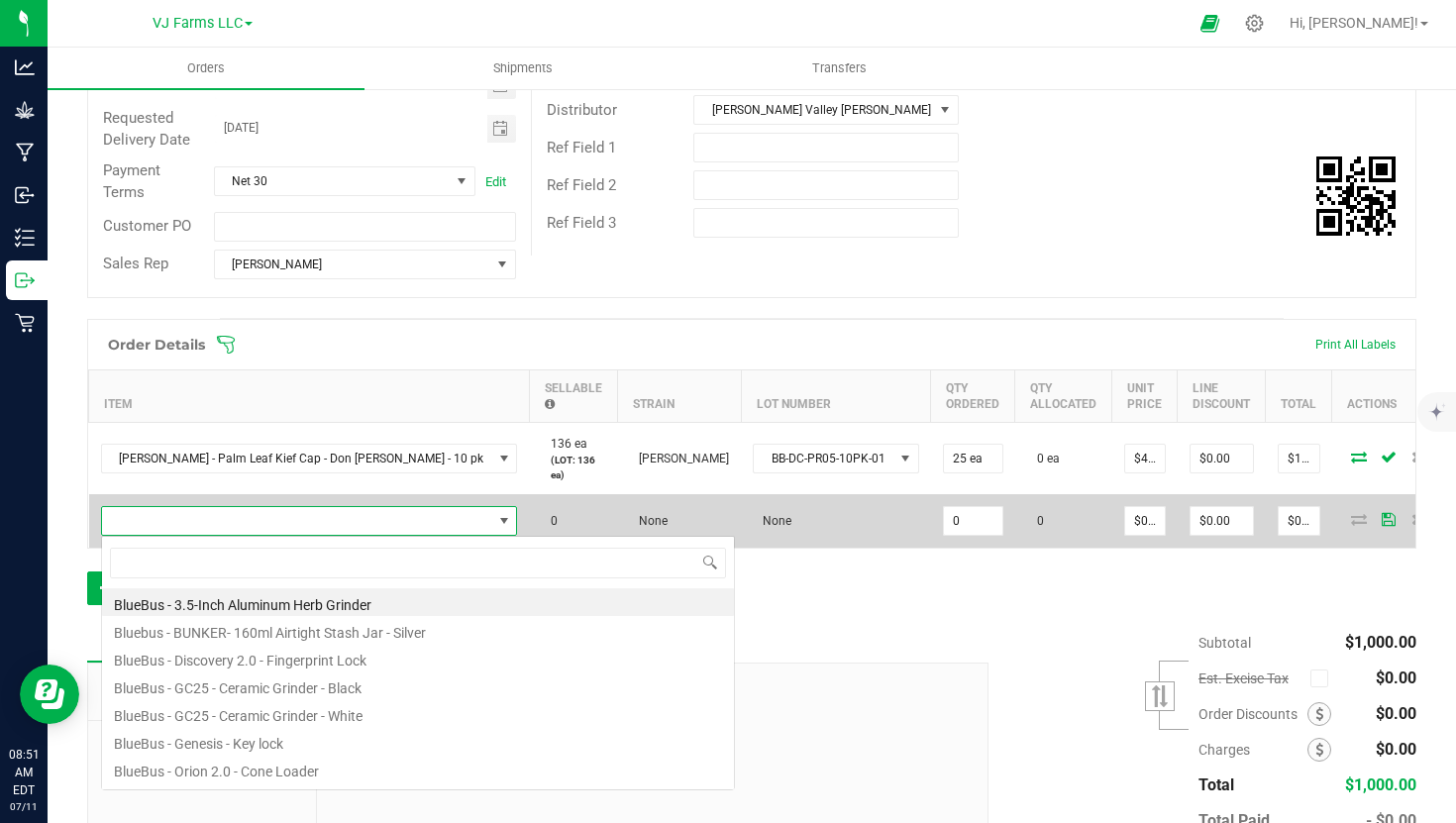 scroll, scrollTop: 99008, scrollLeft: 98720, axis: both 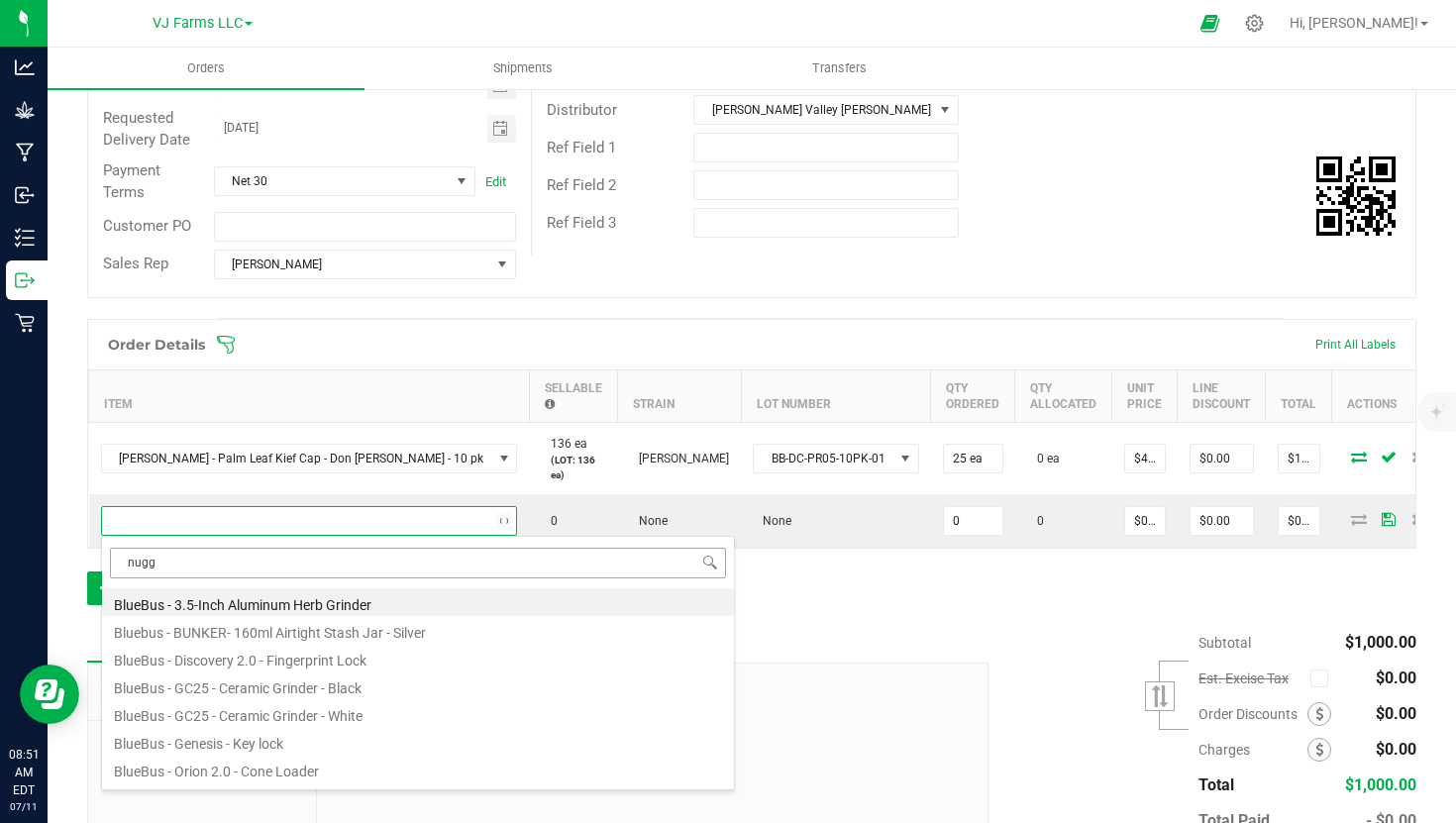 type on "nuggz" 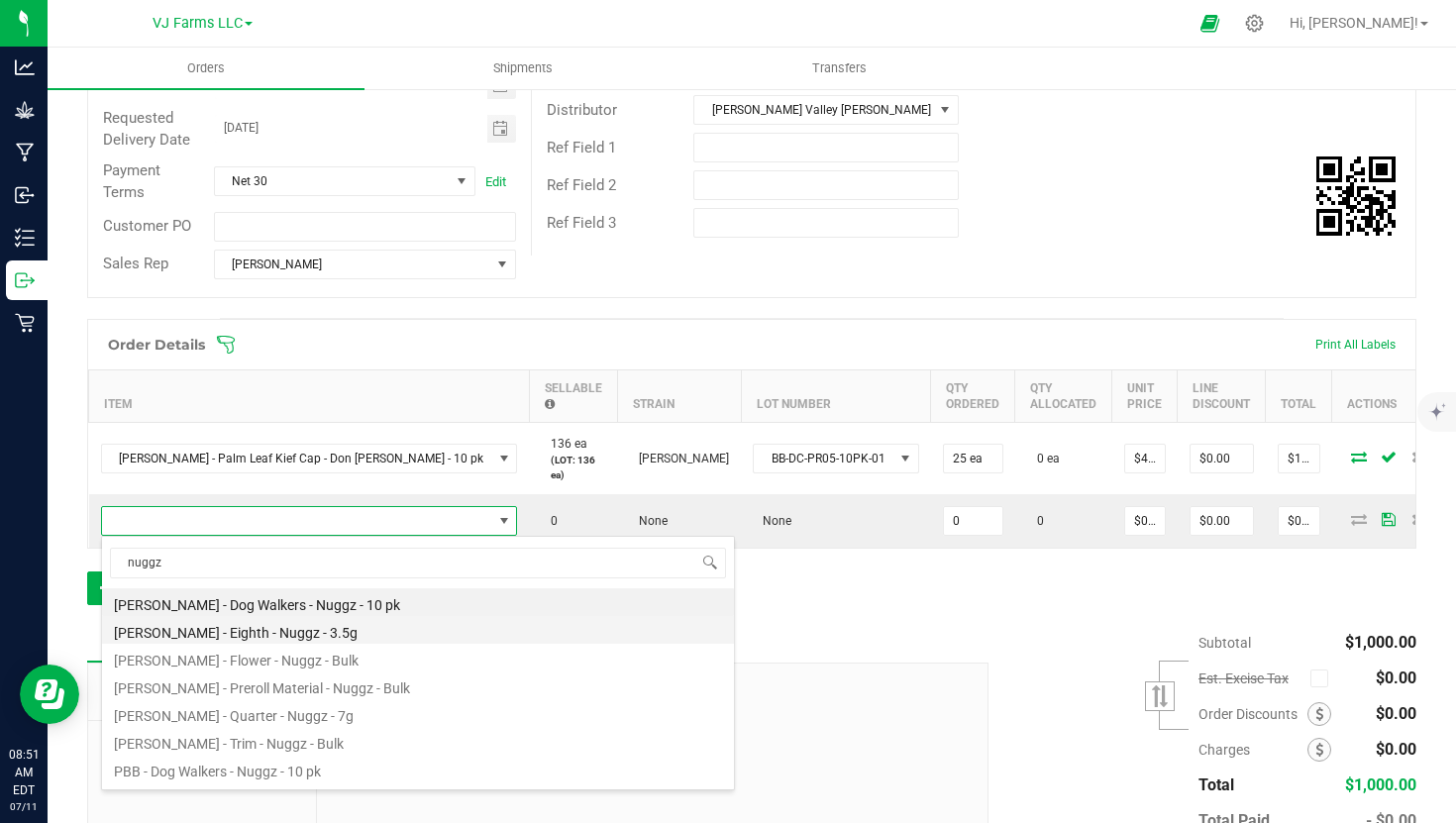 click on "Boujee Ben - Eighth - Nuggz - 3.5g" at bounding box center (418, 630) 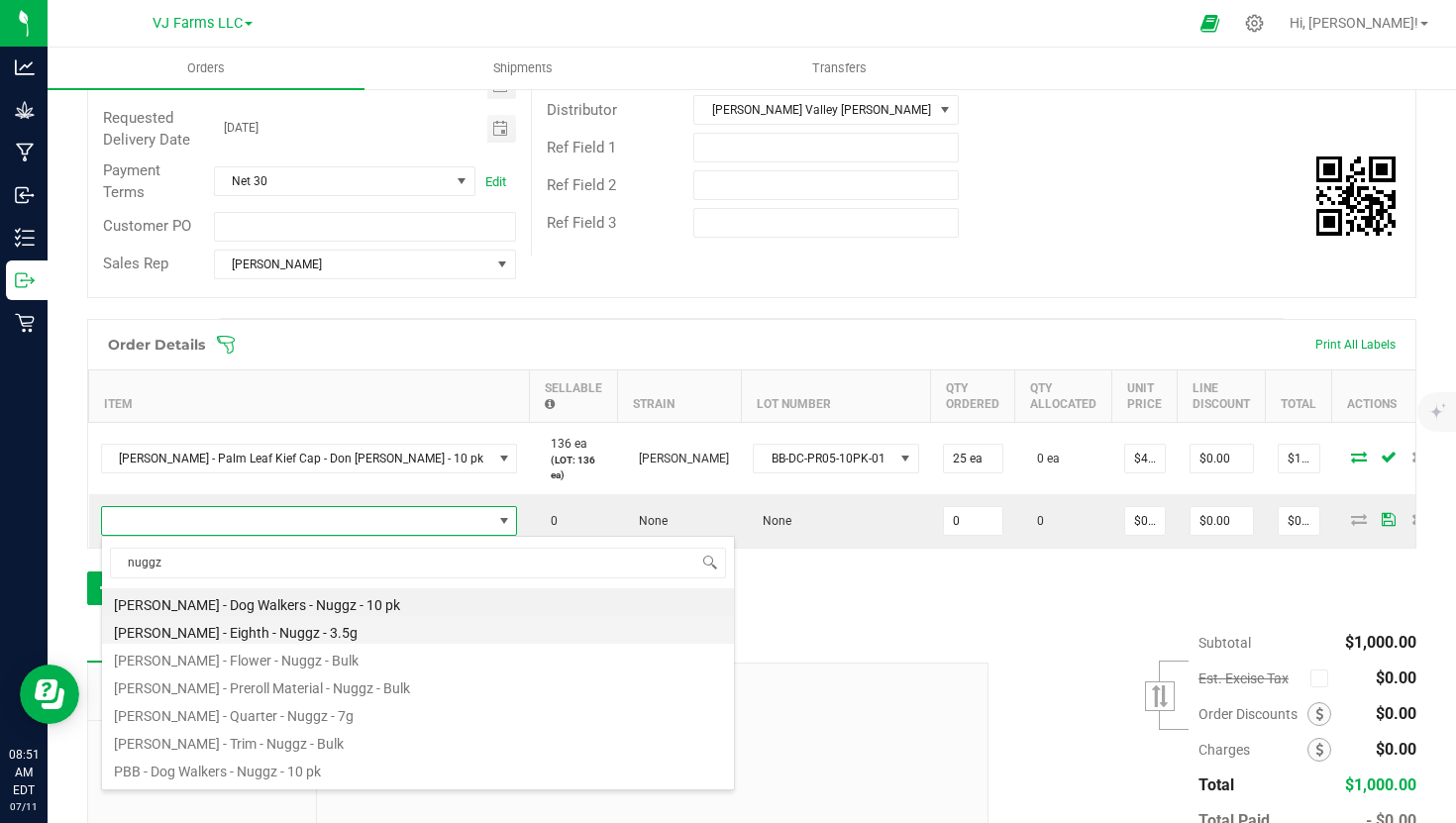 type on "0 ea" 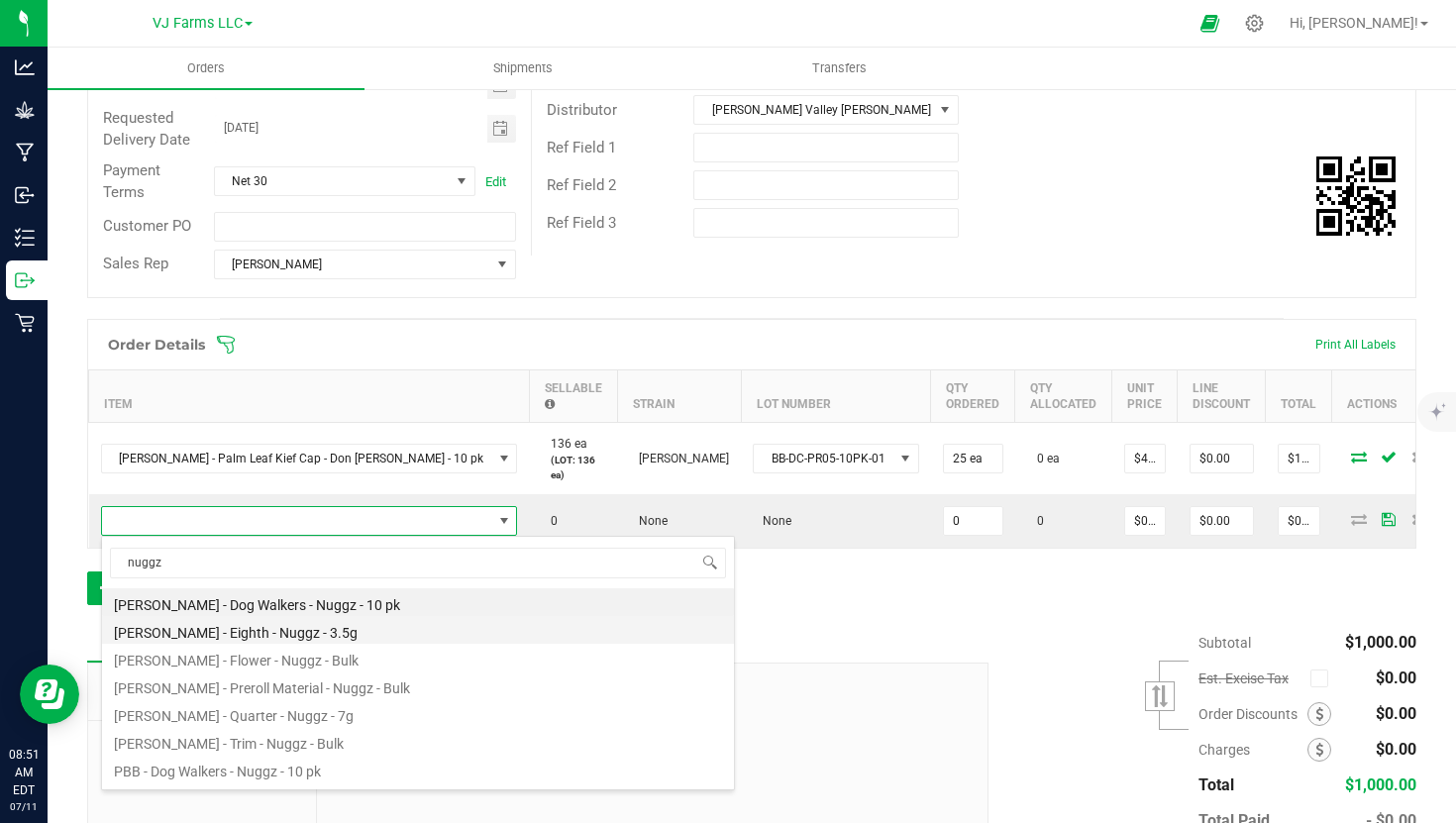 type on "$24.00000" 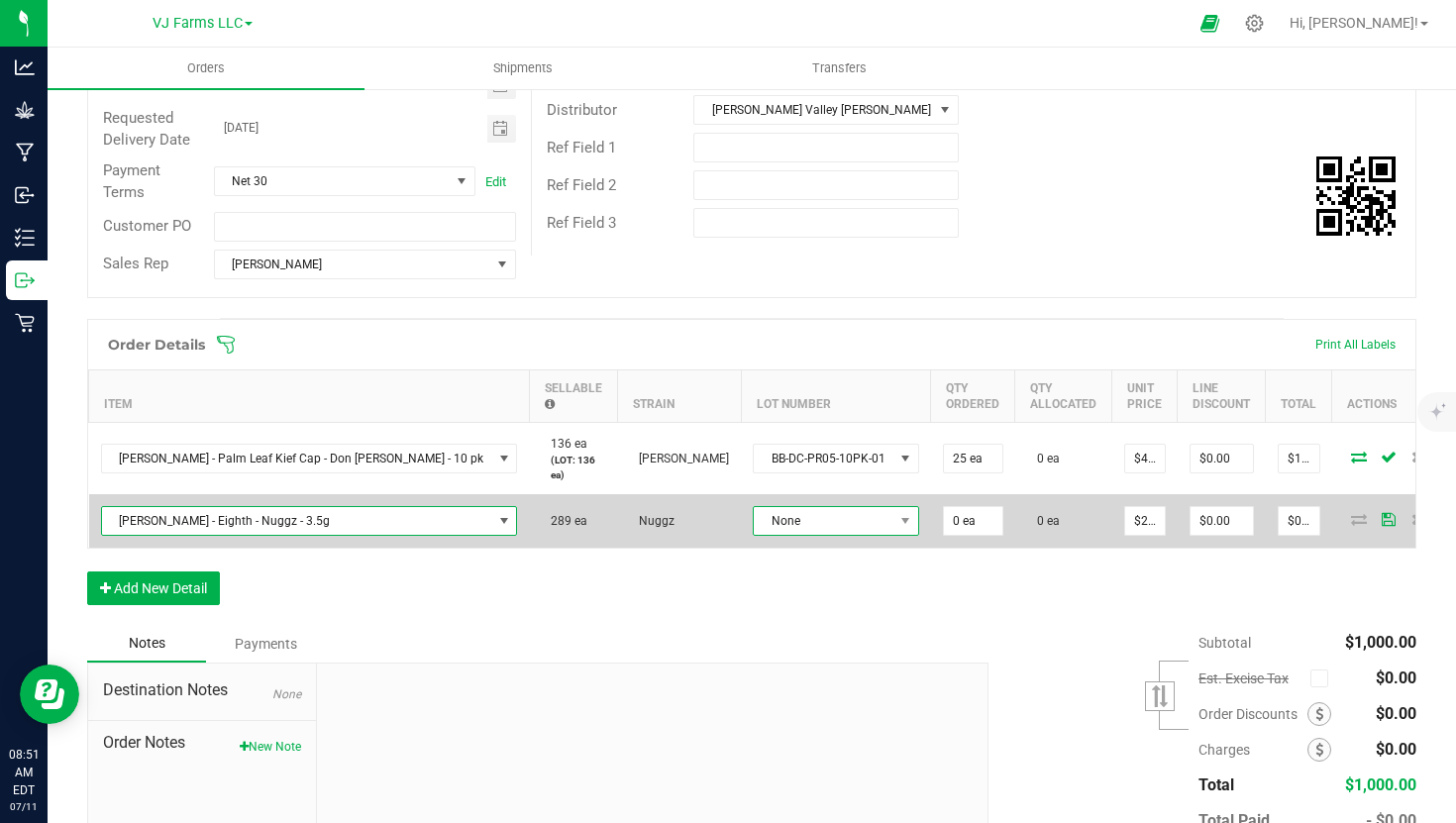 click on "None" at bounding box center (823, 521) 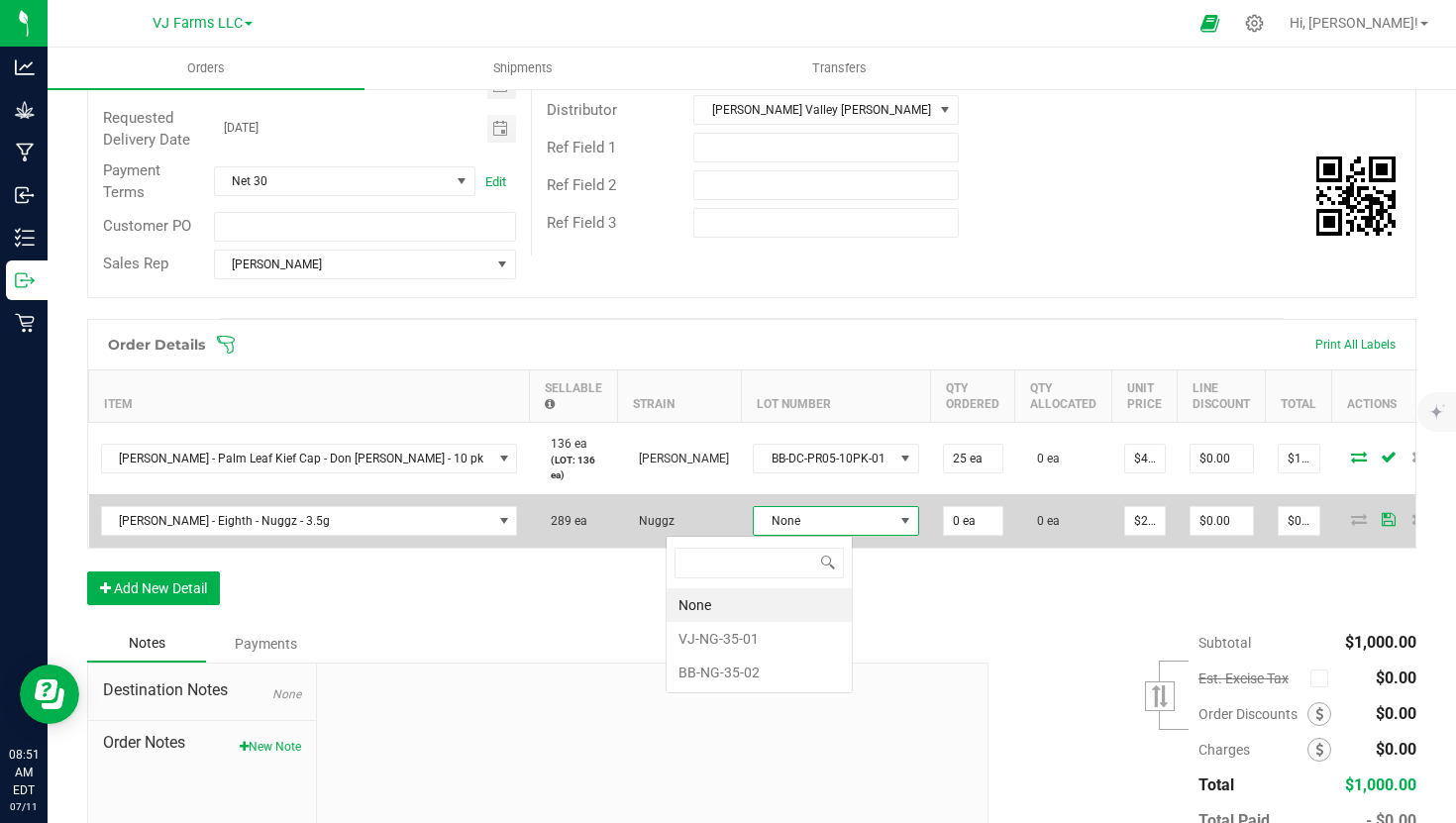 scroll, scrollTop: 99008, scrollLeft: 98882, axis: both 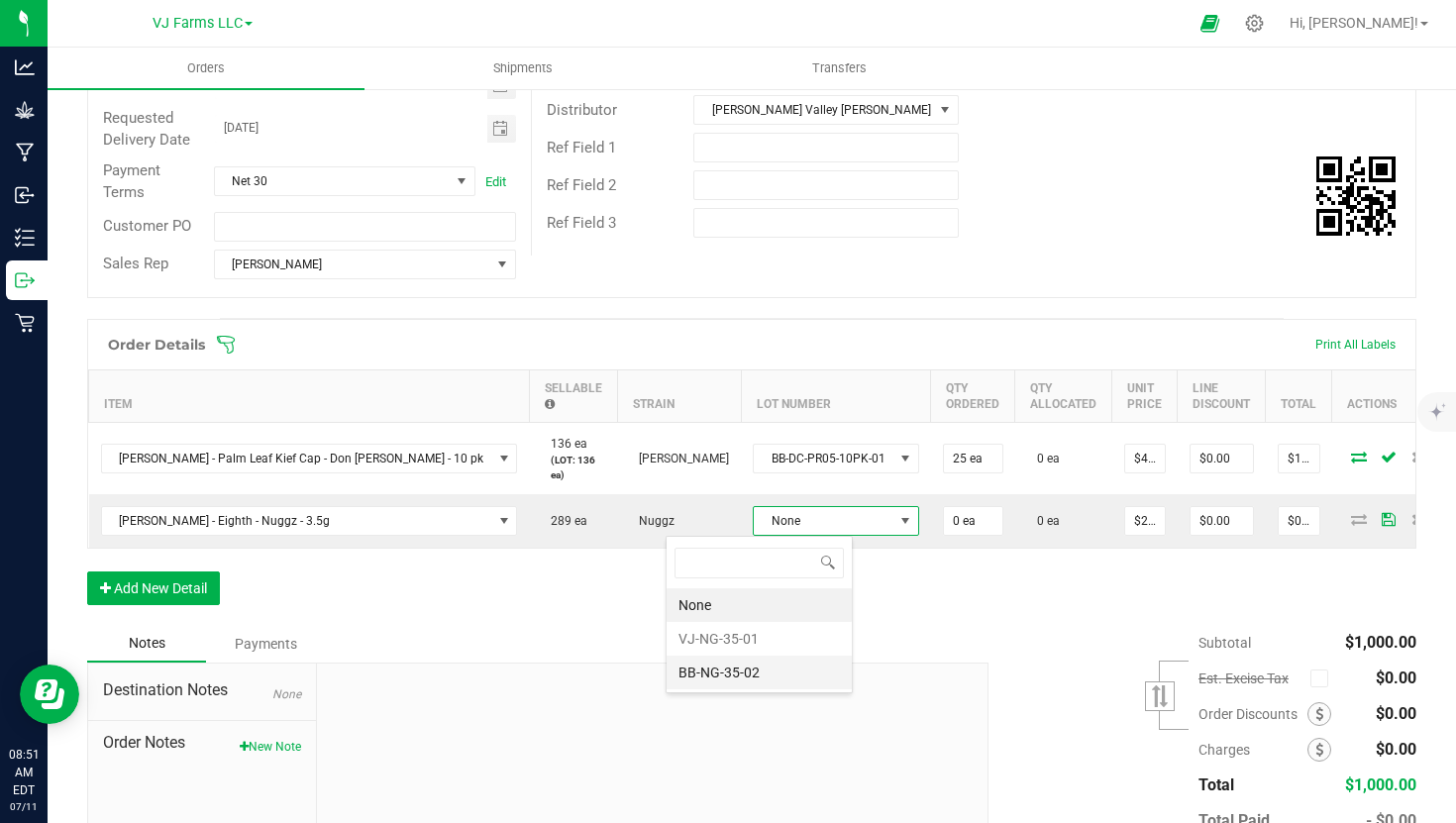 click on "BB-NG-35-02" at bounding box center [759, 672] 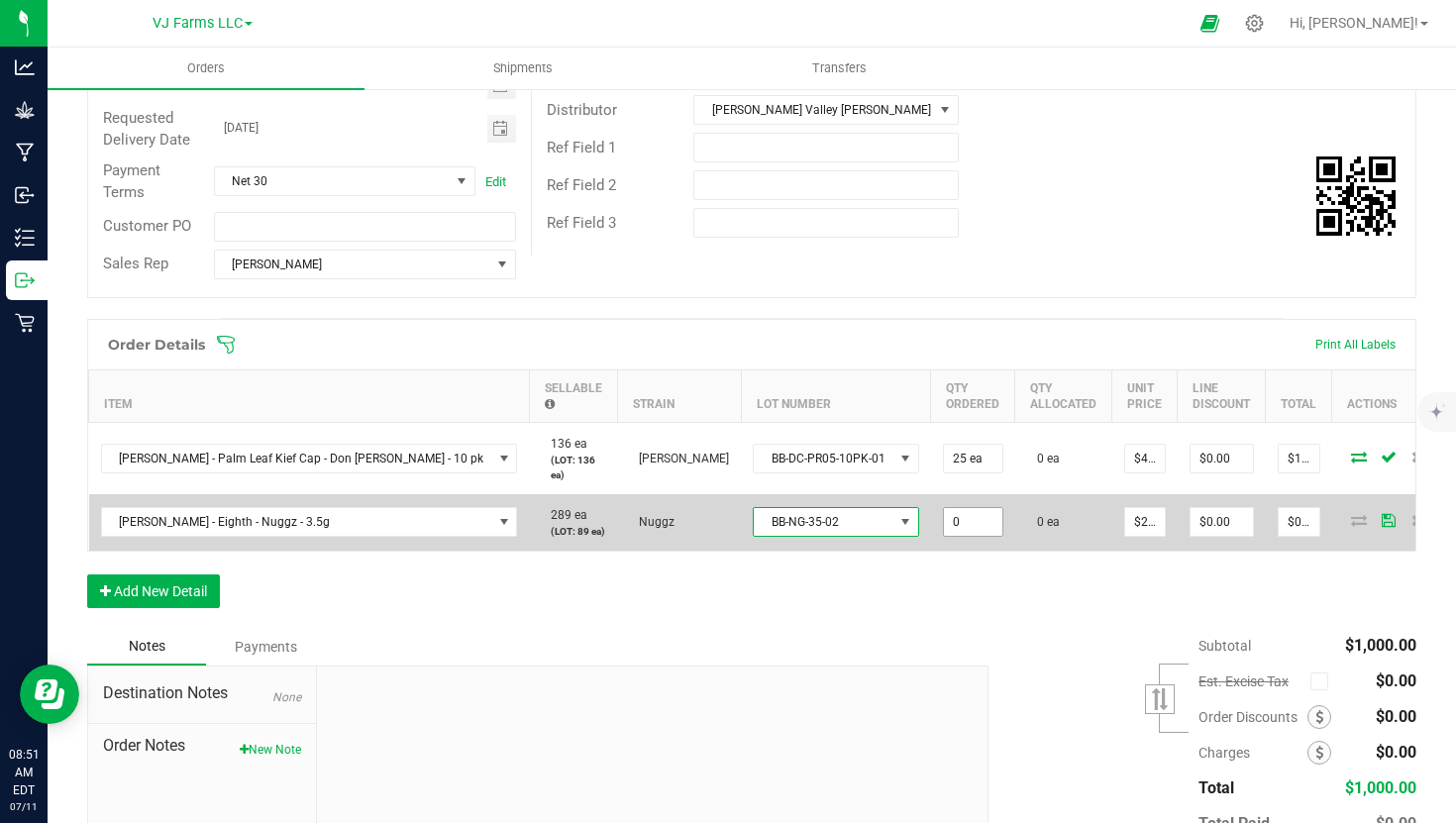 click on "0" at bounding box center [973, 522] 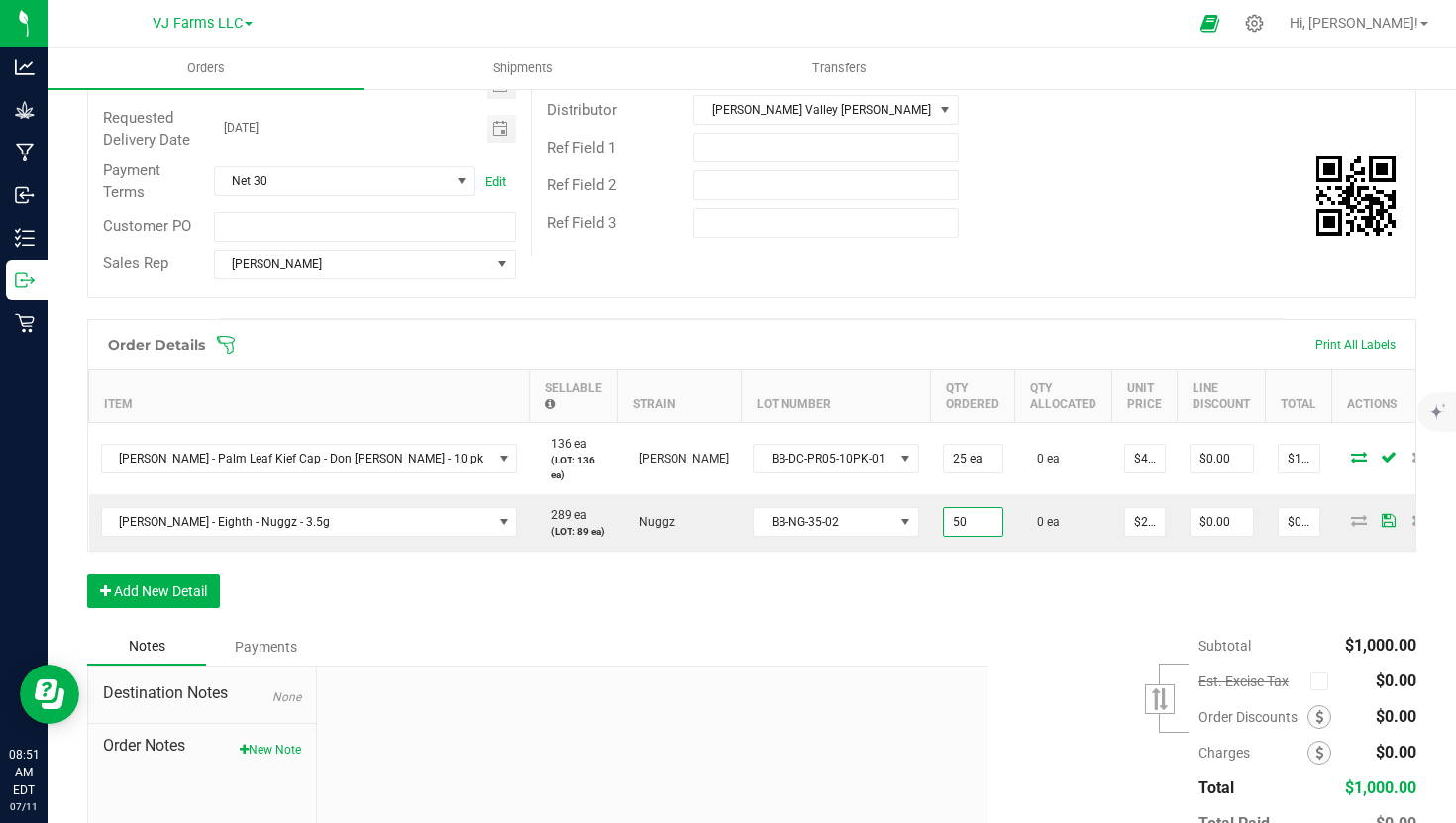 type on "50 ea" 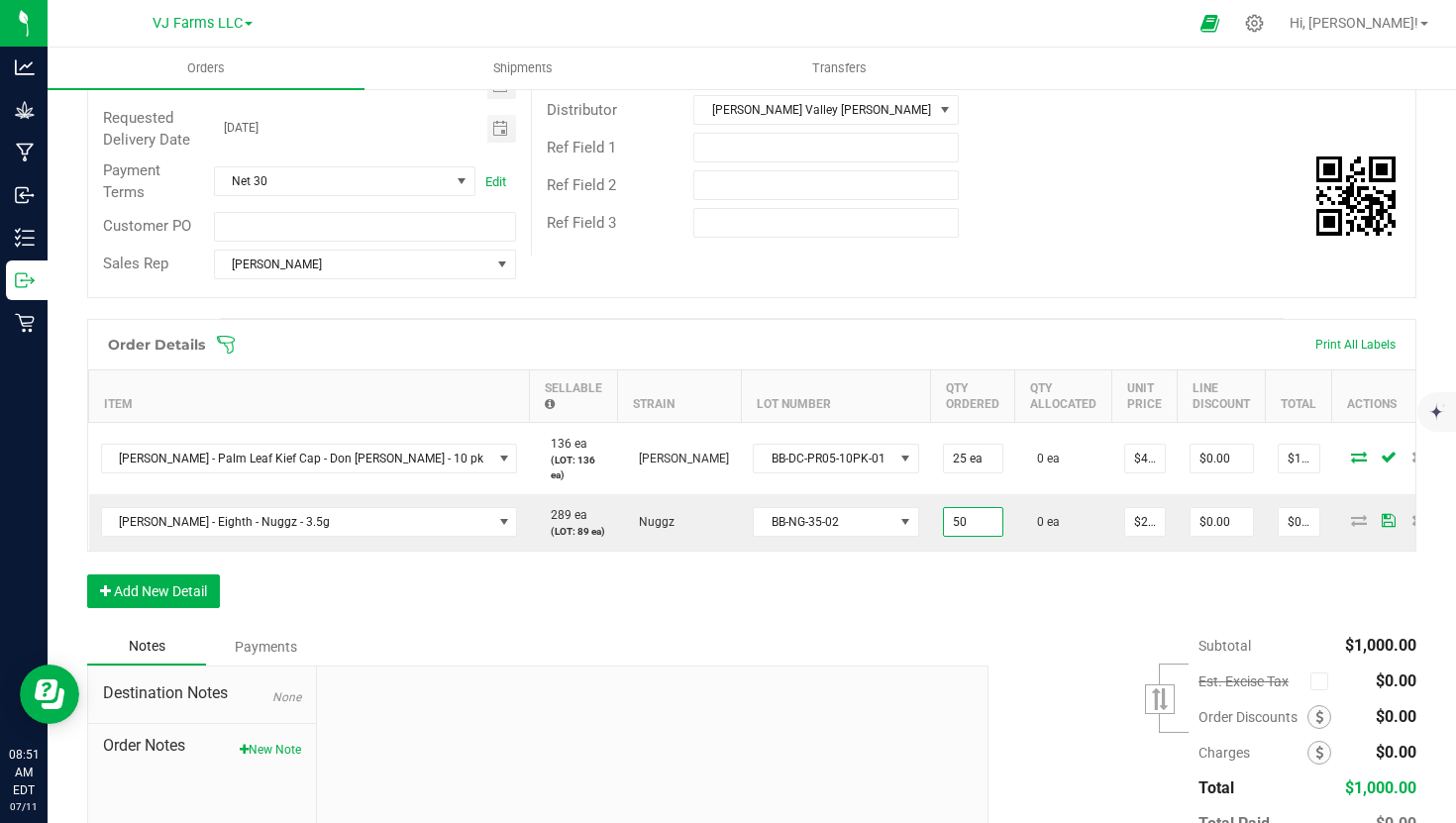 type on "$1,200.00" 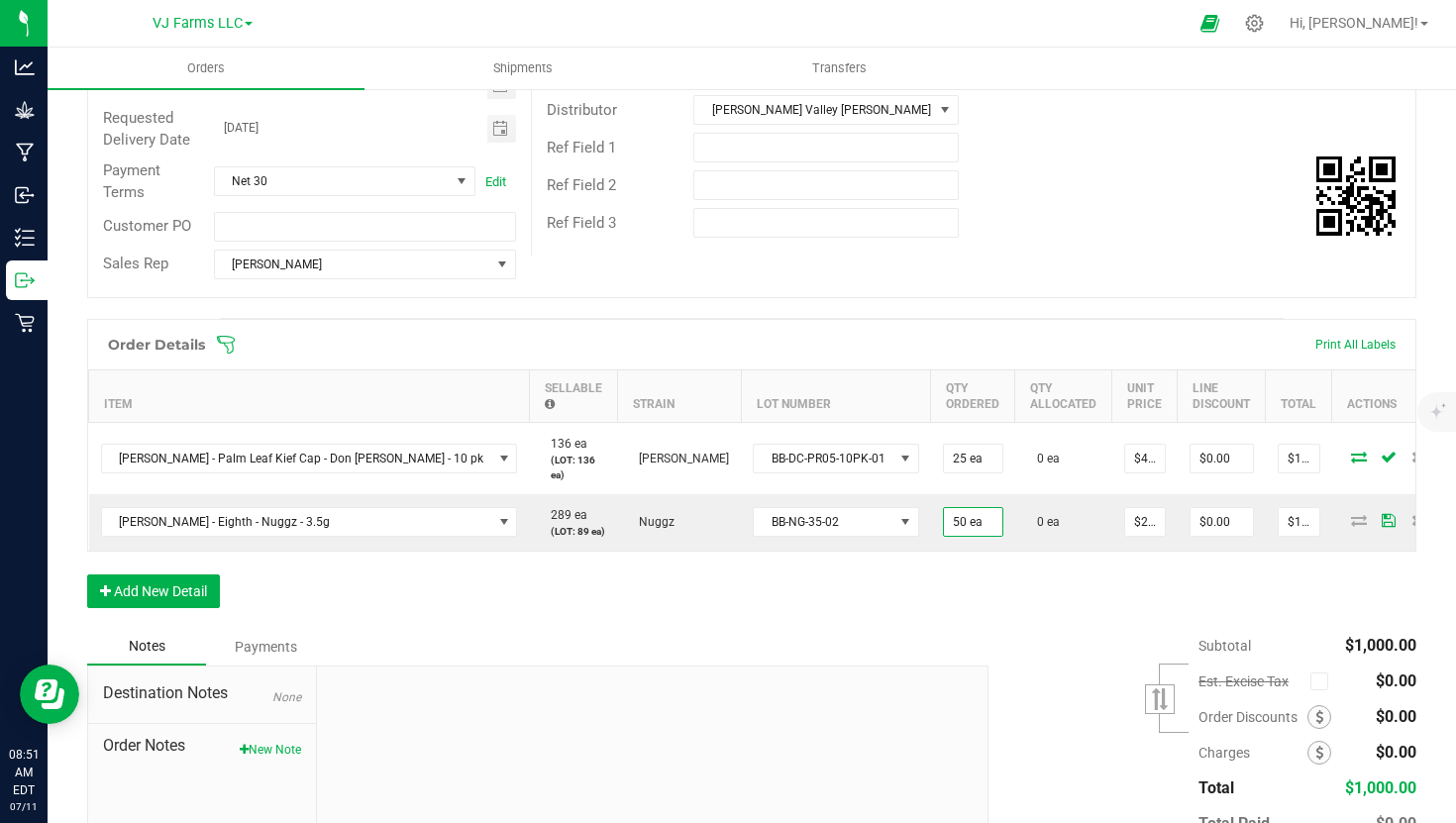 click on "Order Details Print All Labels Item  Sellable  Strain  Lot Number  Qty Ordered Qty Allocated Unit Price Line Discount Total Actions Boujee Ben - Palm Leaf Kief Cap - Don Carlos - 10 pk  136 ea   (LOT: 136 ea)   Don Carlos  BB-DC-PR05-10PK-01 25 ea  0 ea  $40.00000 $0.00 $1,000.00 Boujee Ben - Eighth - Nuggz - 3.5g  289 ea   (LOT: 89 ea)   Nuggz  BB-NG-35-02 50 ea  0 ea  $24.00000 $0.00 $1,200.00
Add New Detail" at bounding box center [752, 473] 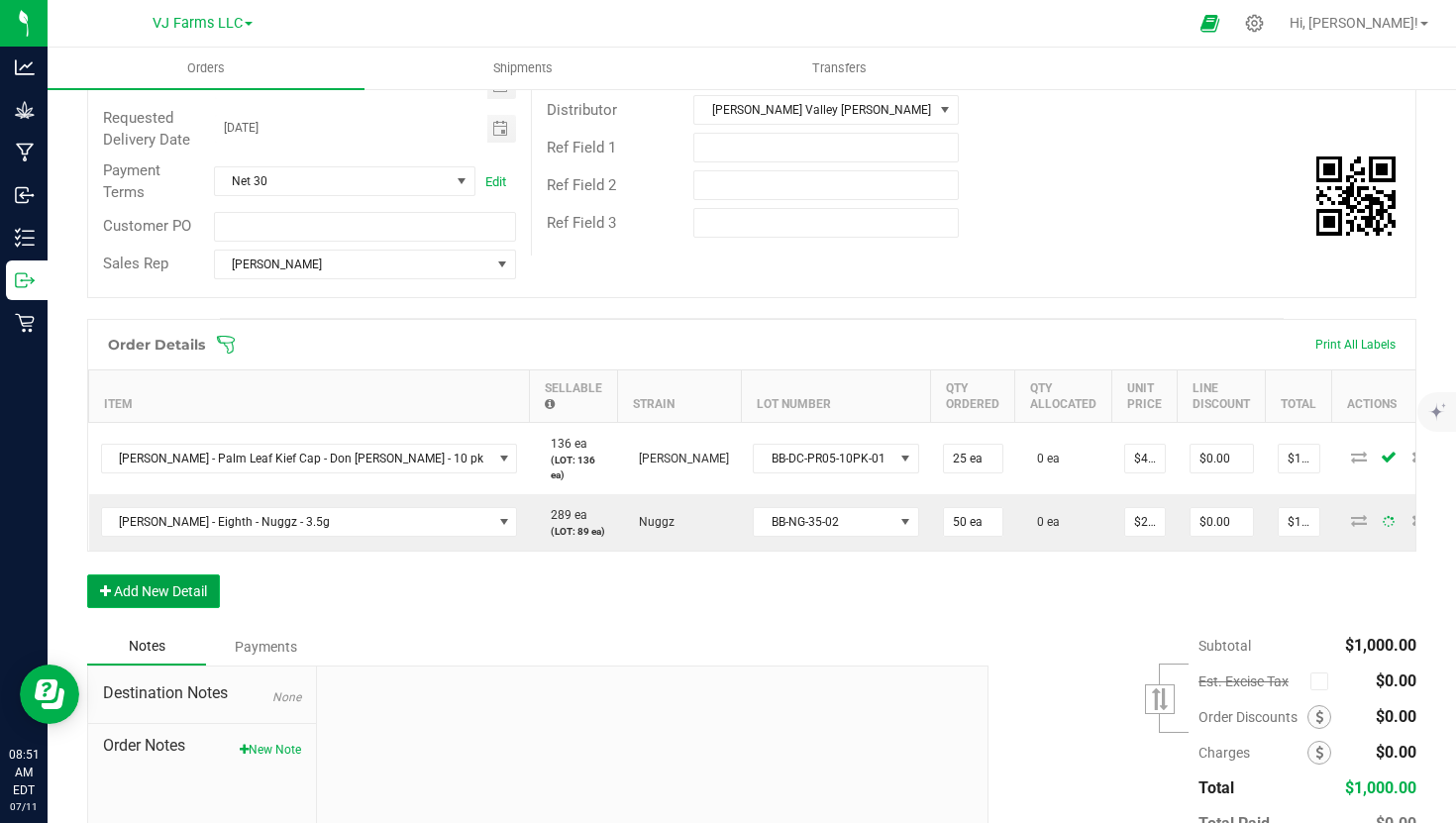 click on "Add New Detail" at bounding box center [154, 591] 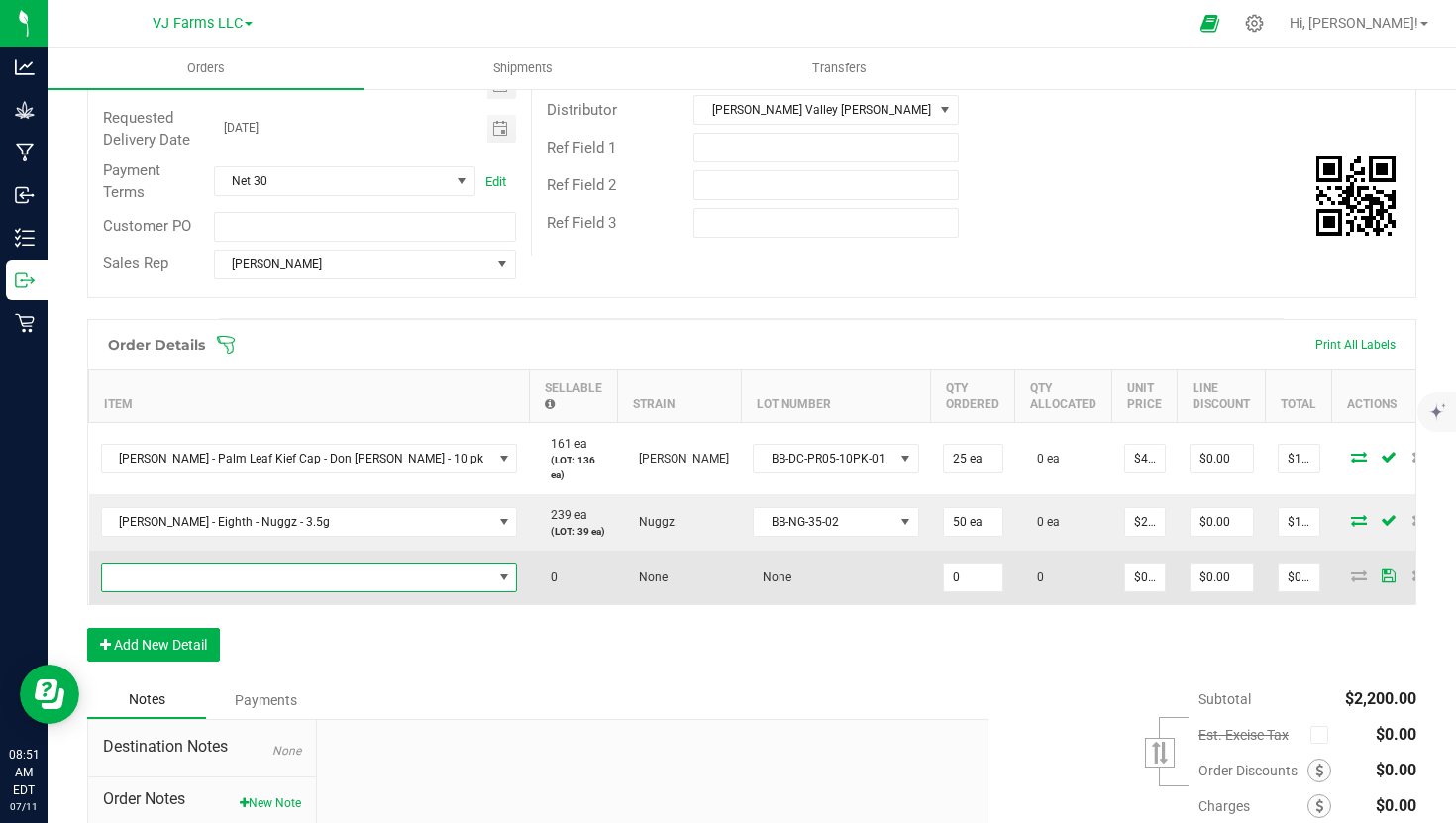 click at bounding box center (297, 577) 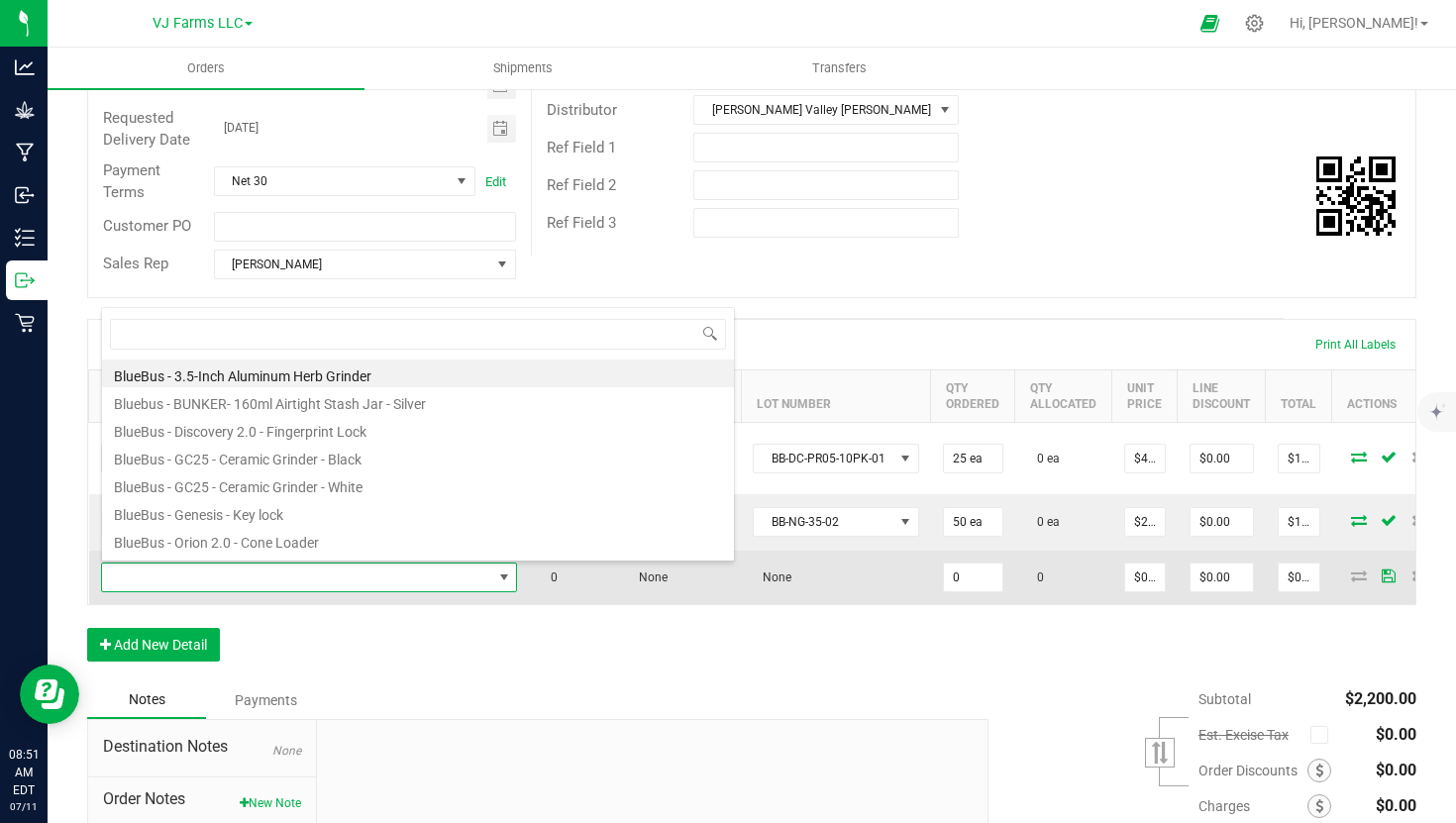 scroll, scrollTop: 99008, scrollLeft: 98720, axis: both 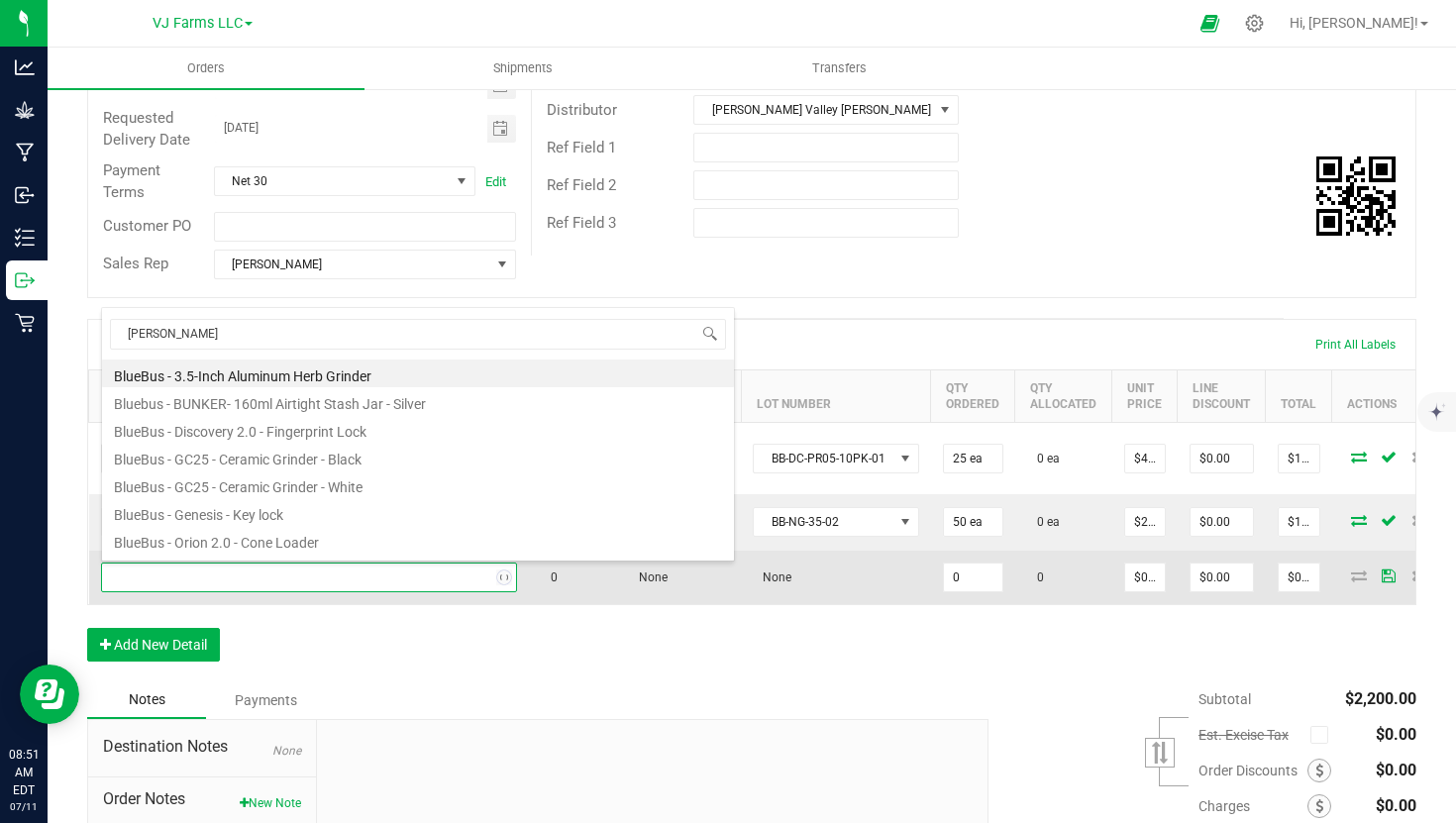 type on "pepe si" 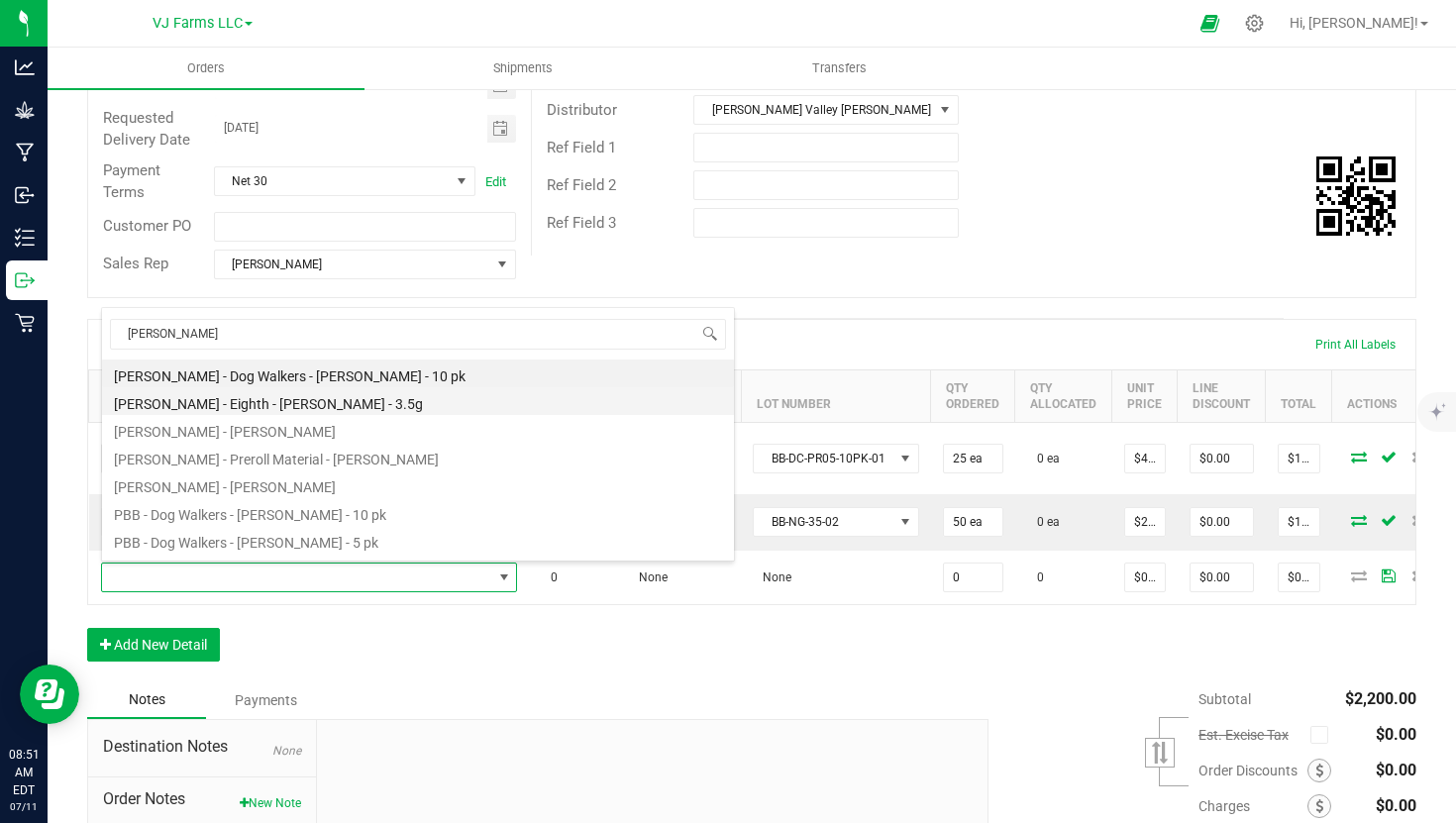 click on "Boujee Ben - Eighth - Pepe Silvia - 3.5g" at bounding box center (418, 401) 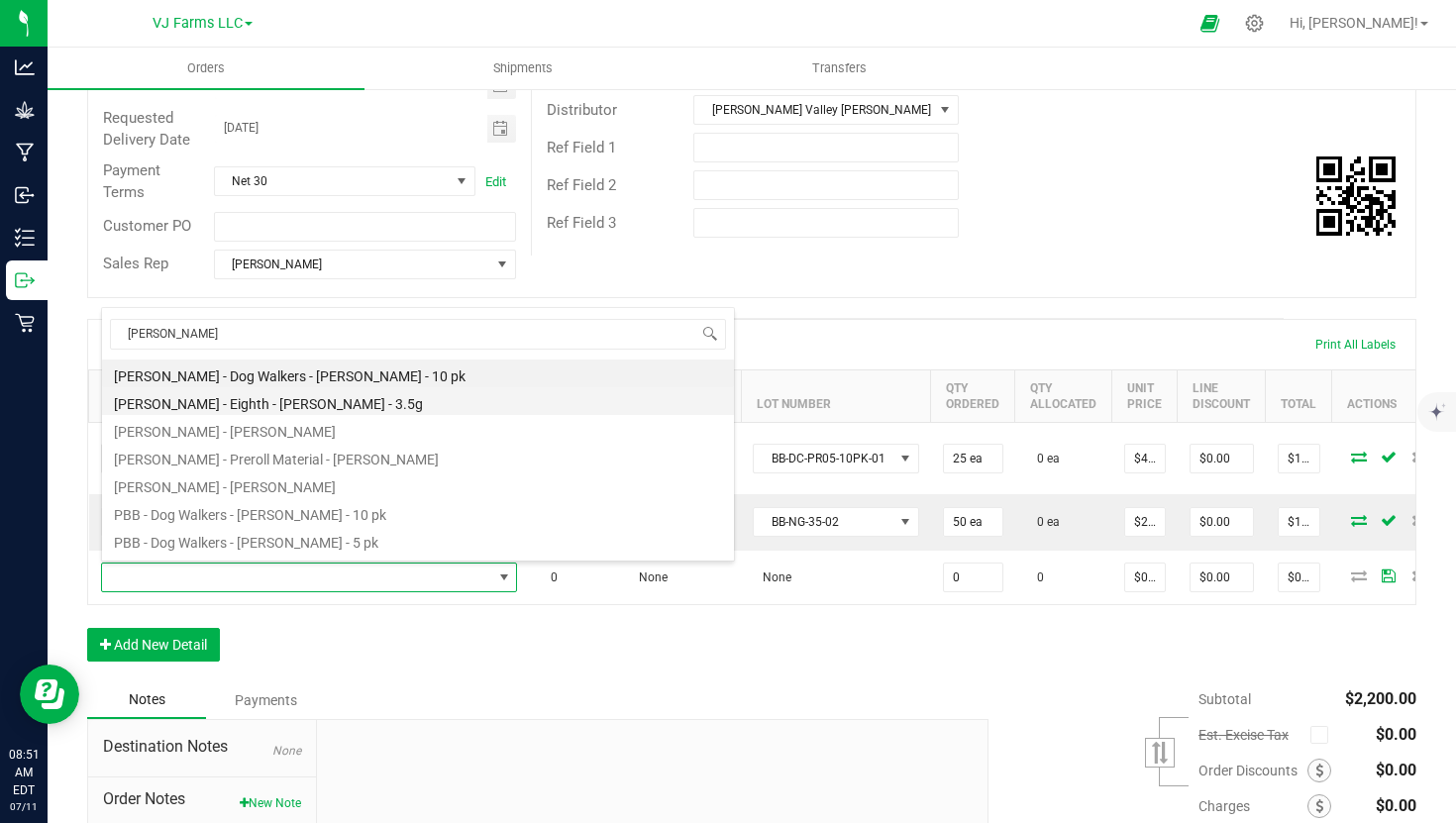 type on "0 ea" 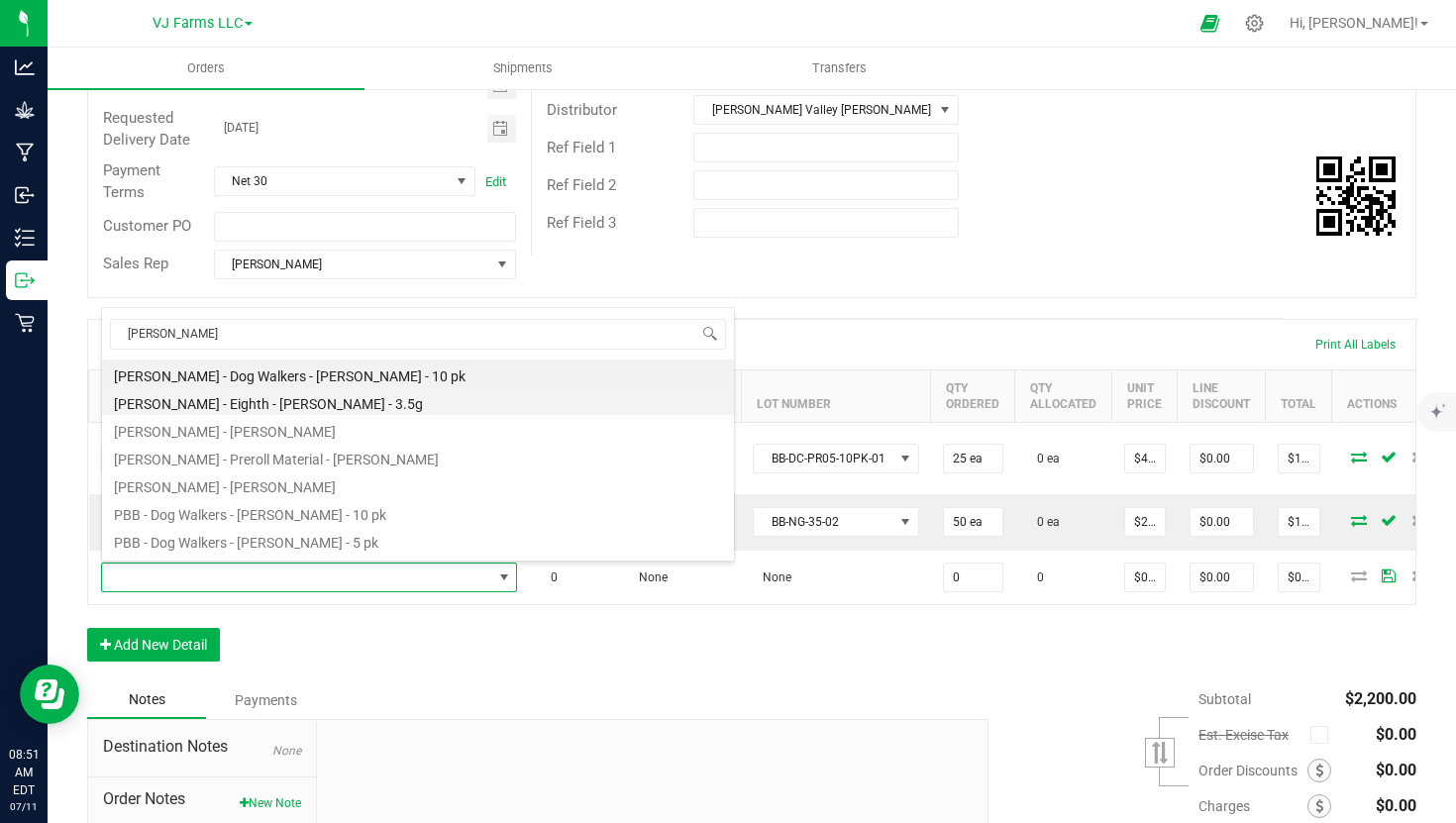 type on "$24.00000" 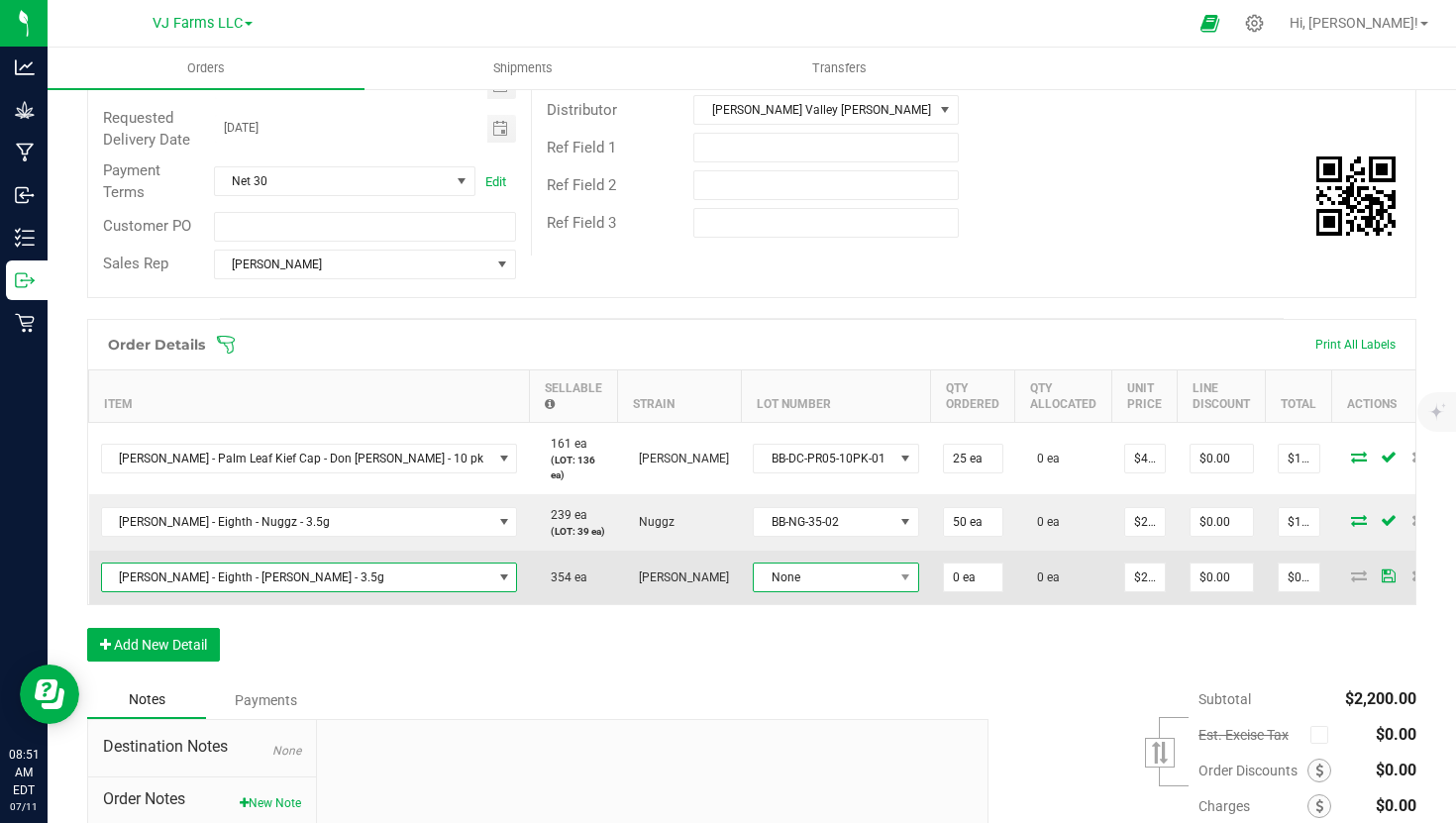 click on "None" at bounding box center (823, 577) 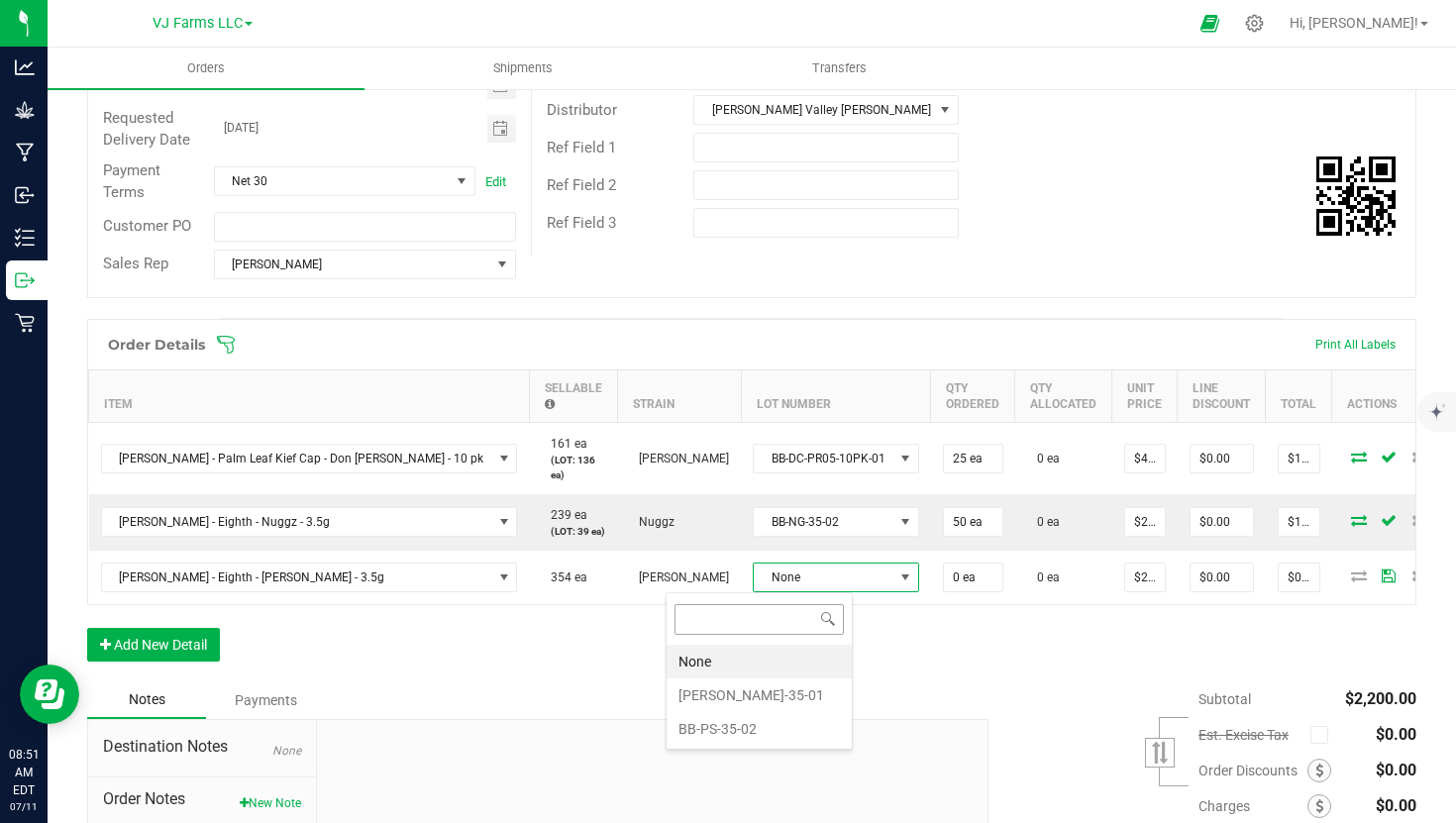 scroll, scrollTop: 99008, scrollLeft: 98882, axis: both 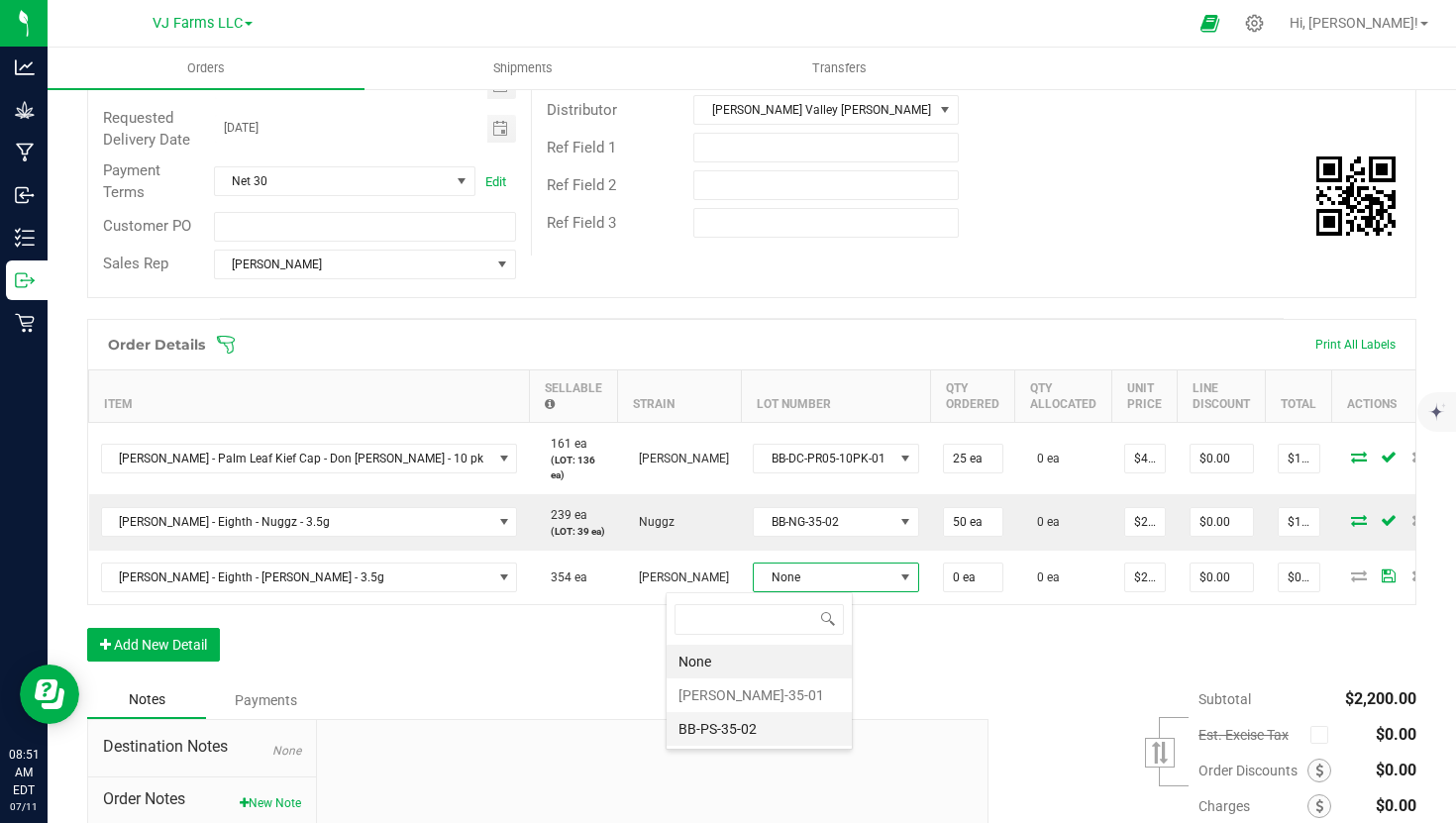 click on "BB-PS-35-02" at bounding box center (759, 729) 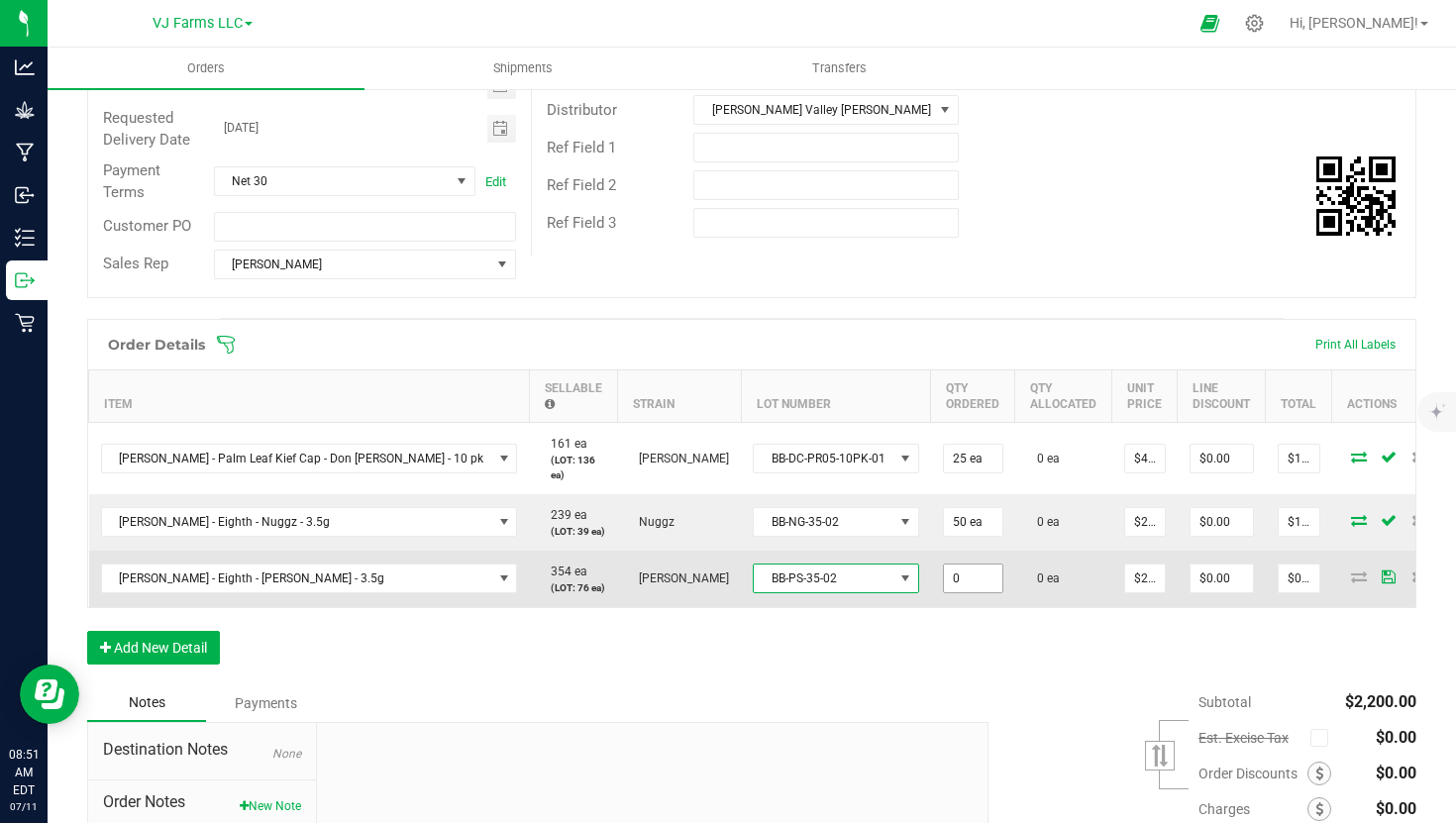 click on "0" at bounding box center [973, 578] 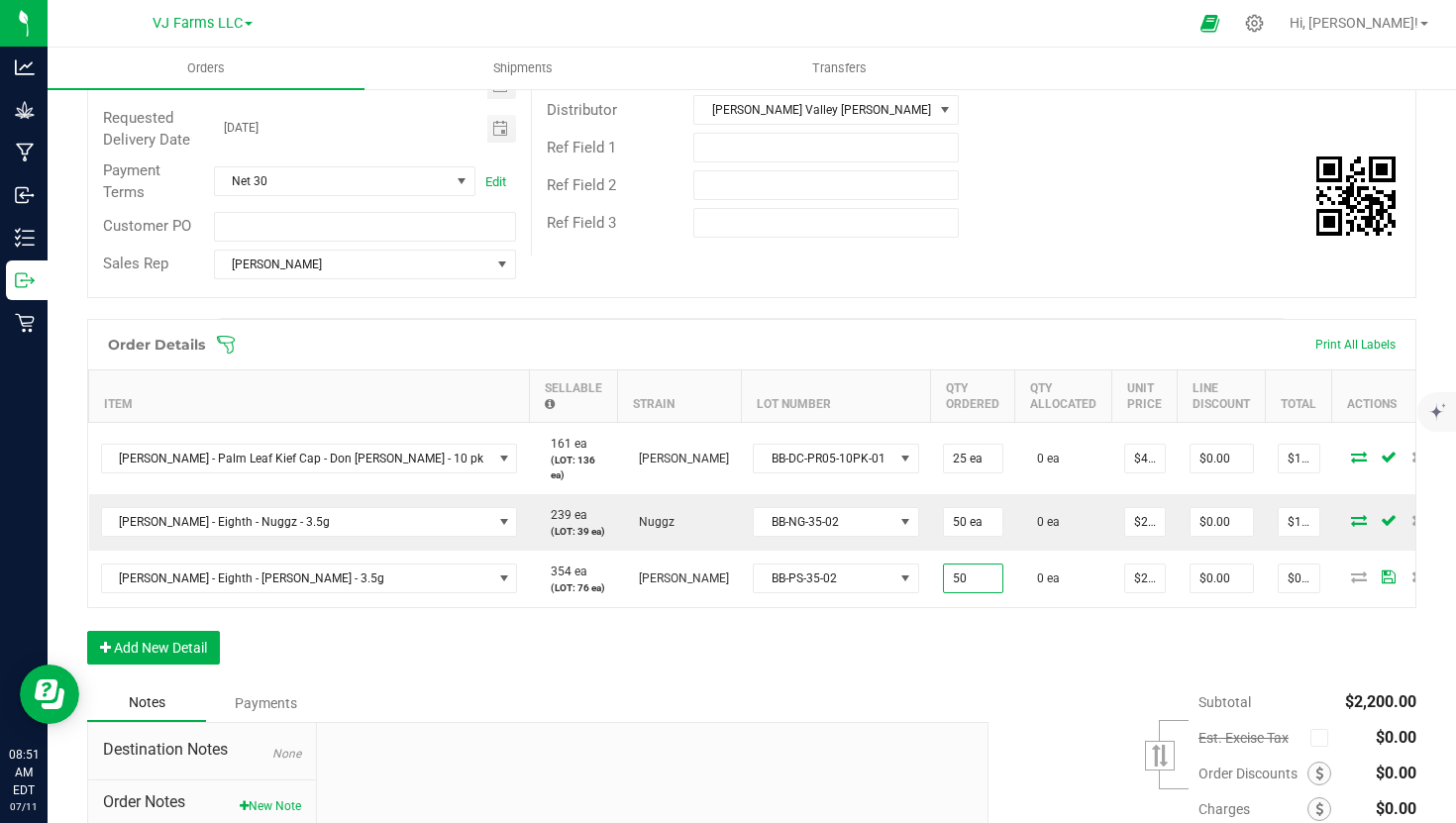 type on "50 ea" 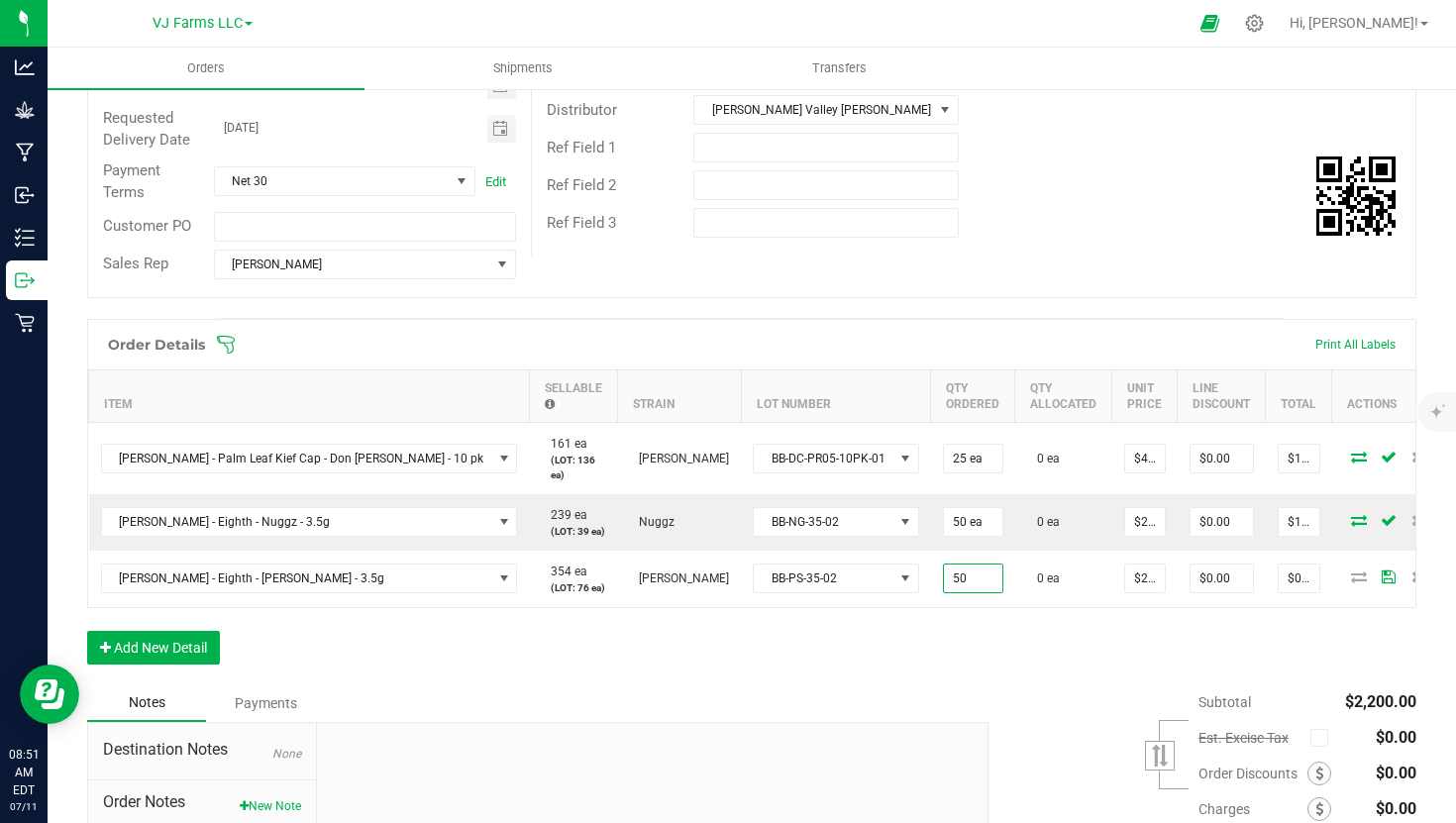 type on "$1,200.00" 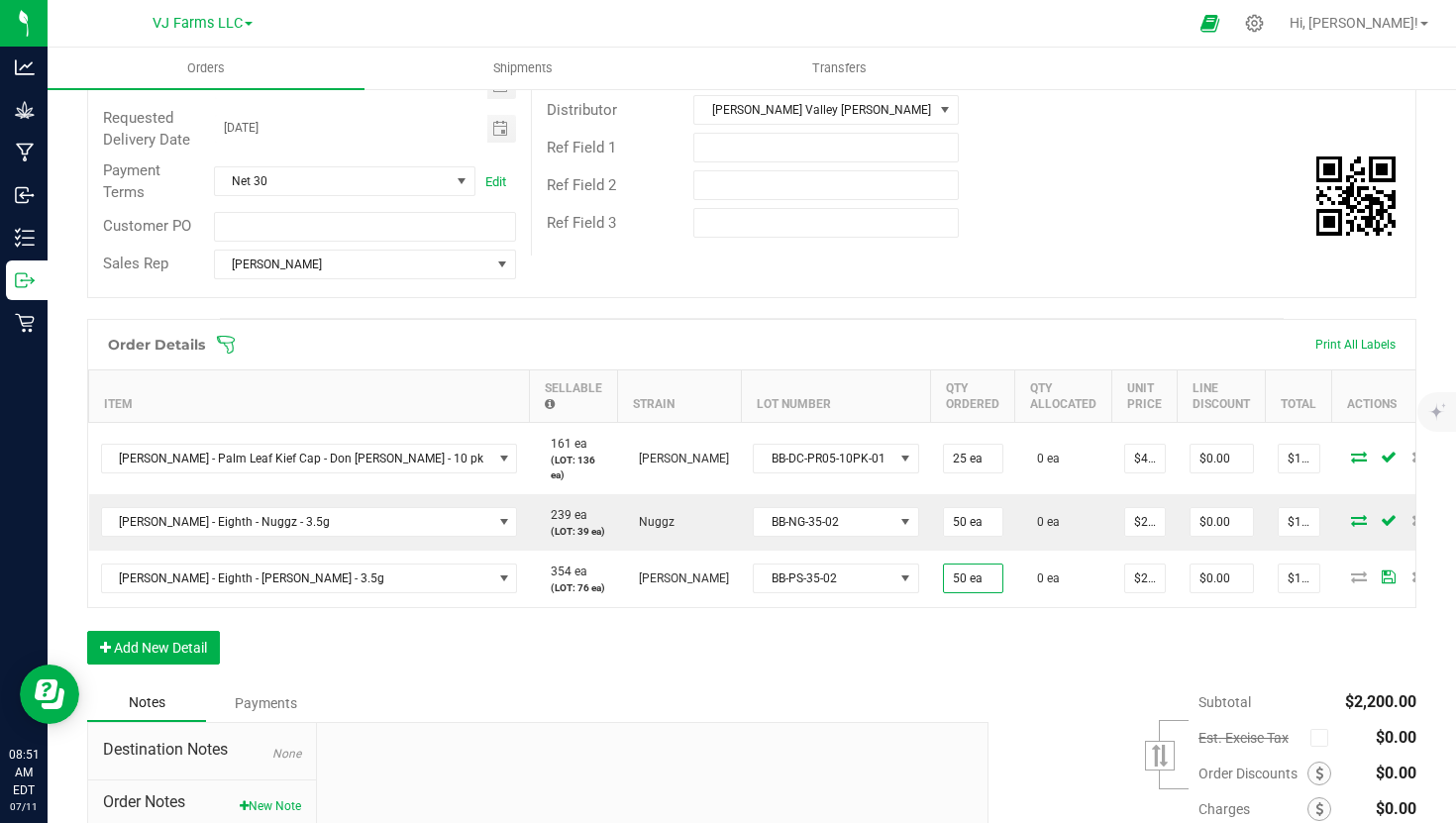 click on "Notes
Payments" at bounding box center [530, 703] 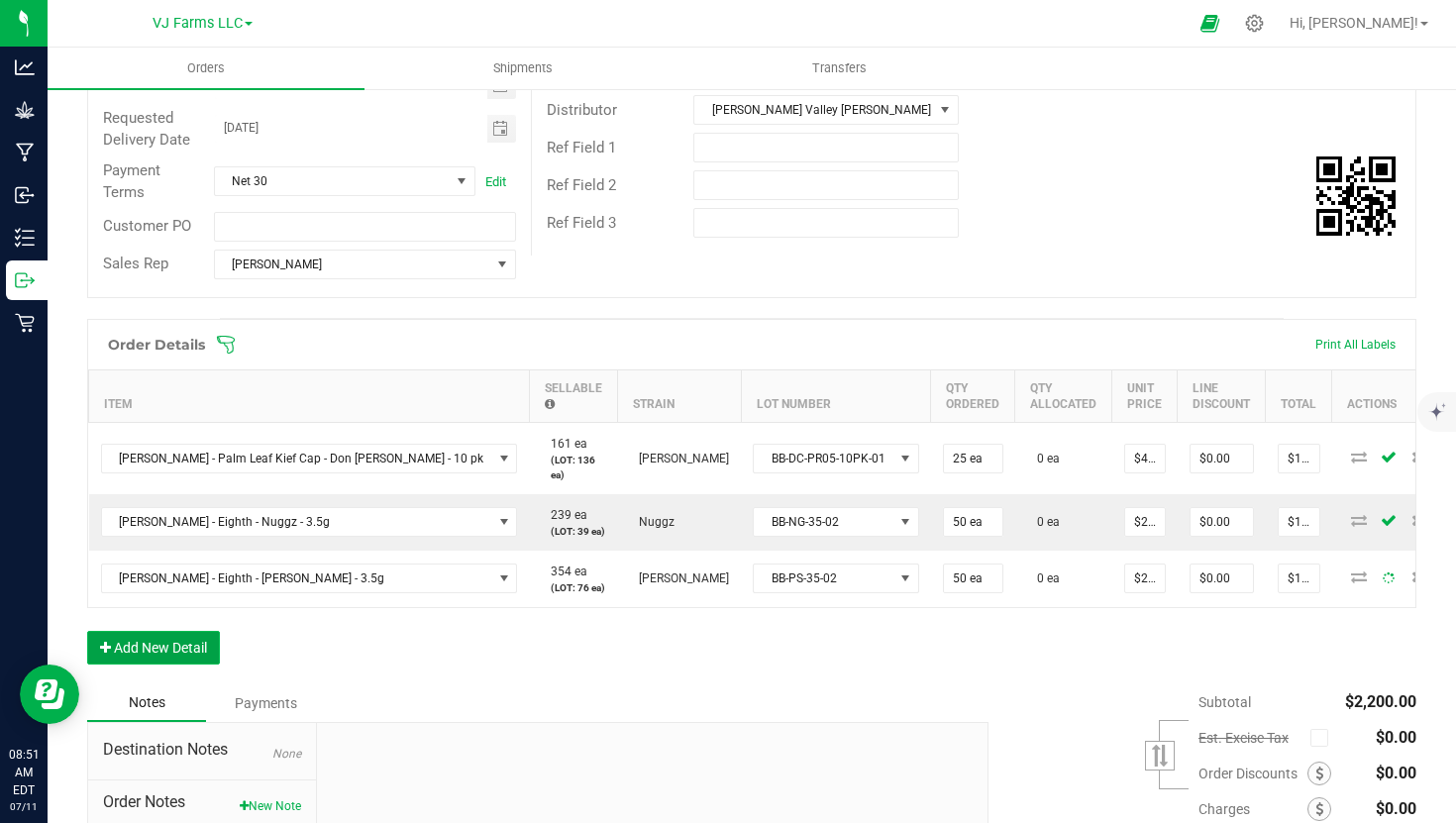 click on "Add New Detail" at bounding box center [154, 648] 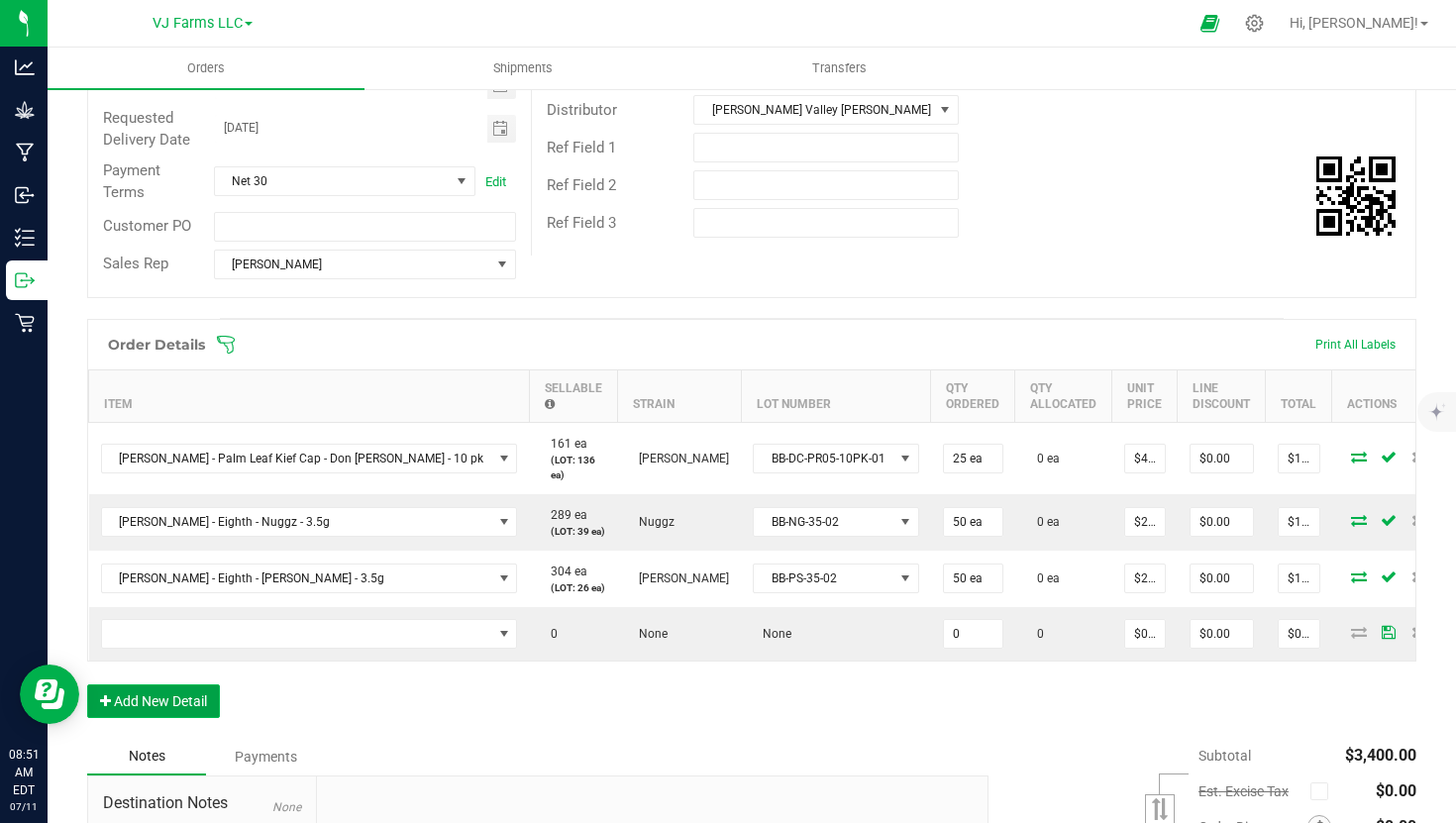 type 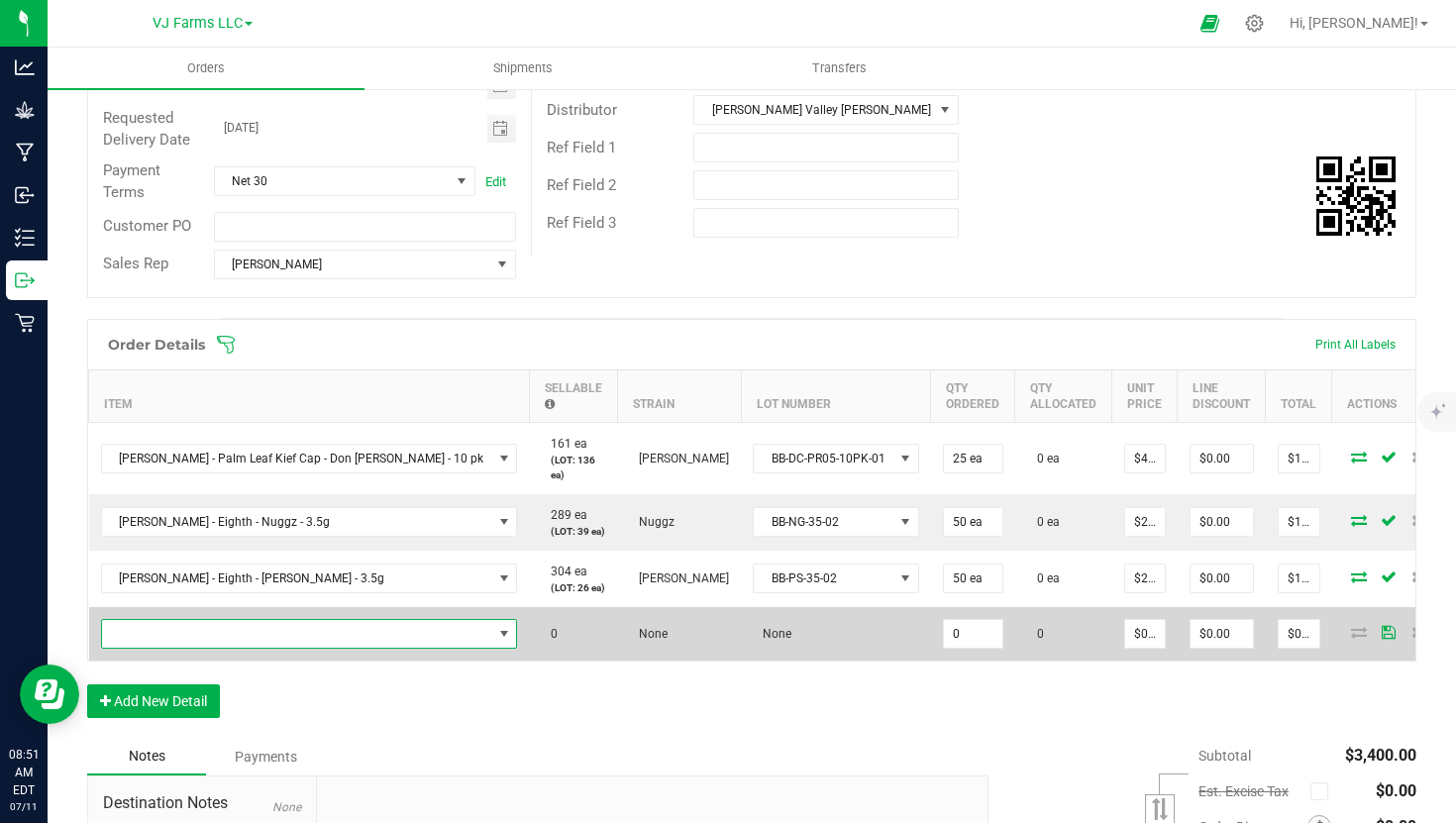 click at bounding box center (297, 634) 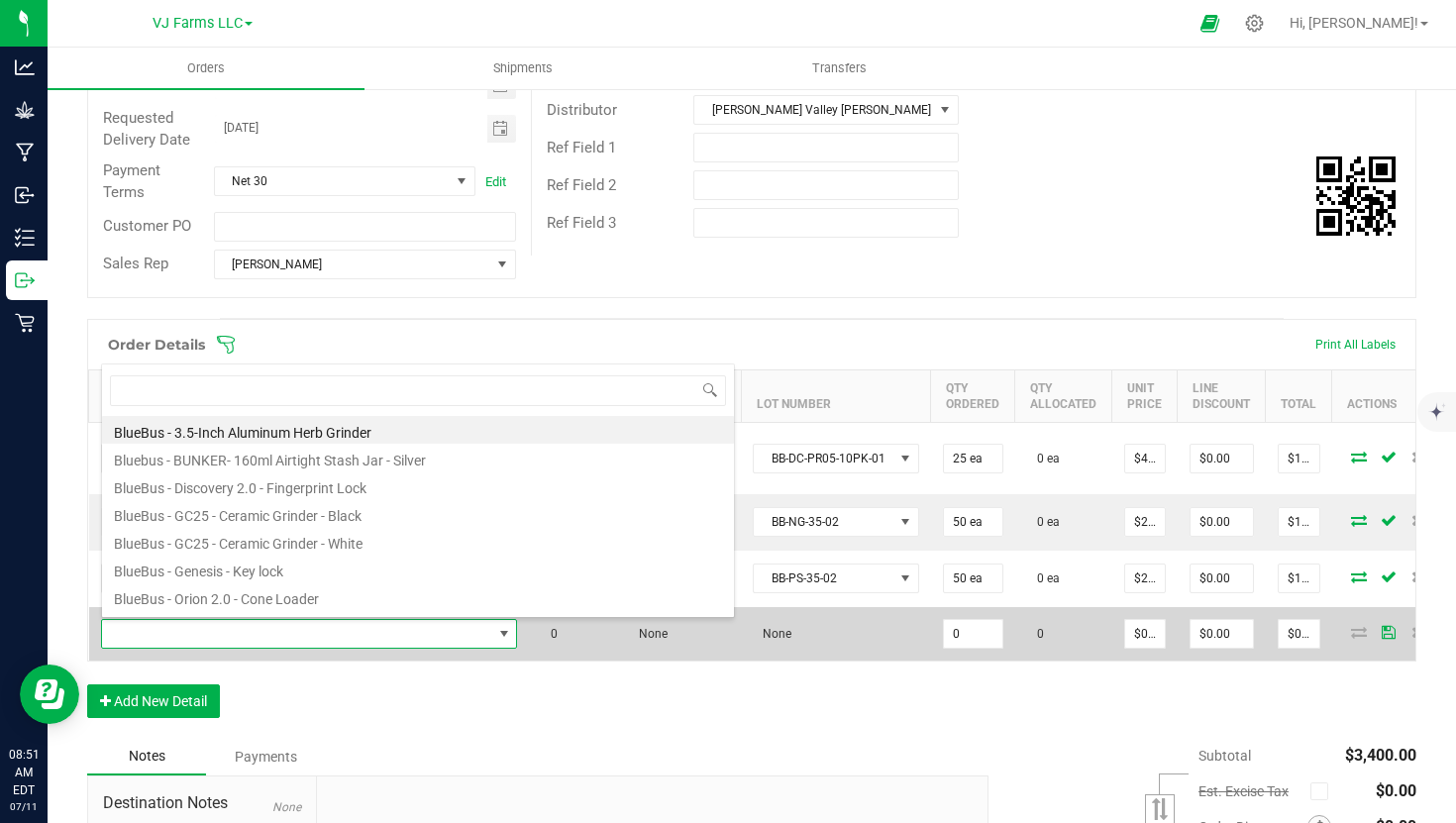 scroll, scrollTop: 99008, scrollLeft: 98720, axis: both 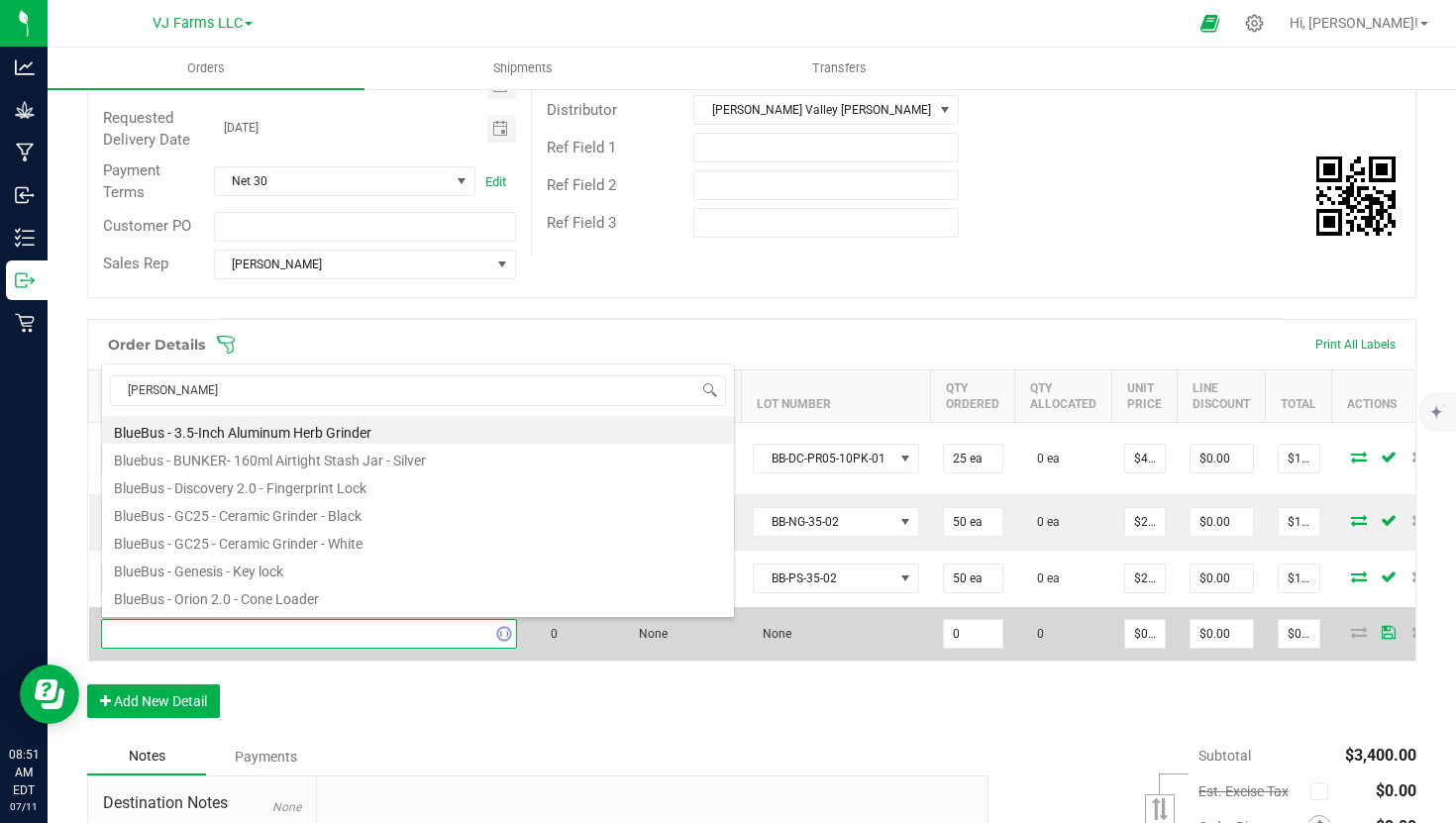 type on "fanta" 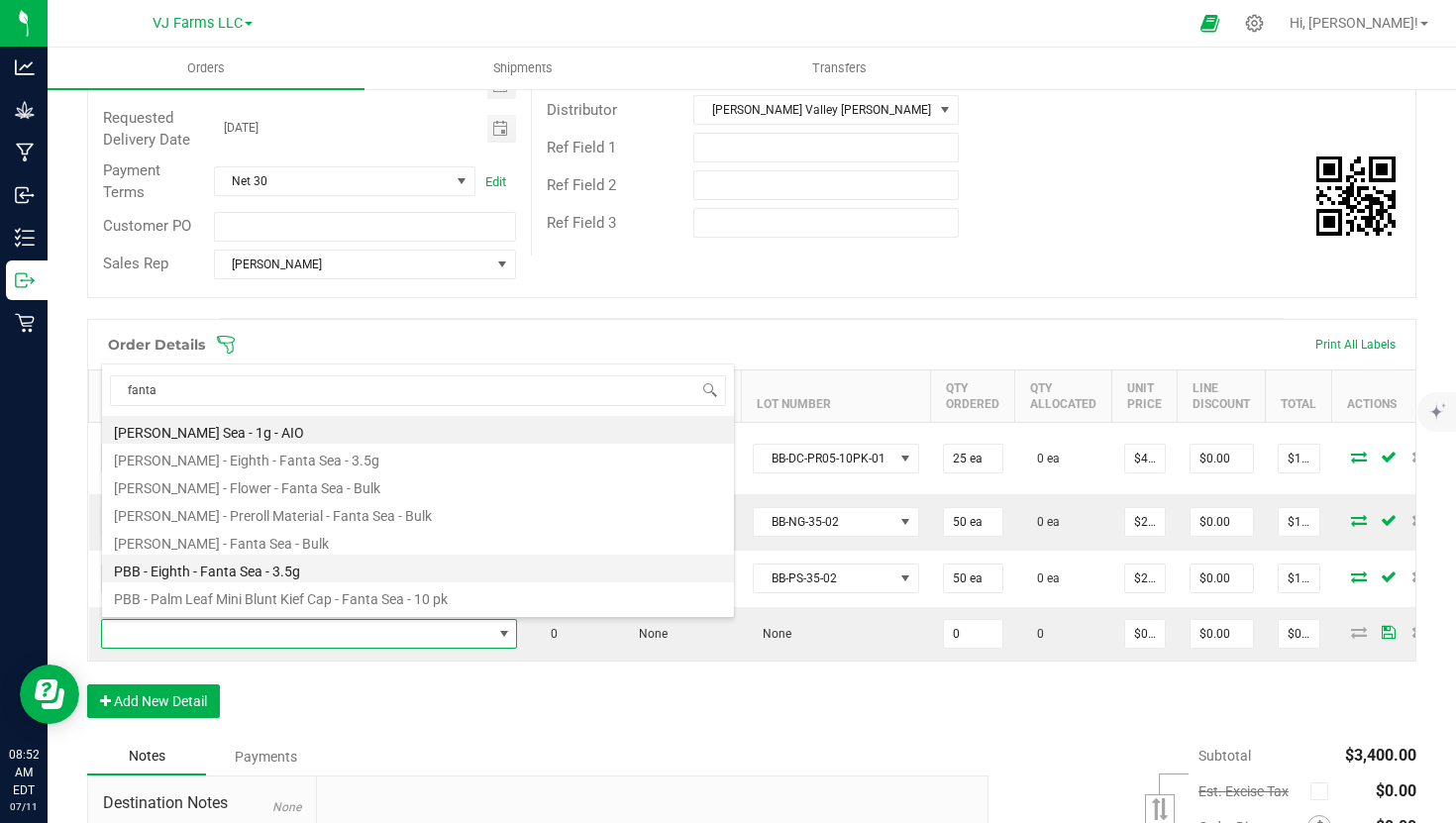scroll, scrollTop: 24, scrollLeft: 0, axis: vertical 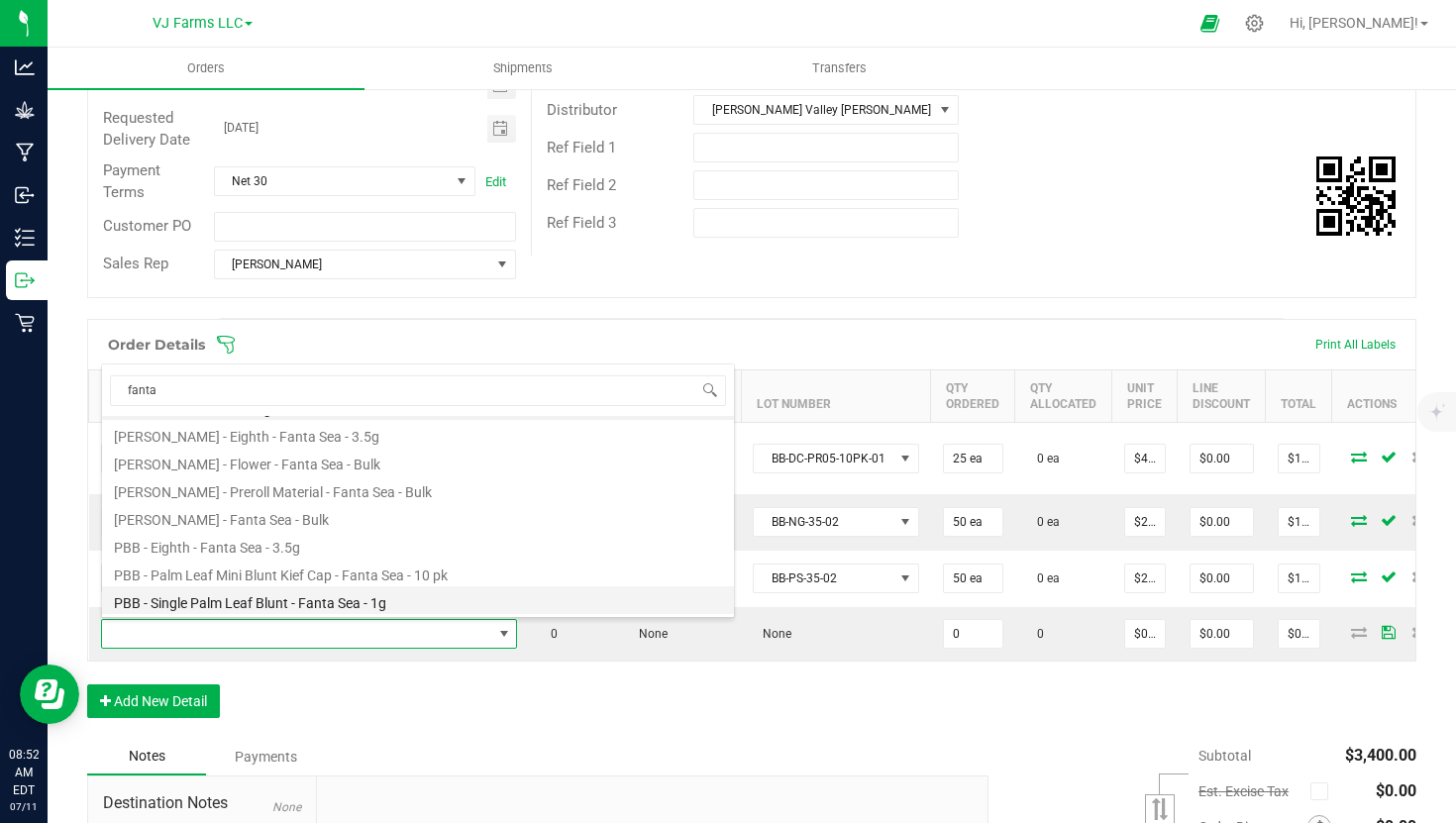 click on "PBB - Single Palm Leaf Blunt - Fanta Sea - 1g" at bounding box center (418, 600) 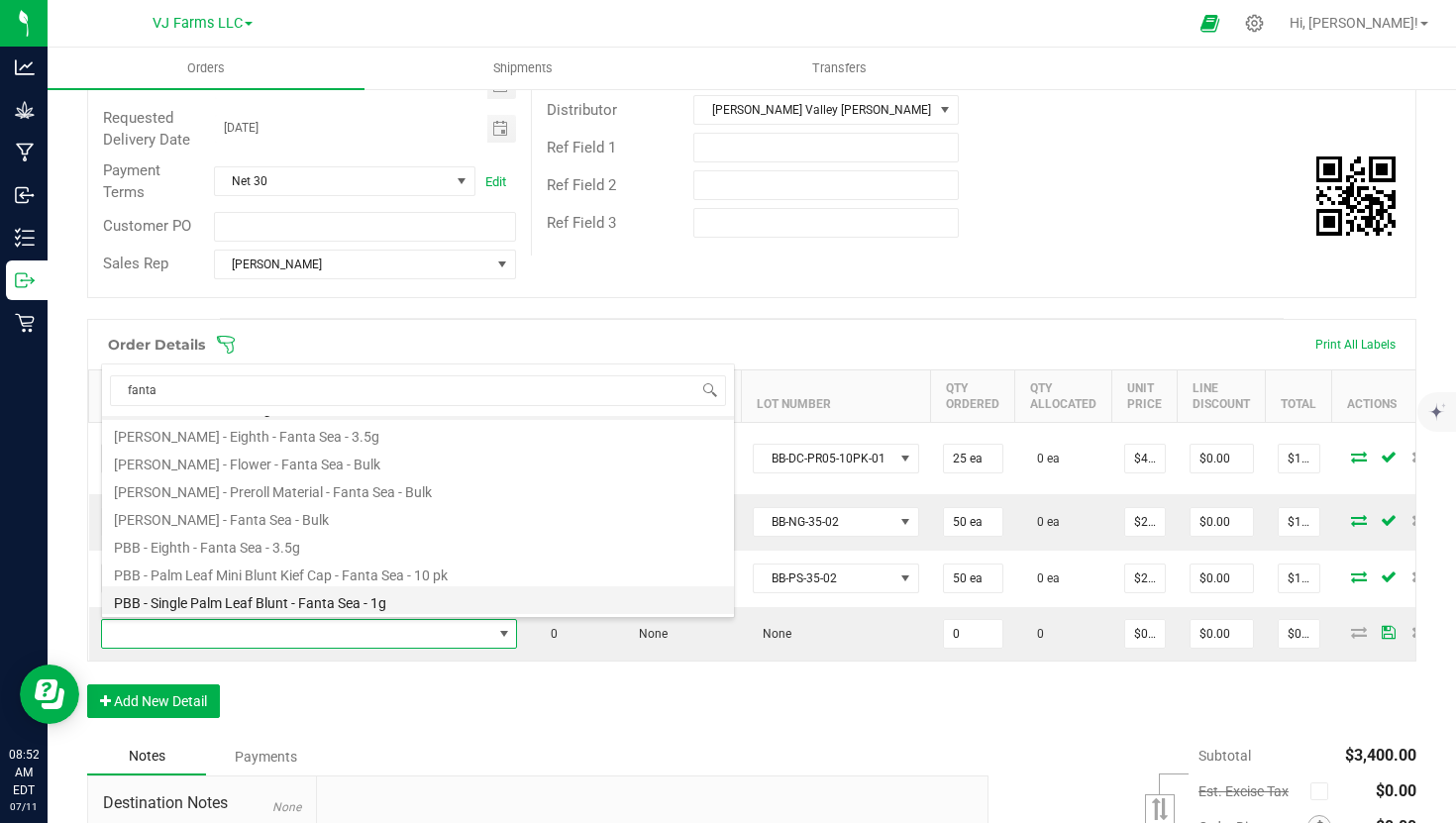 type on "0 ea" 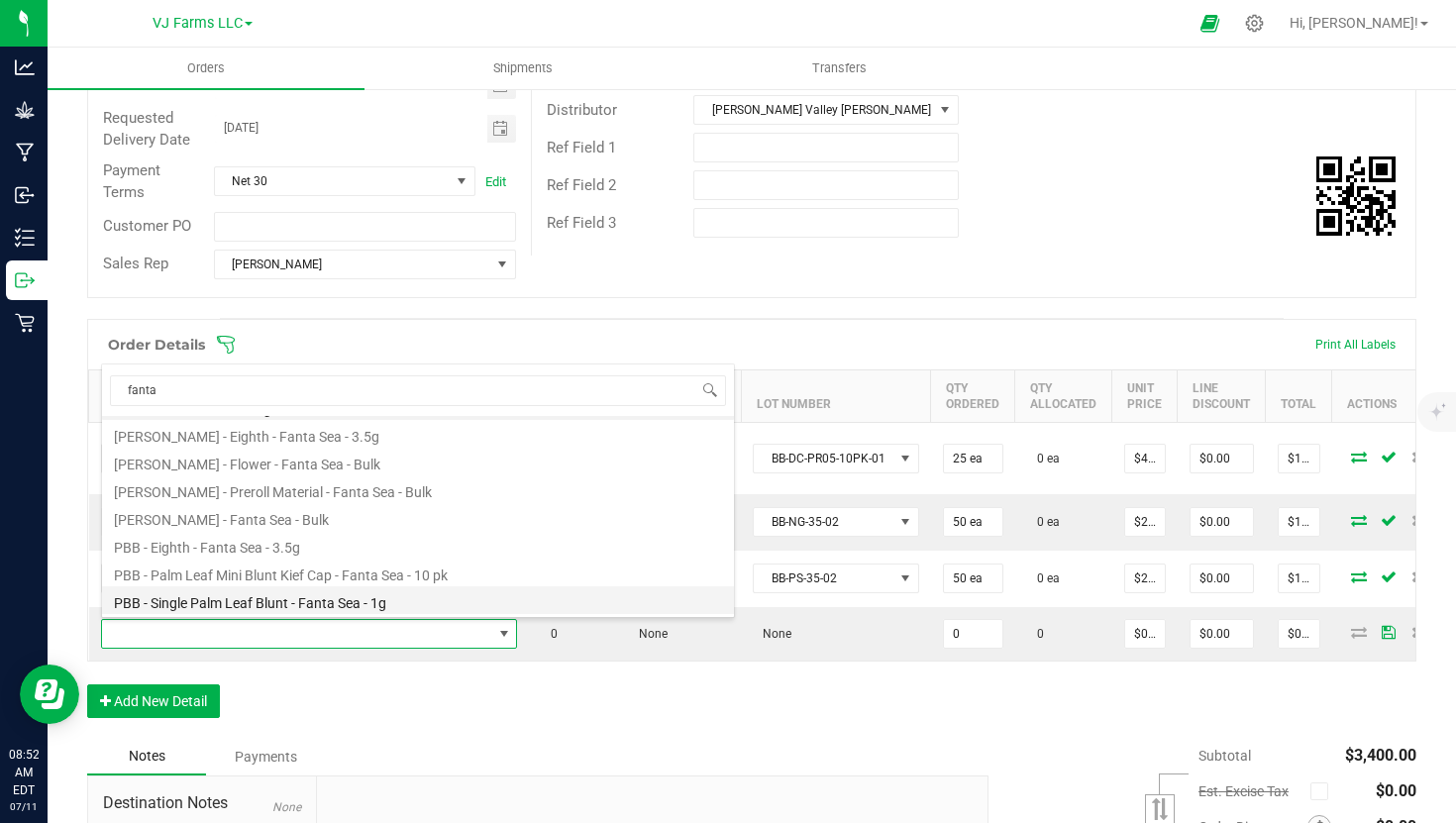 type on "$15.00000" 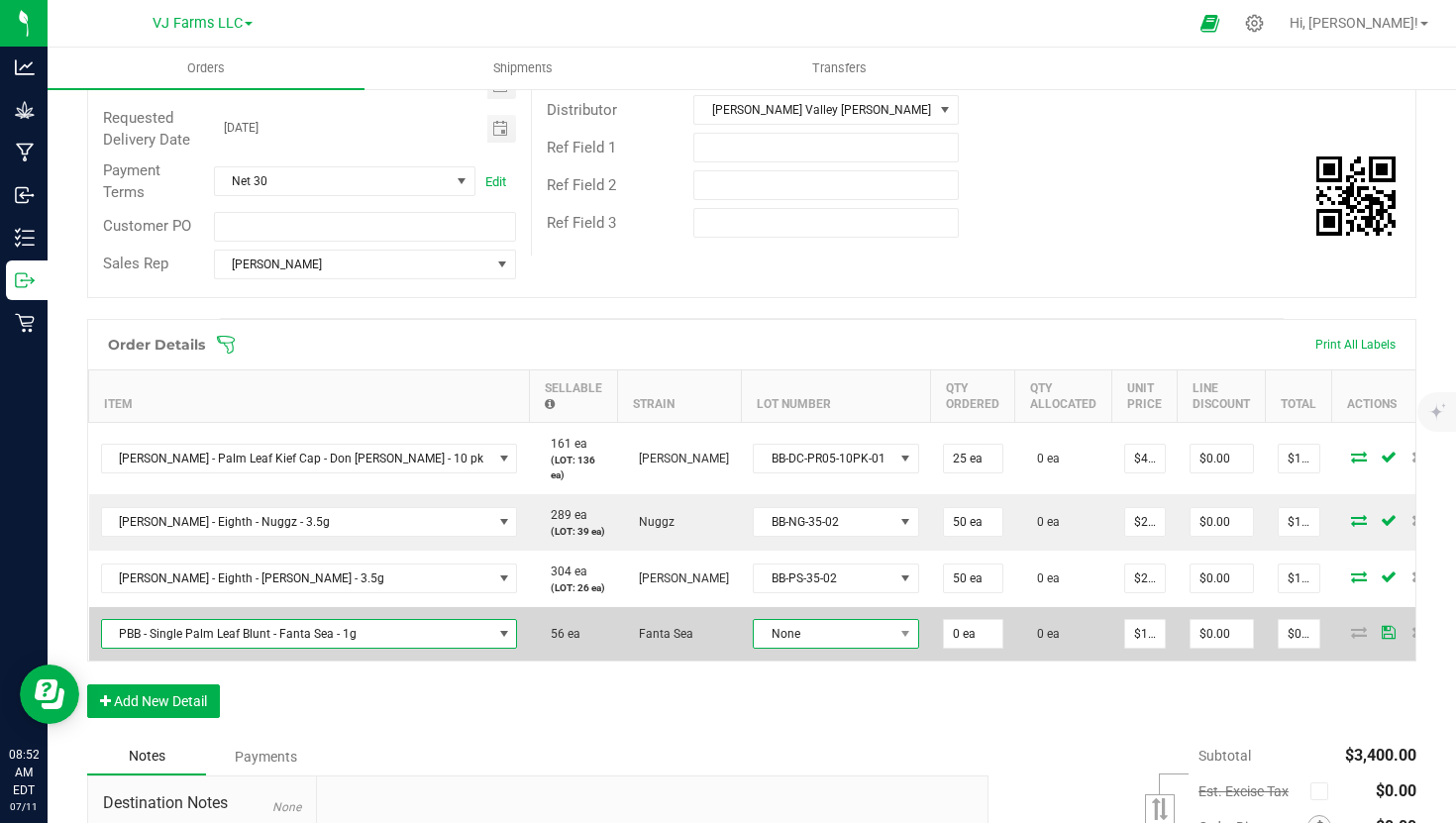 click at bounding box center [905, 634] 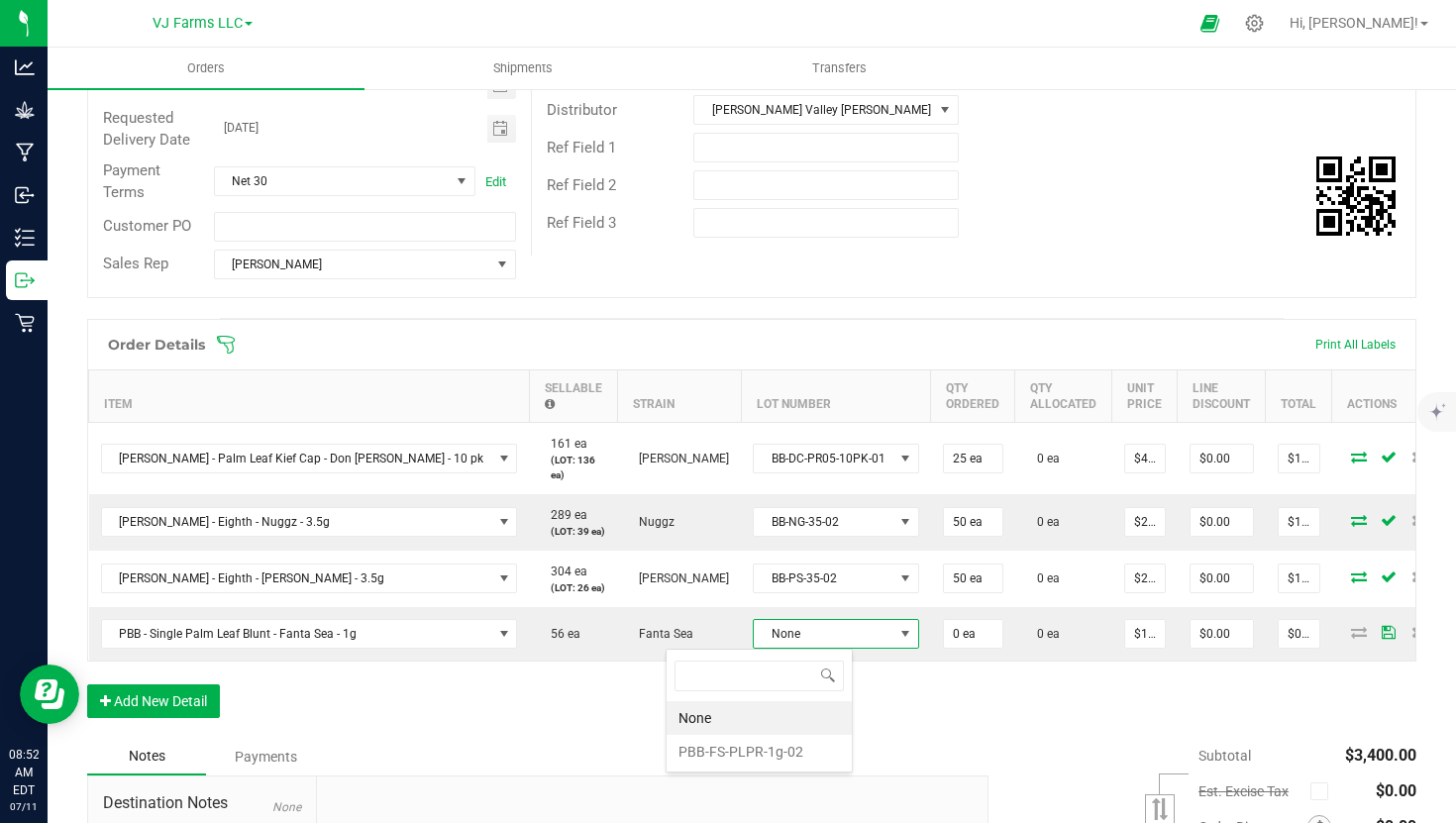 scroll, scrollTop: 99008, scrollLeft: 98882, axis: both 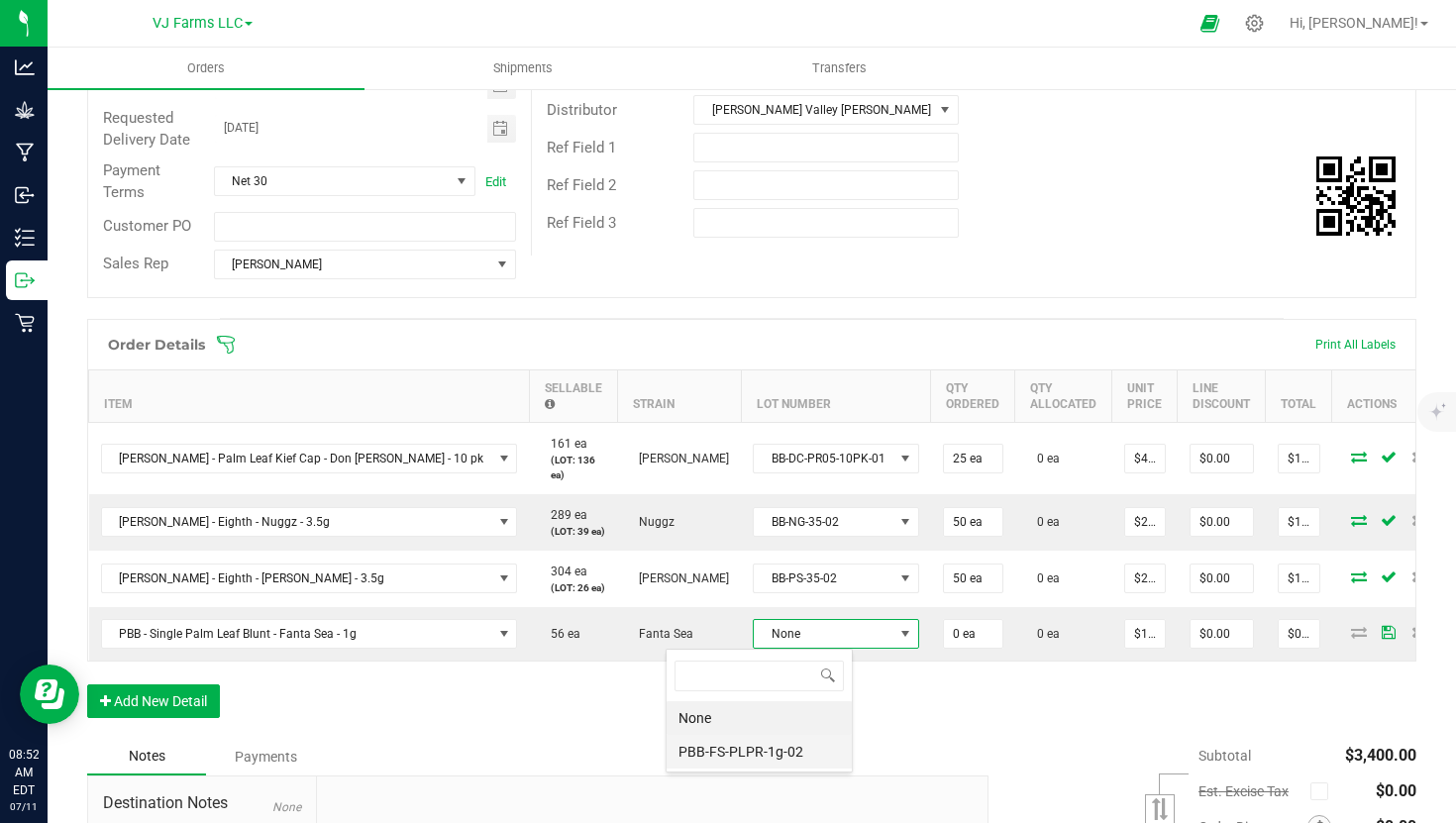 click on "PBB-FS-PLPR-1g-02" at bounding box center [759, 752] 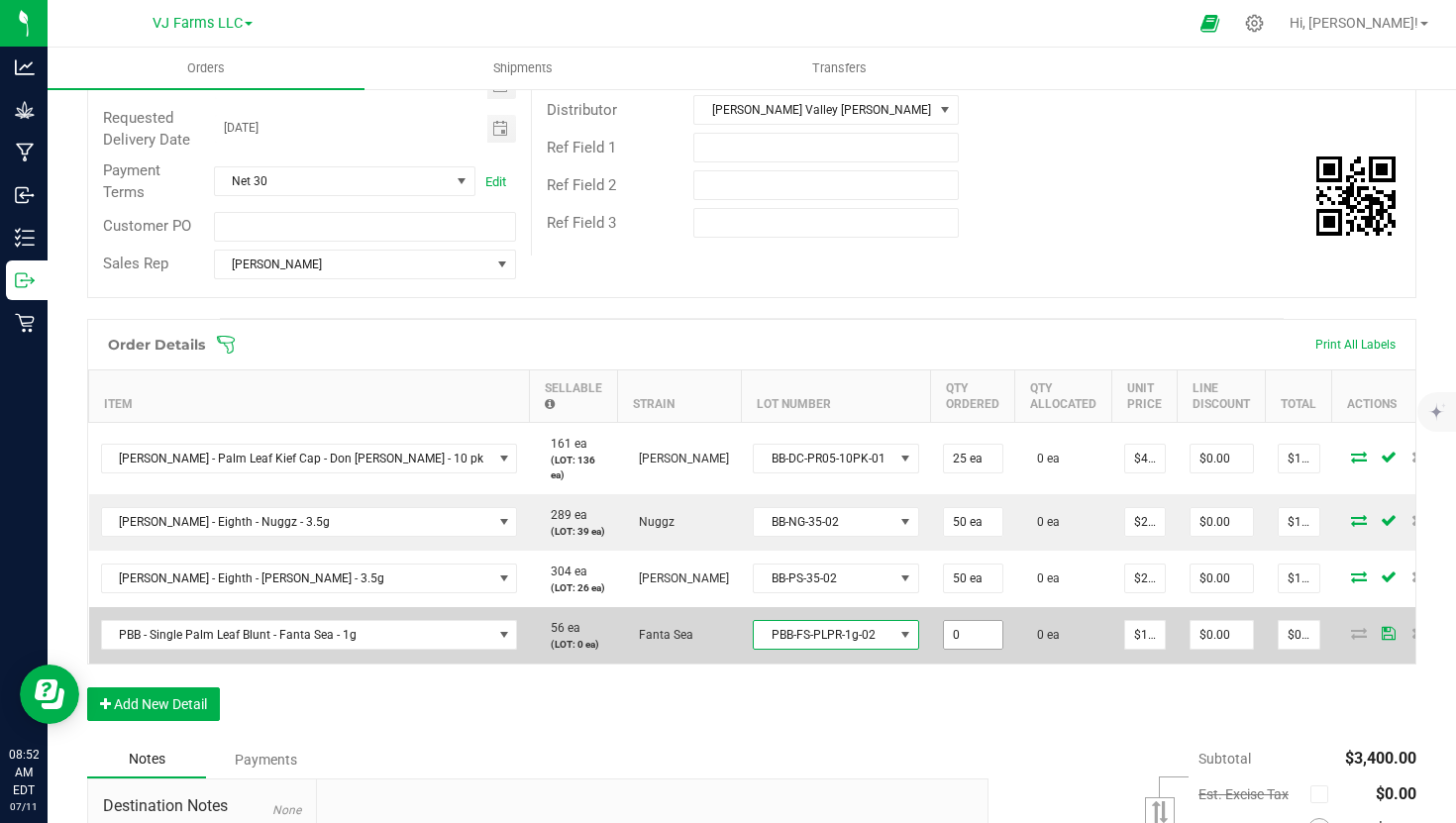 click on "0" at bounding box center [973, 635] 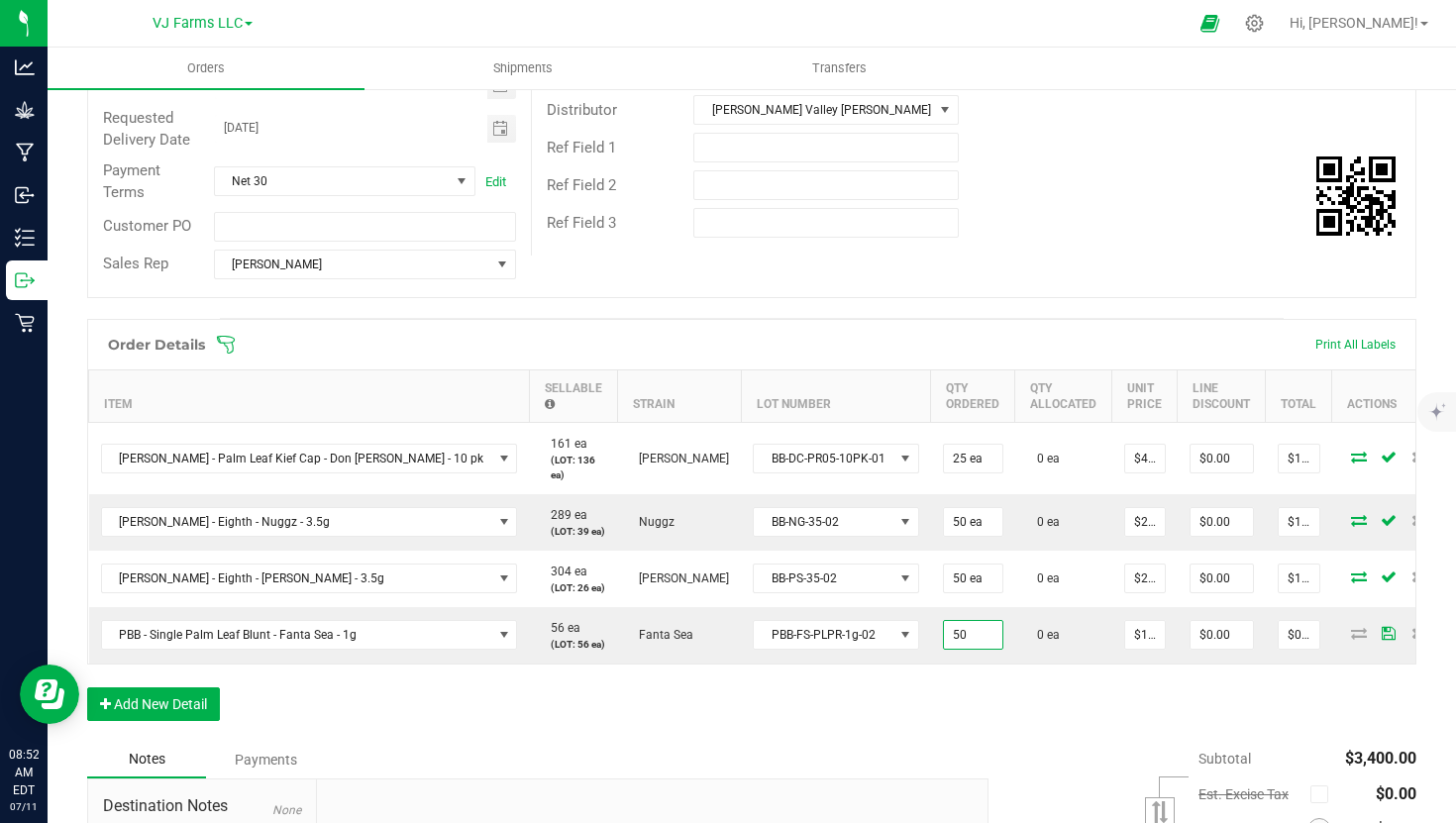 type on "50 ea" 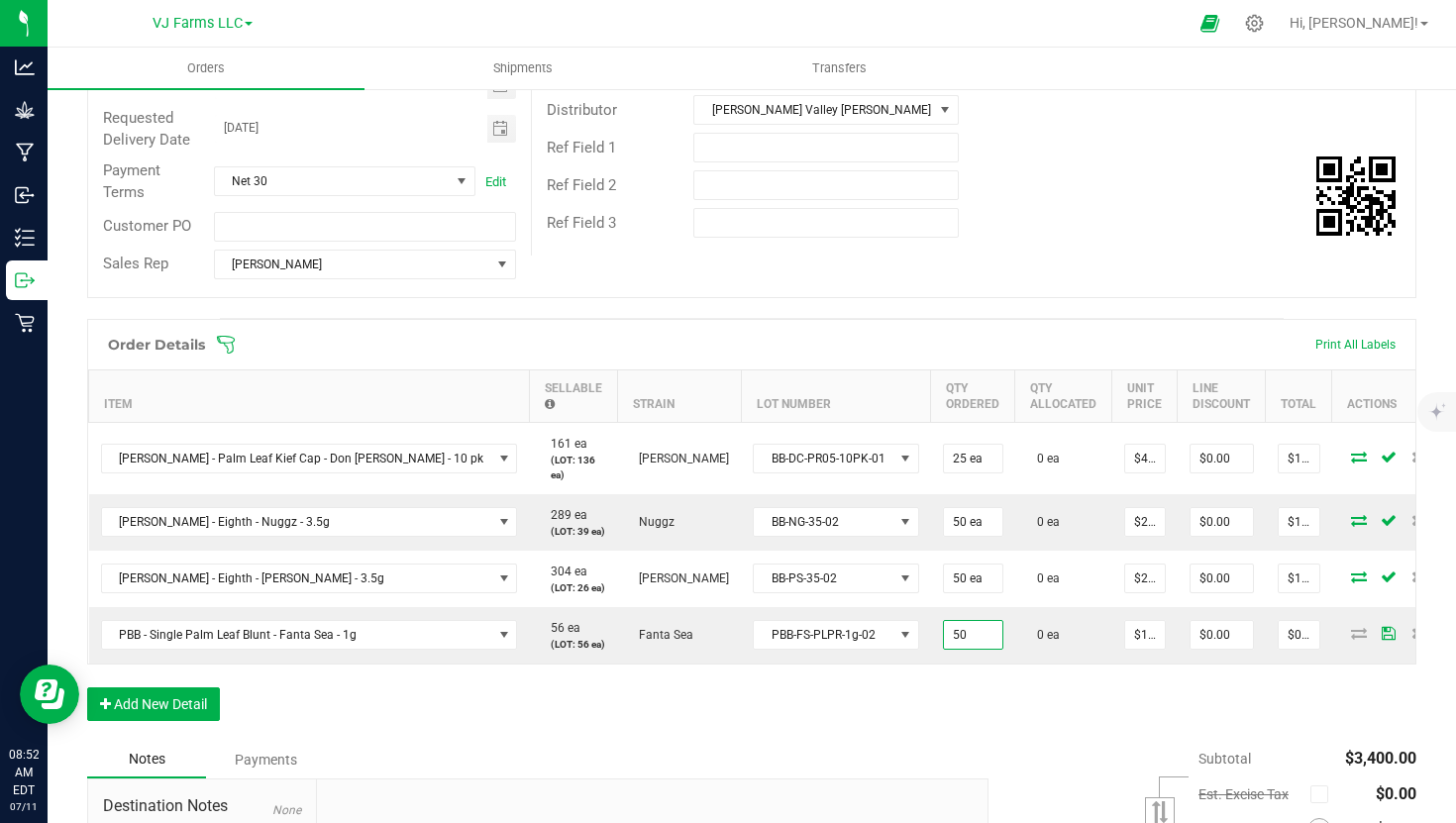 type on "$750.00" 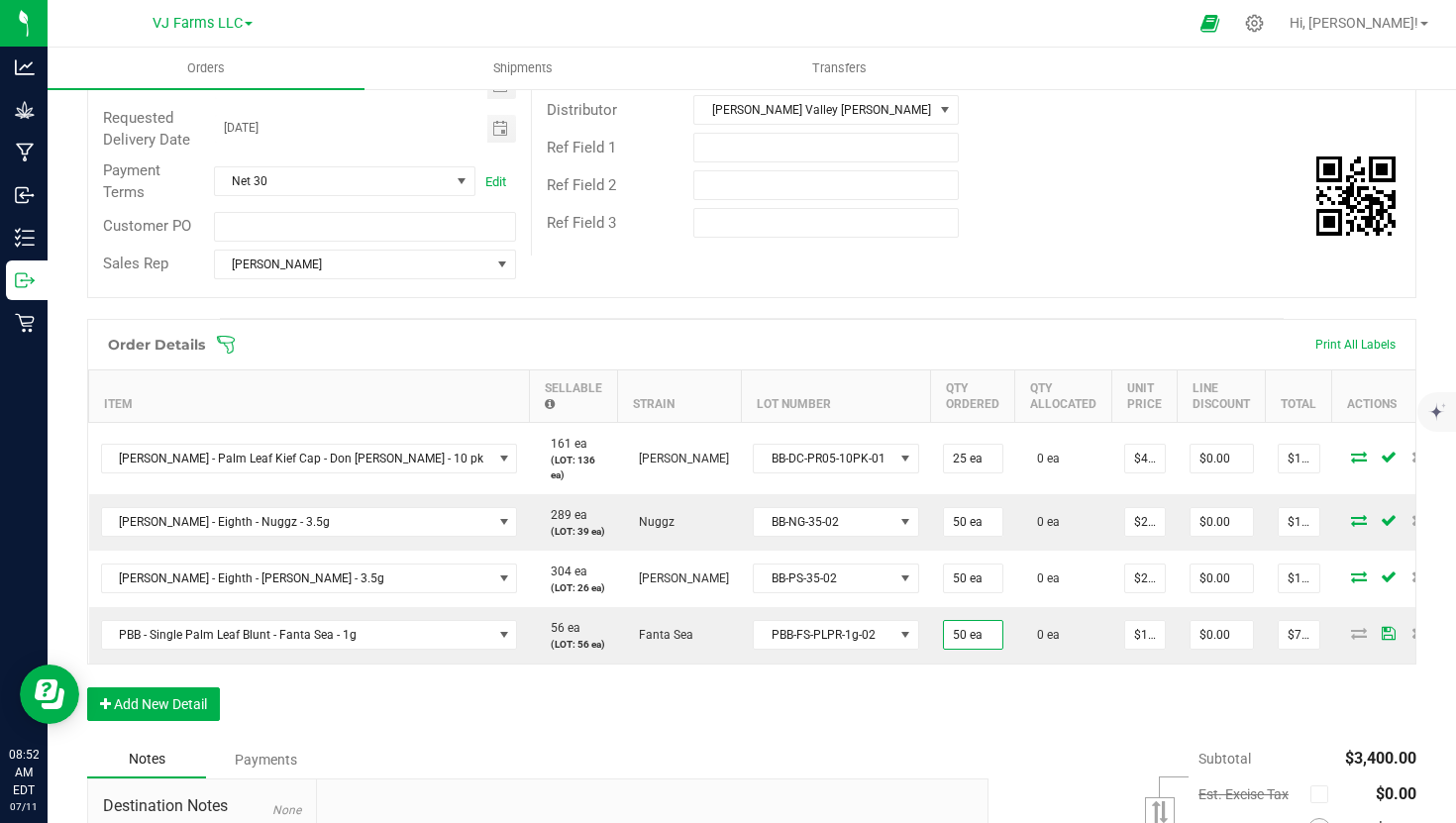 click on "Order Details Print All Labels Item  Sellable  Strain  Lot Number  Qty Ordered Qty Allocated Unit Price Line Discount Total Actions Boujee Ben - Palm Leaf Kief Cap - Don Carlos - 10 pk  161 ea   (LOT: 136 ea)   Don Carlos  BB-DC-PR05-10PK-01 25 ea  0 ea  $40.00000 $0.00 $1,000.00 Boujee Ben - Eighth - Nuggz - 3.5g  289 ea   (LOT: 39 ea)   Nuggz  BB-NG-35-02 50 ea  0 ea  $24.00000 $0.00 $1,200.00 Boujee Ben - Eighth - Pepe Silvia - 3.5g  304 ea   (LOT: 26 ea)   Pepe Silvia  BB-PS-35-02 50 ea  0 ea  $24.00000 $0.00 $1,200.00 PBB - Single Palm Leaf Blunt - Fanta Sea - 1g  56 ea   (LOT: 56 ea)   Fanta Sea  PBB-FS-PLPR-1g-02 50 ea  0 ea  $15.00000 $0.00 $750.00
Add New Detail" at bounding box center [752, 530] 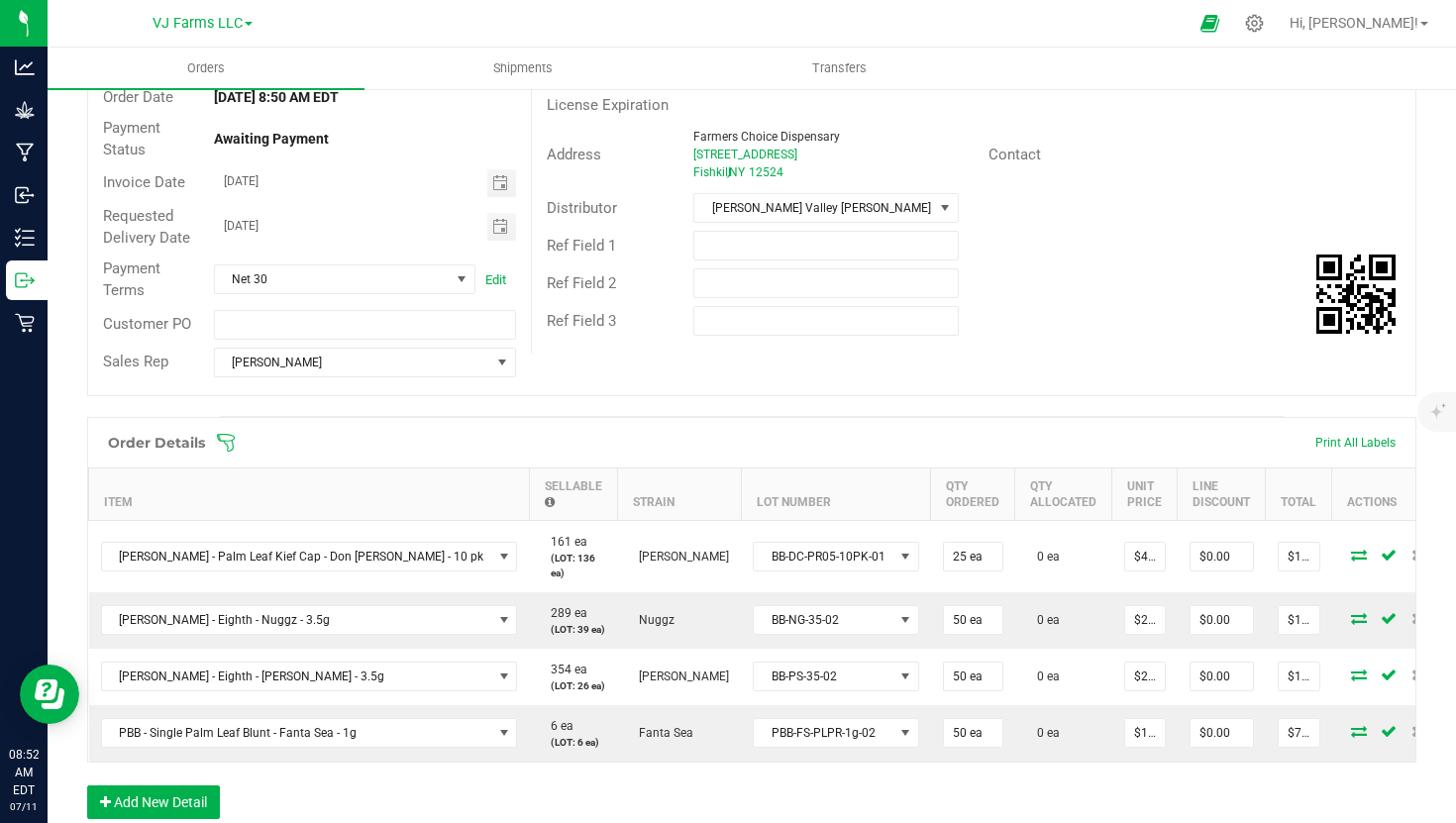 scroll, scrollTop: 0, scrollLeft: 0, axis: both 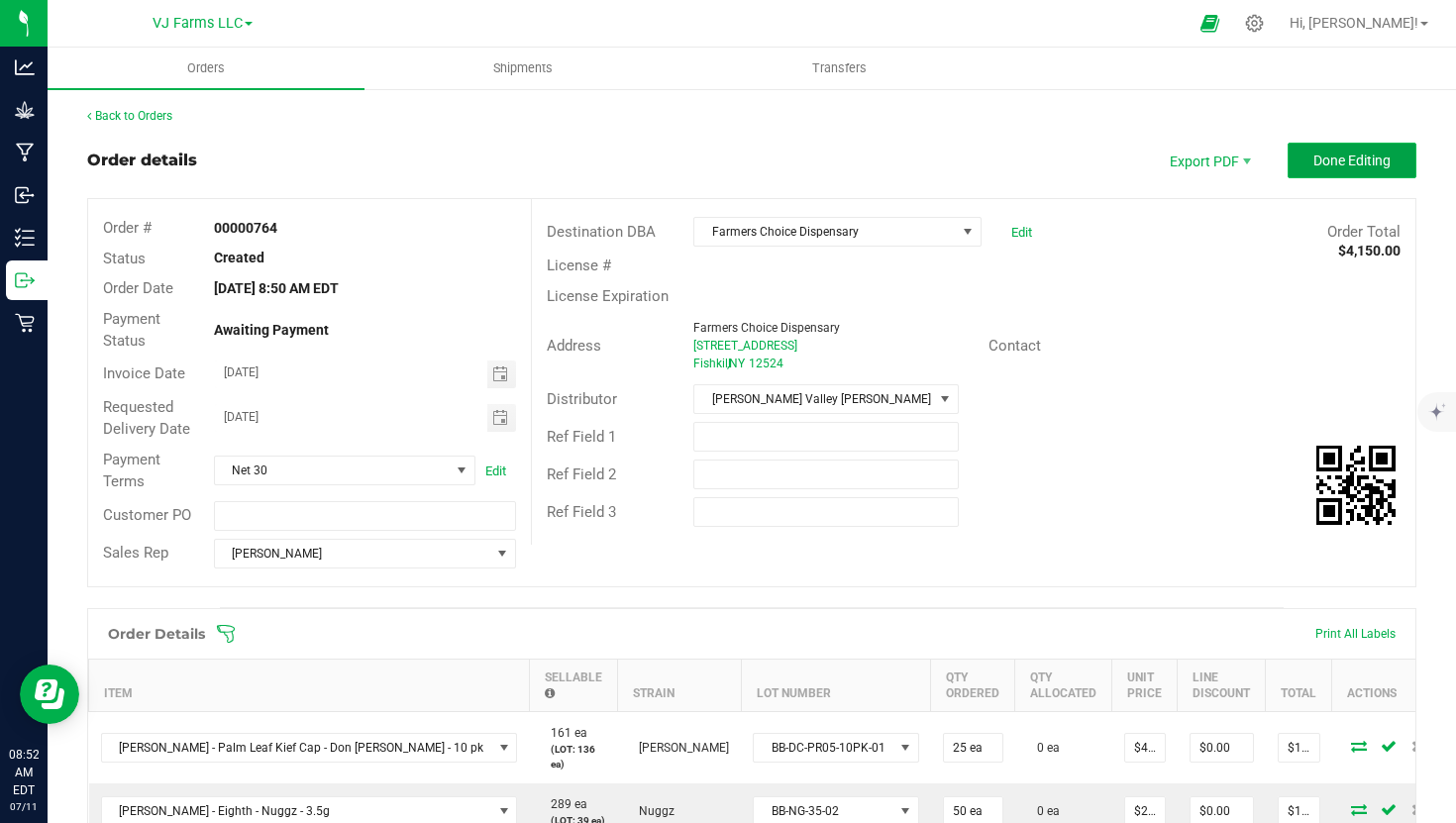 click on "Done Editing" at bounding box center [1352, 160] 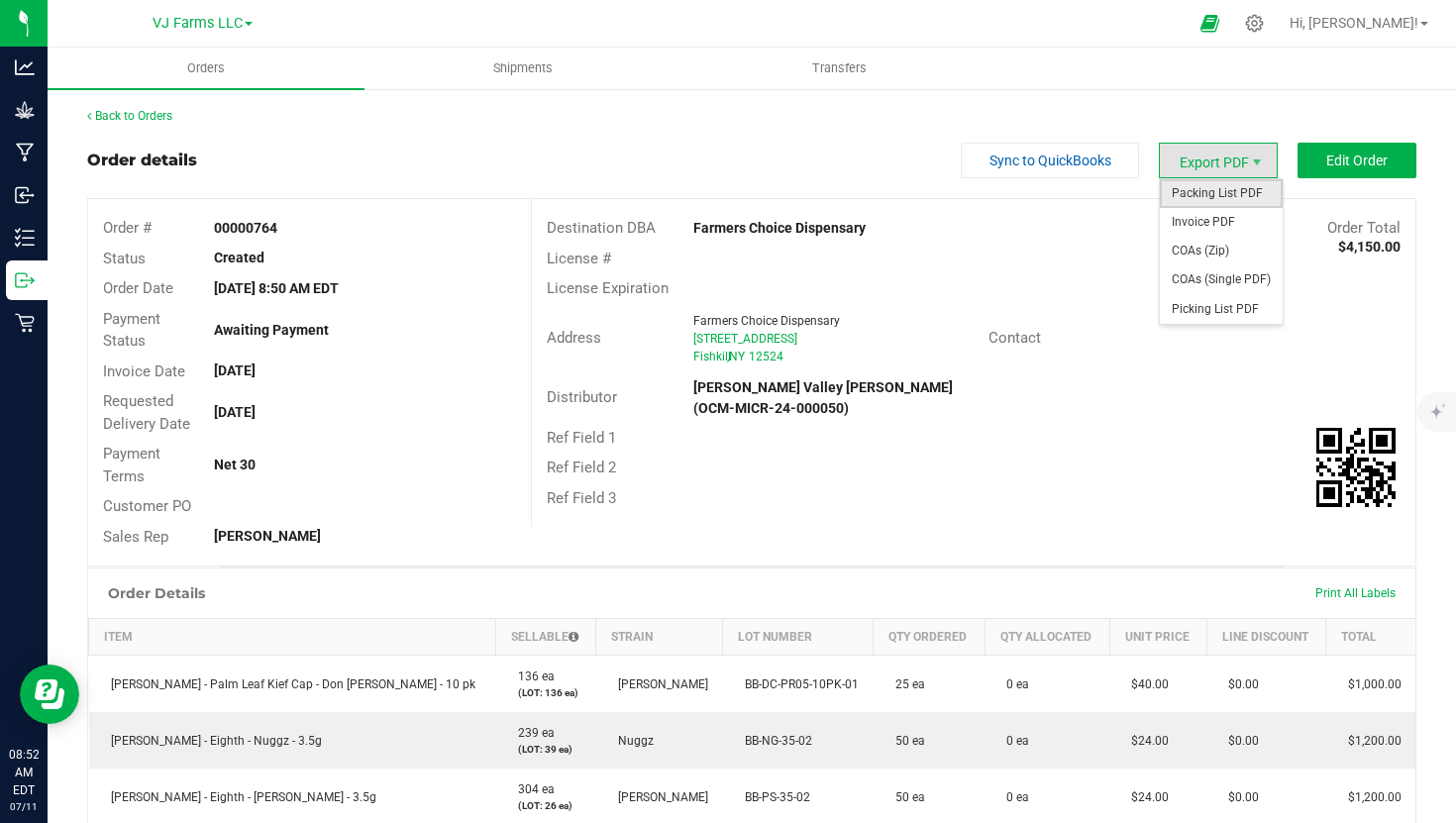 click on "Packing List PDF" at bounding box center (1221, 193) 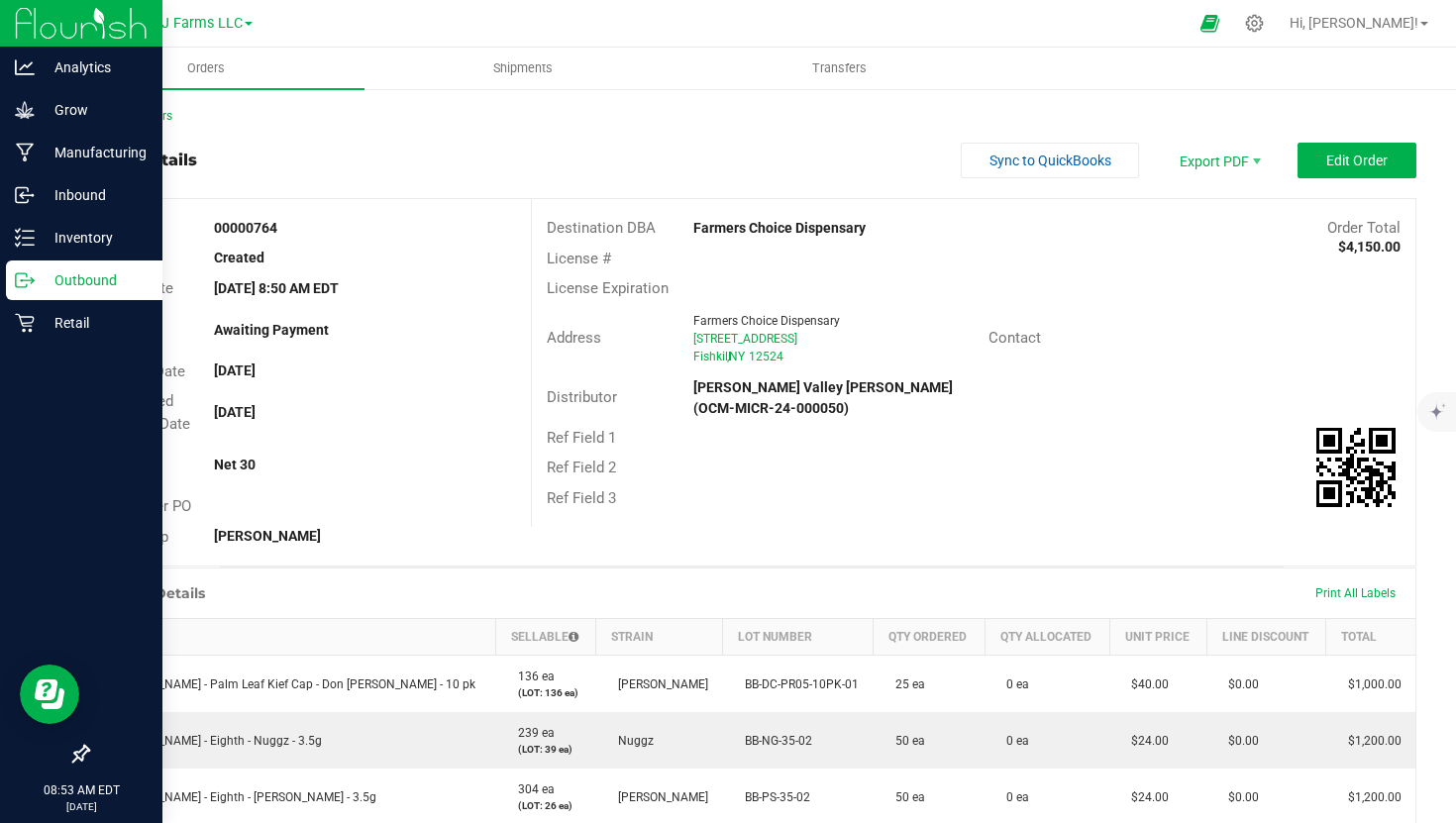 click 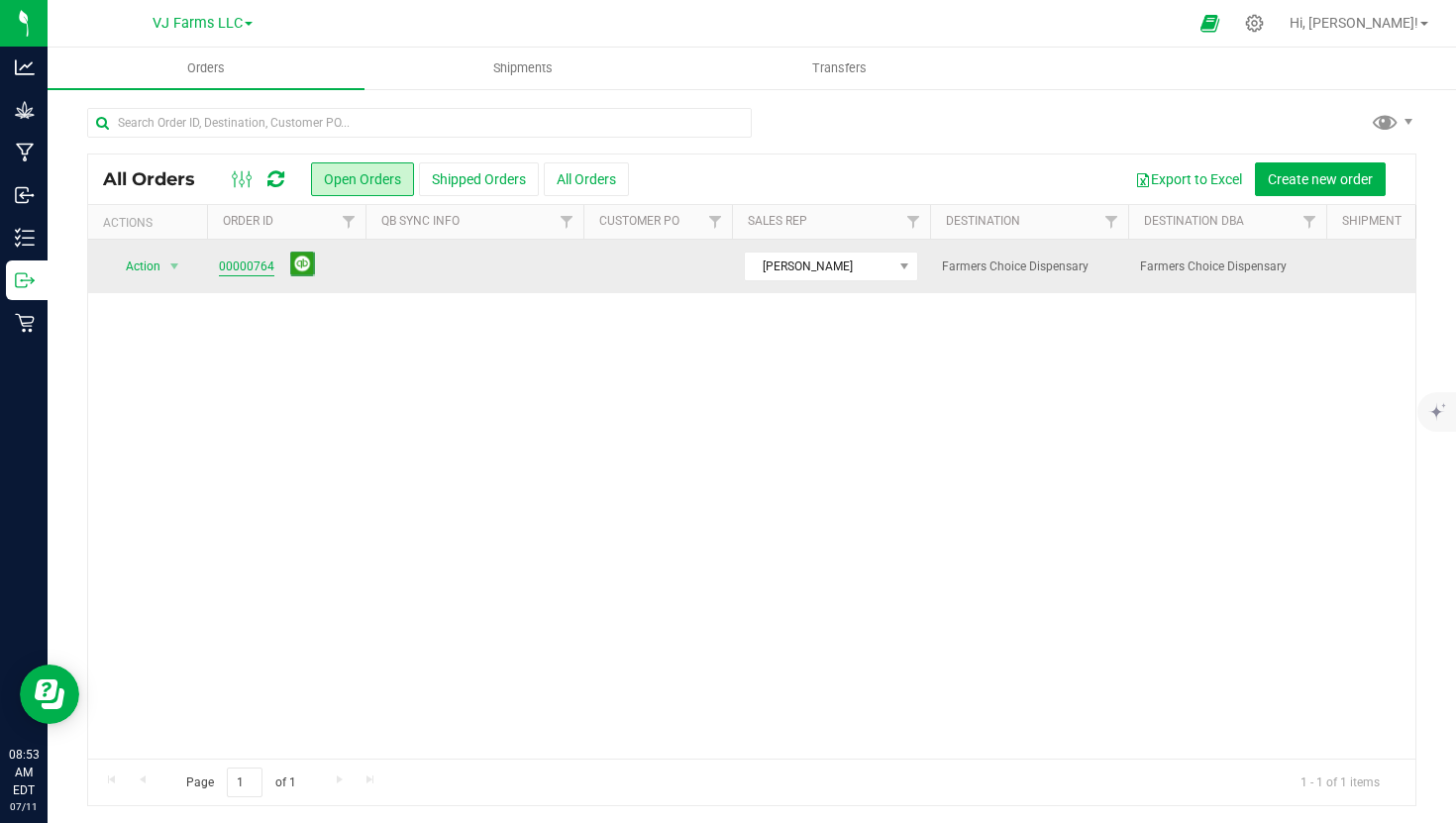 click on "00000764" at bounding box center [247, 266] 